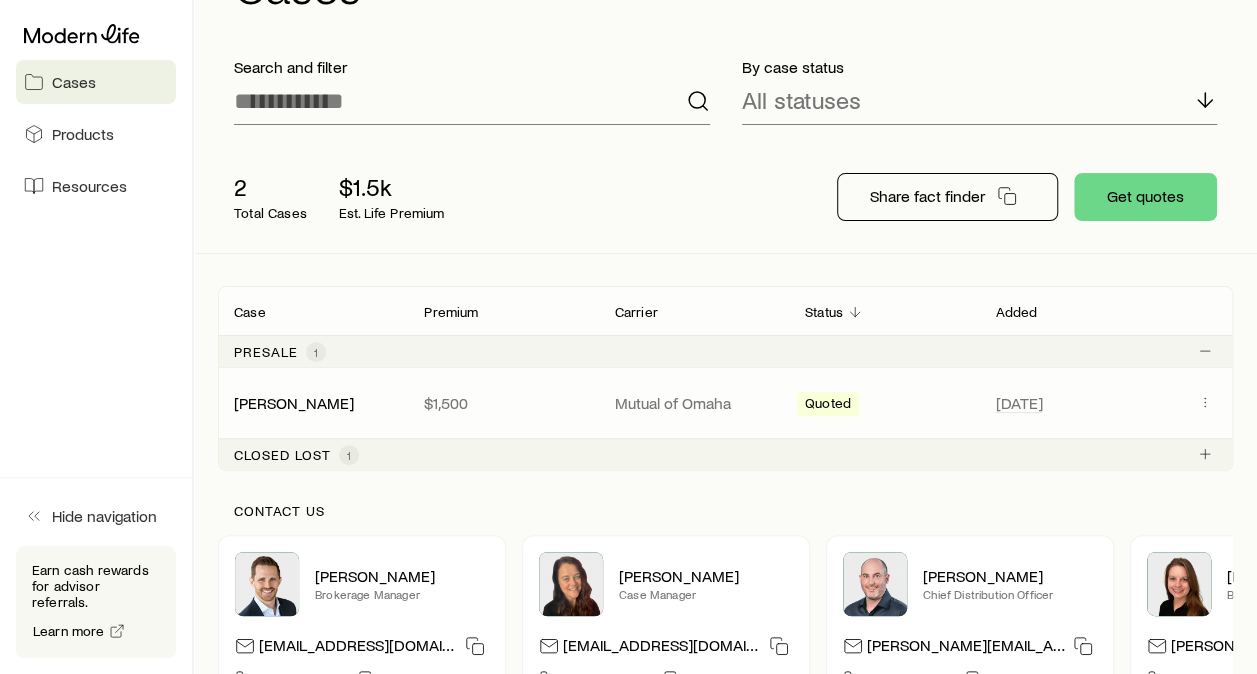 scroll, scrollTop: 97, scrollLeft: 0, axis: vertical 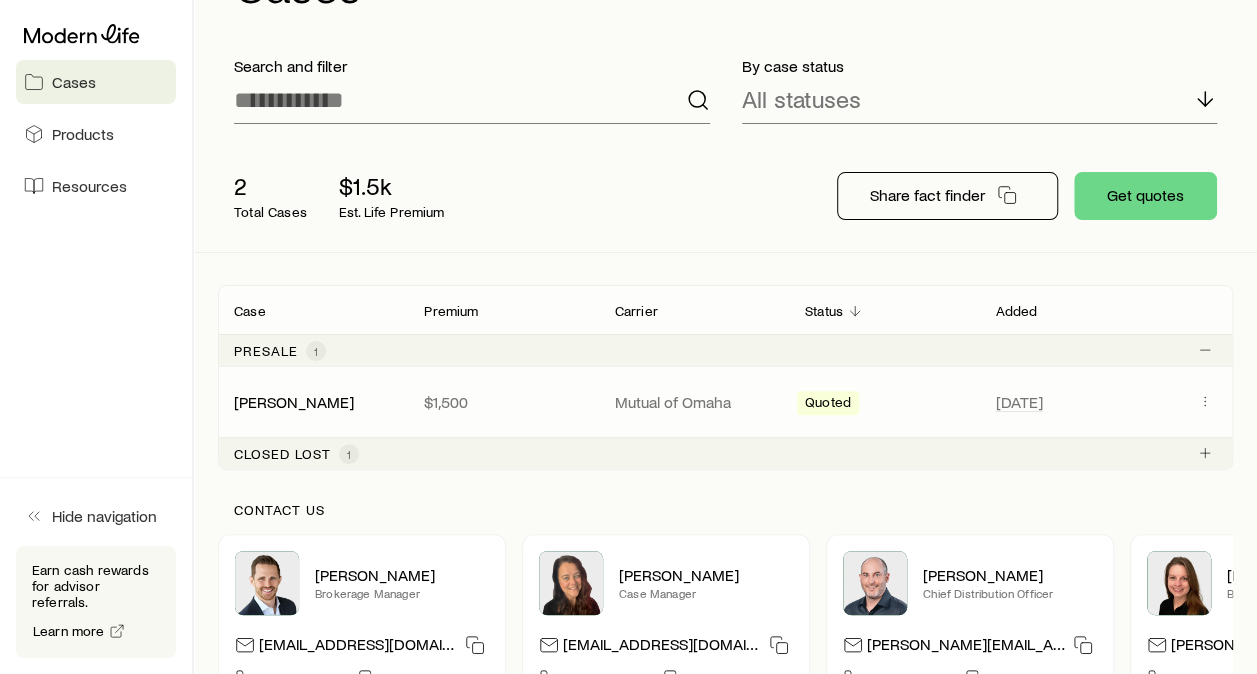 click on "Mutual of Omaha" at bounding box center (694, 402) 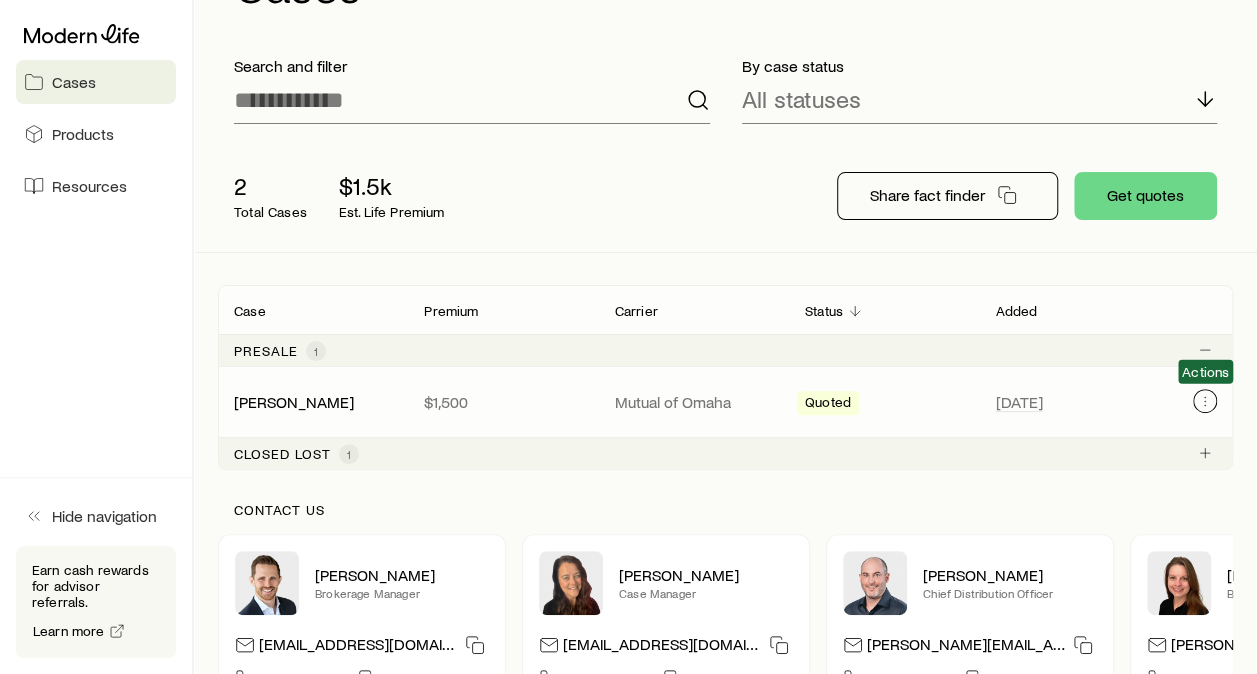 click 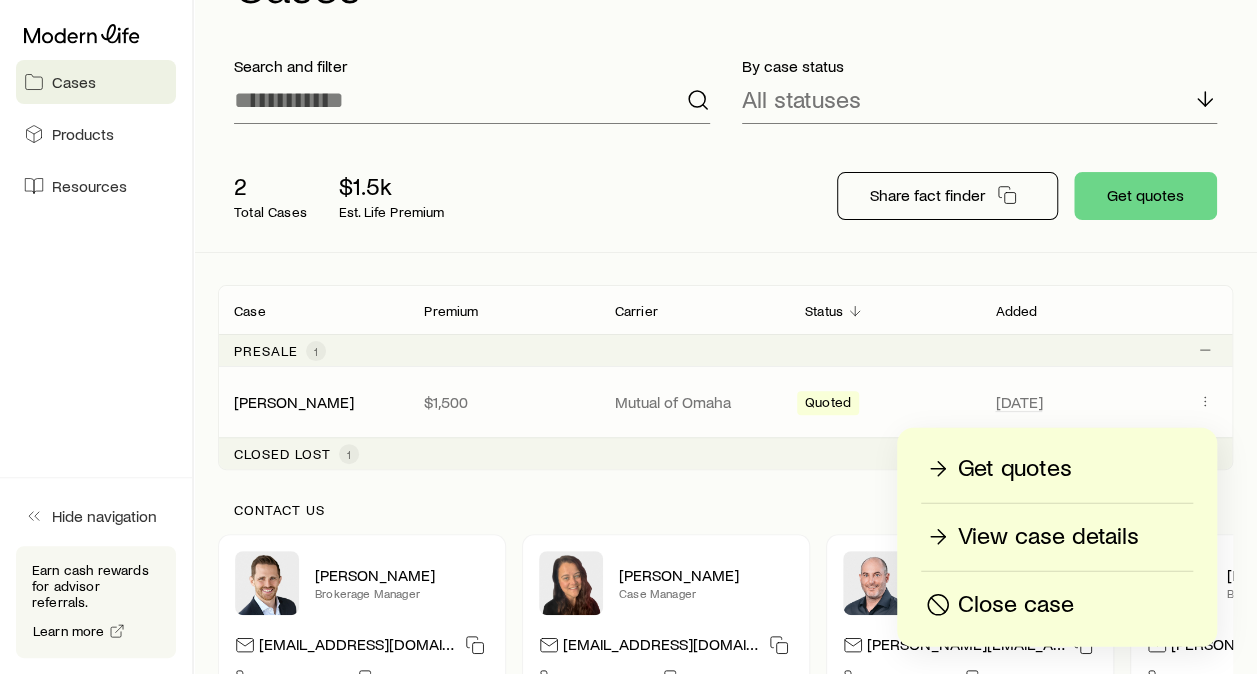click on "View case details" at bounding box center [1048, 537] 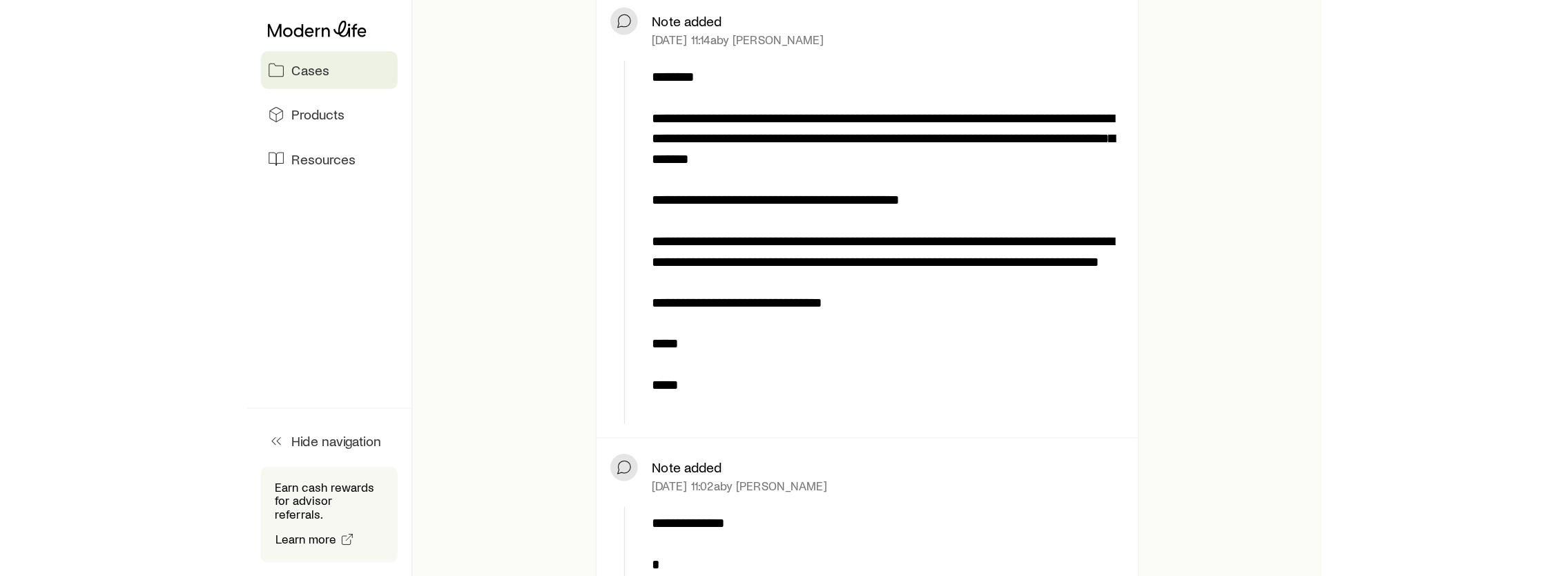 scroll, scrollTop: 638, scrollLeft: 0, axis: vertical 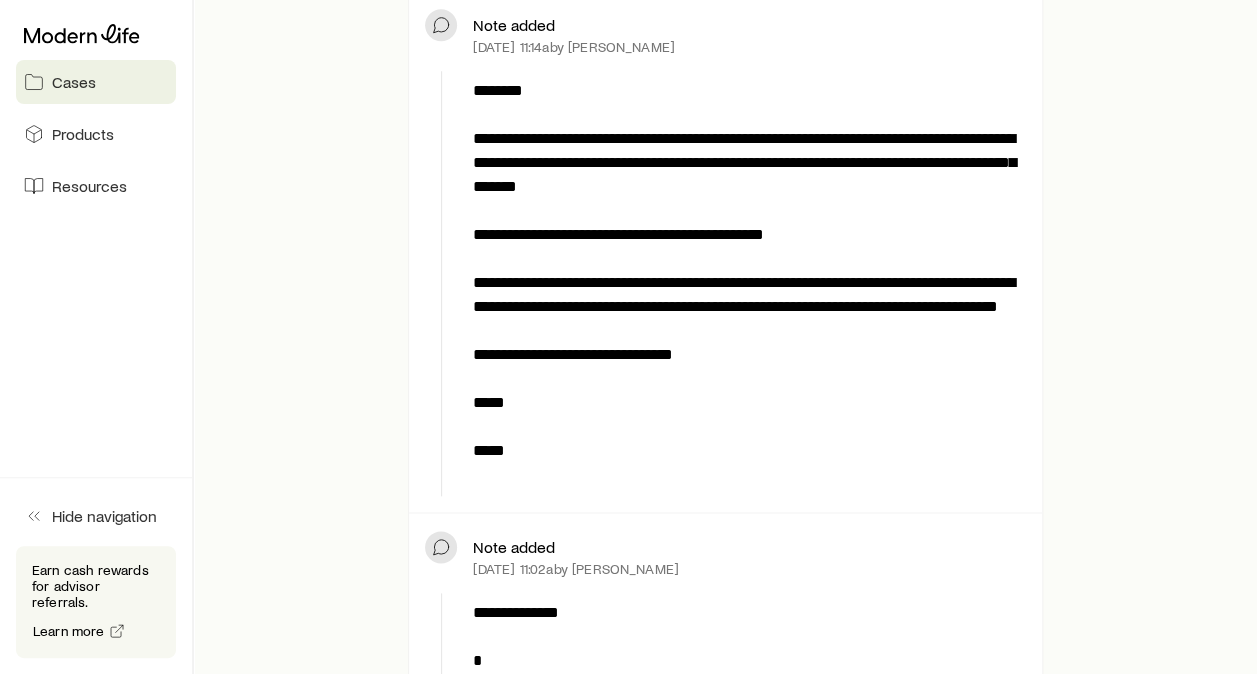 click on "**********" at bounding box center [725, 252] 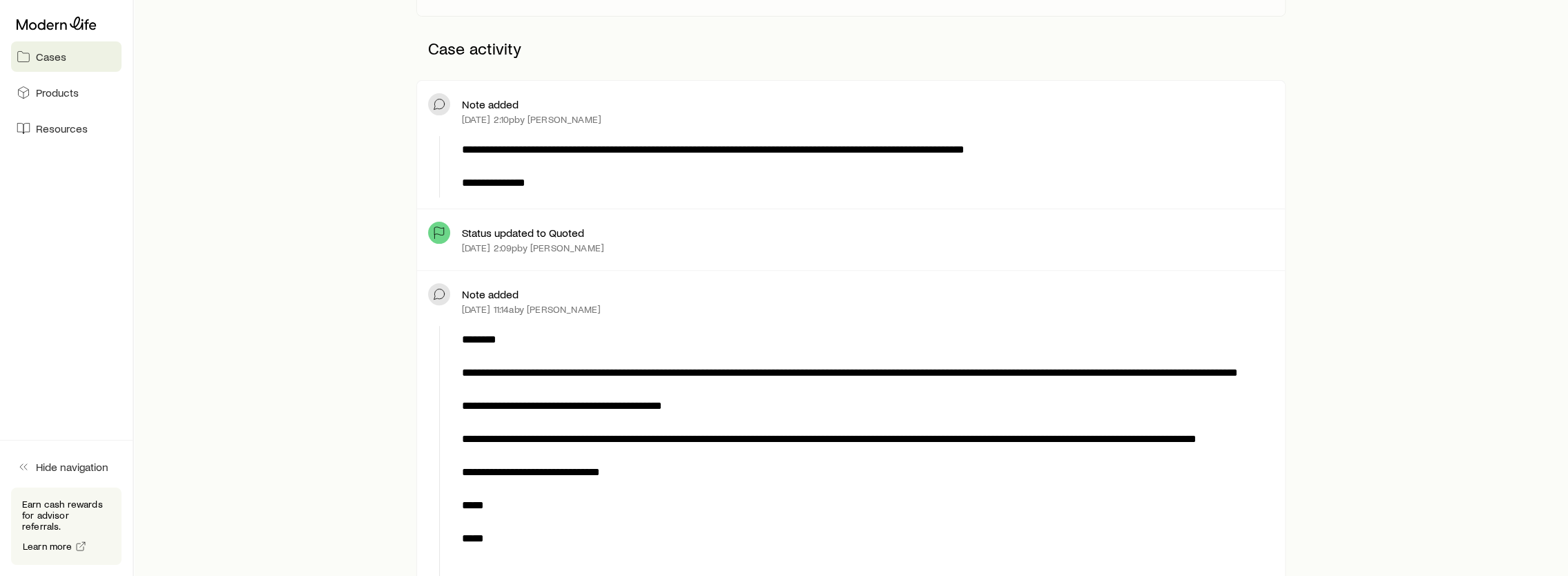 scroll, scrollTop: 431, scrollLeft: 0, axis: vertical 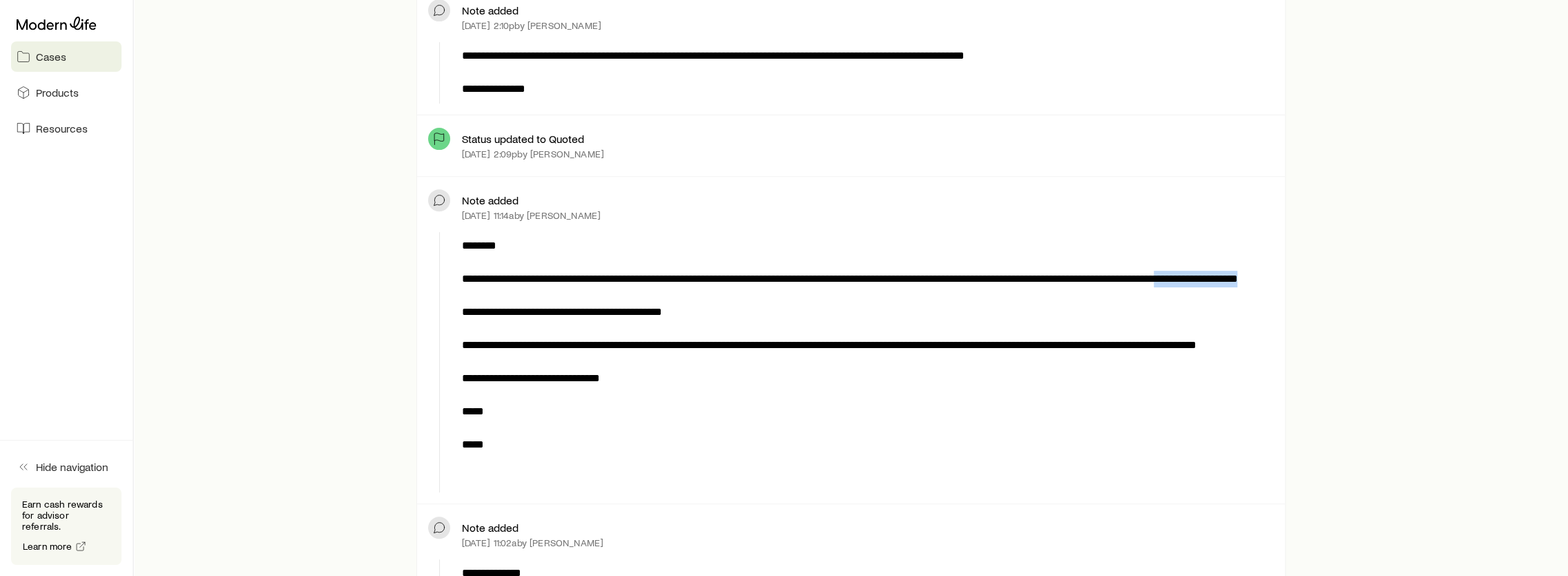 drag, startPoint x: 595, startPoint y: 293, endPoint x: 463, endPoint y: 295, distance: 132.01515 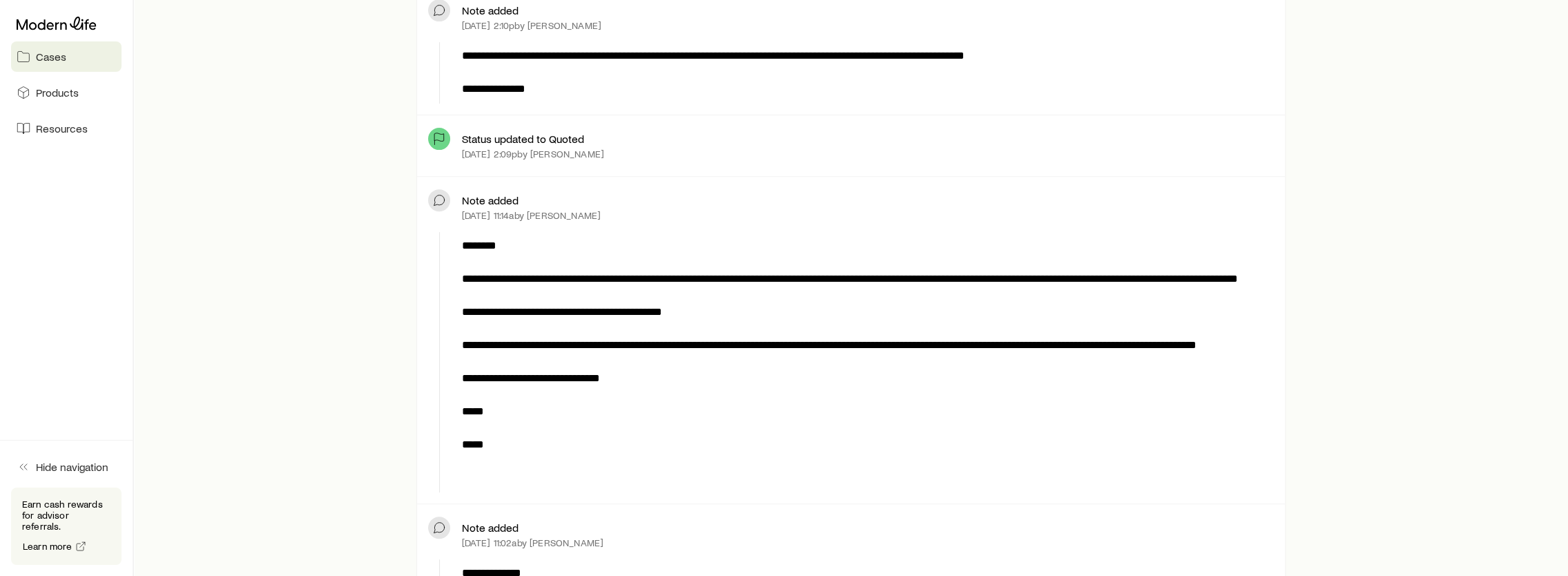 click on "**********" at bounding box center [864, 362] 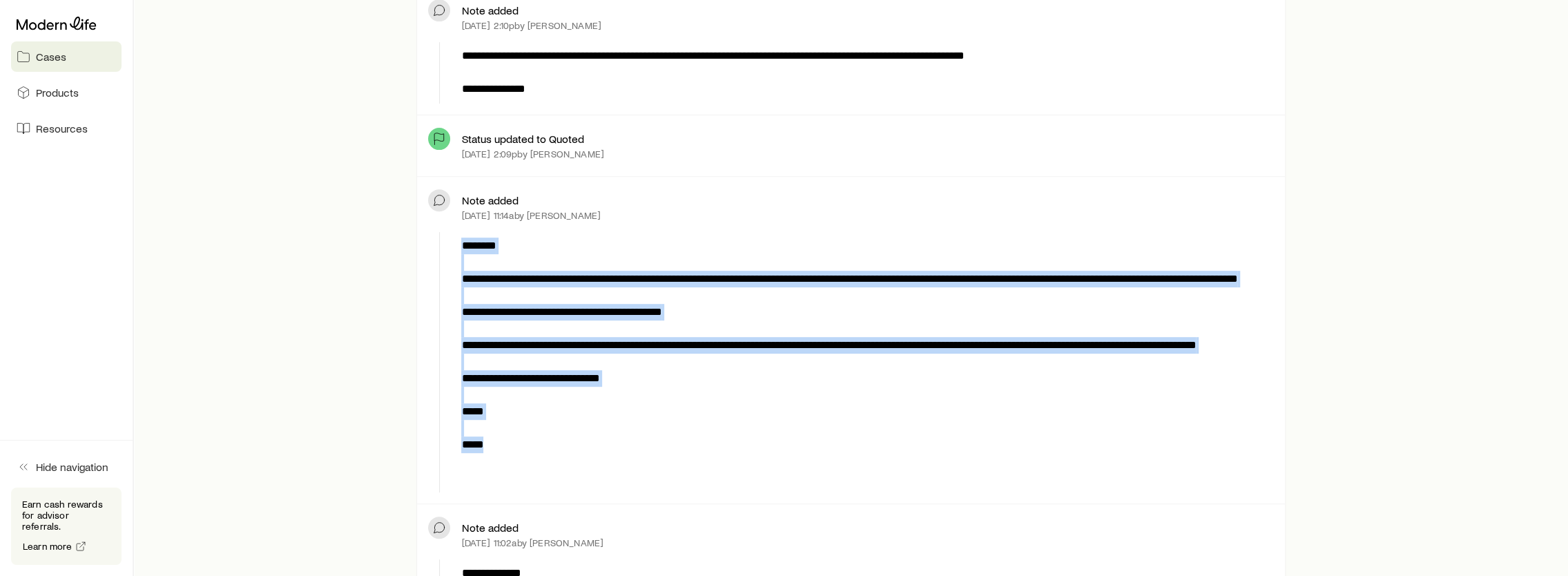 drag, startPoint x: 527, startPoint y: 480, endPoint x: 457, endPoint y: 243, distance: 247.1214 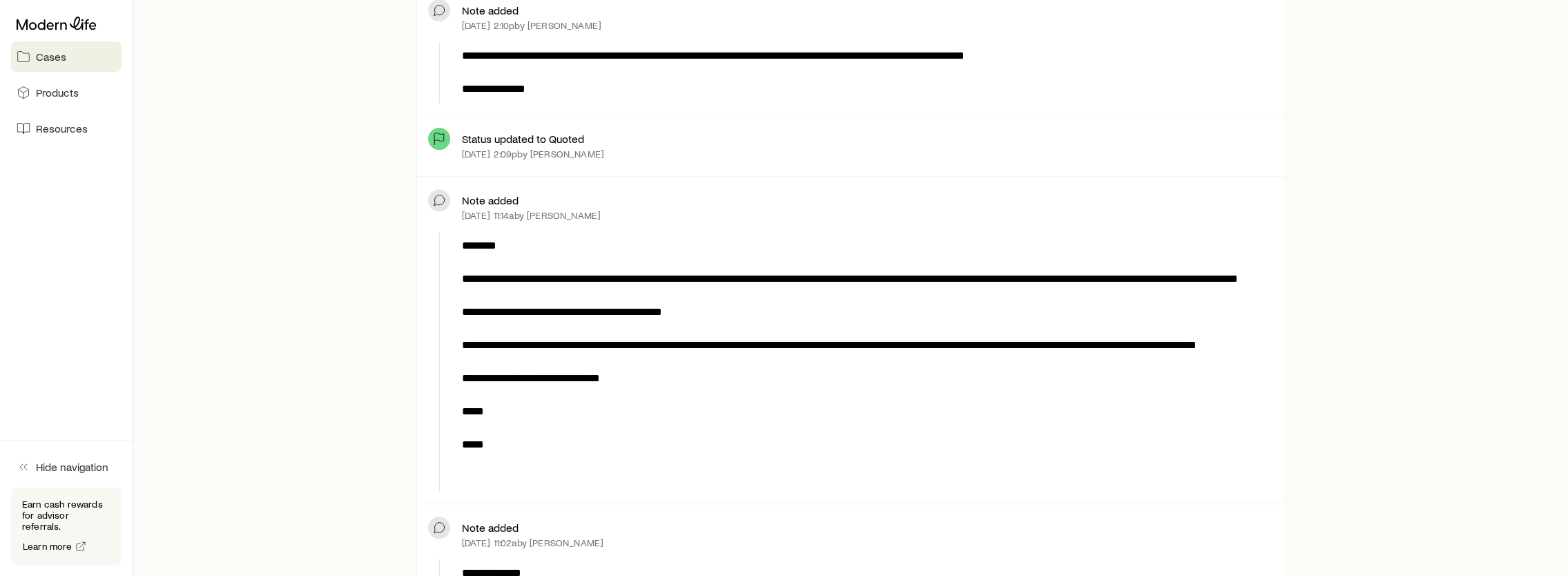 click on "**********" at bounding box center [851, 362] 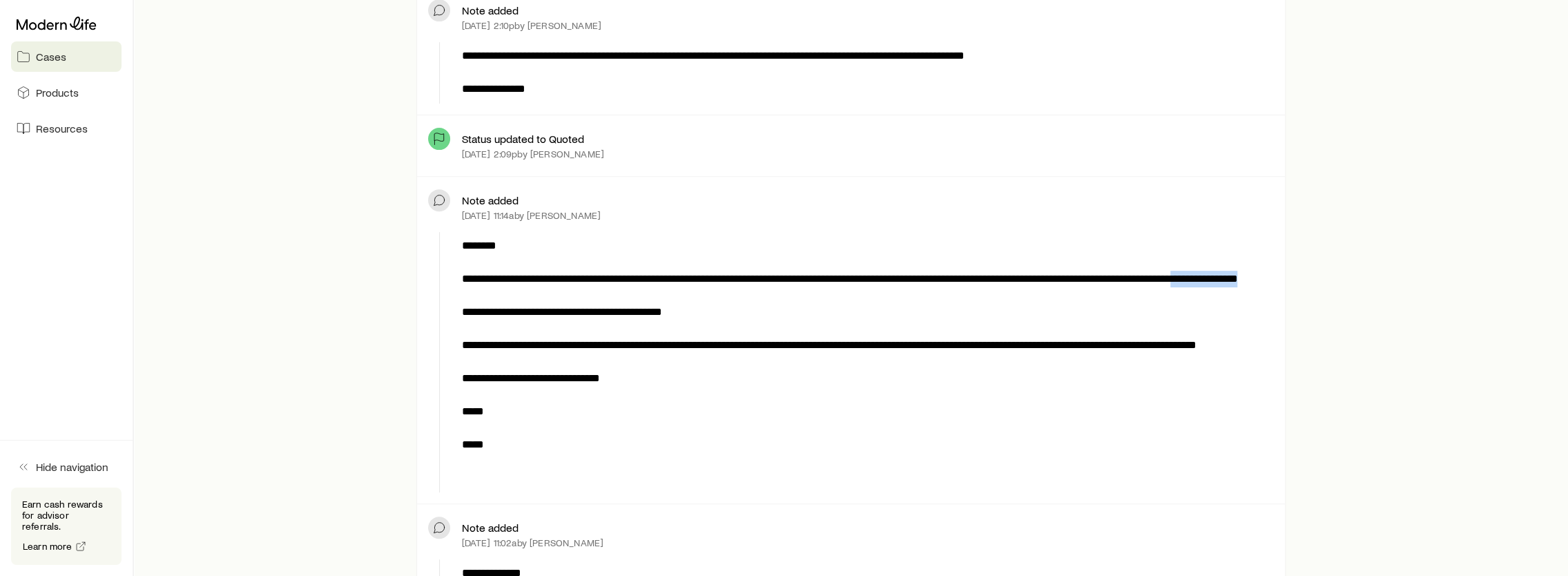 drag, startPoint x: 582, startPoint y: 294, endPoint x: 483, endPoint y: 295, distance: 99.00505 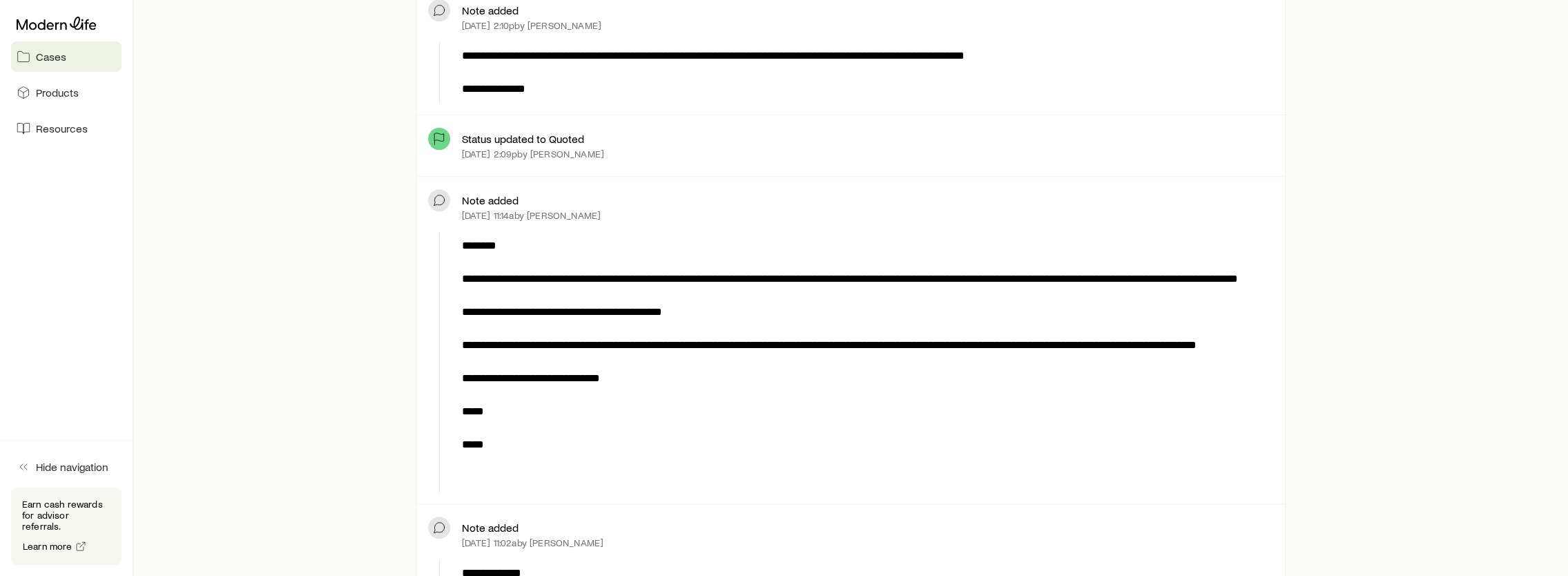 click on "**********" at bounding box center (864, 362) 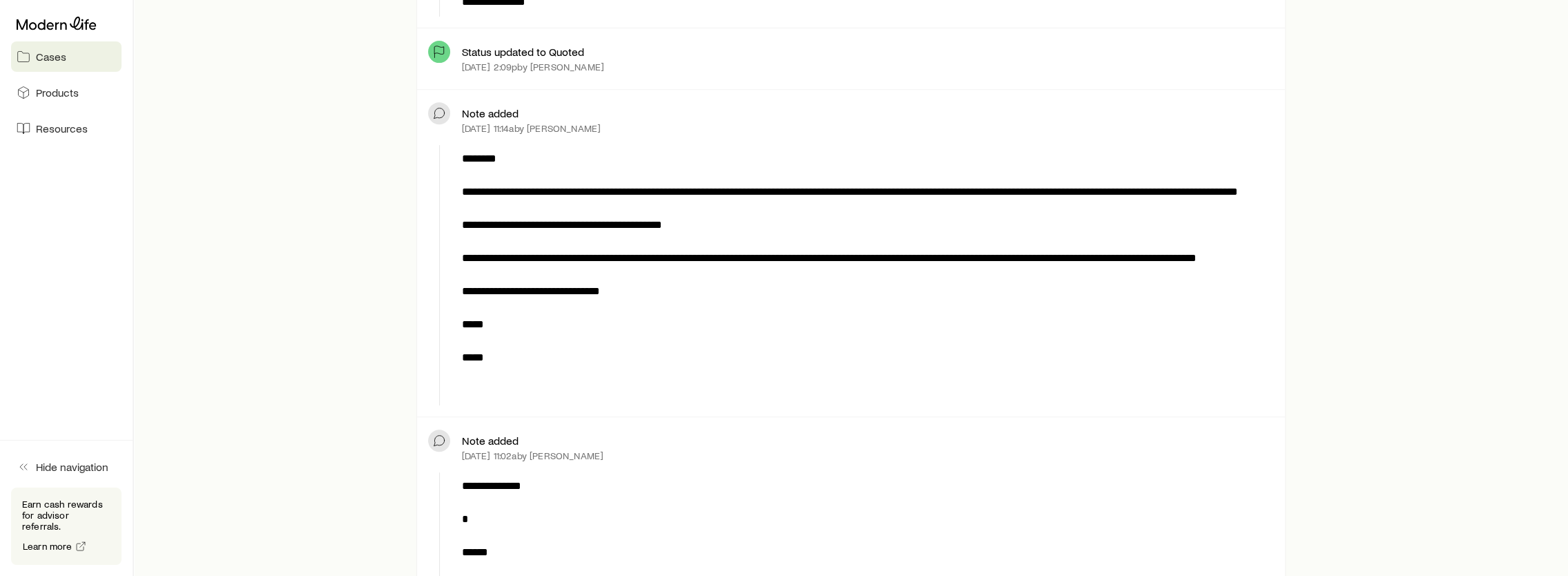 scroll, scrollTop: 500, scrollLeft: 0, axis: vertical 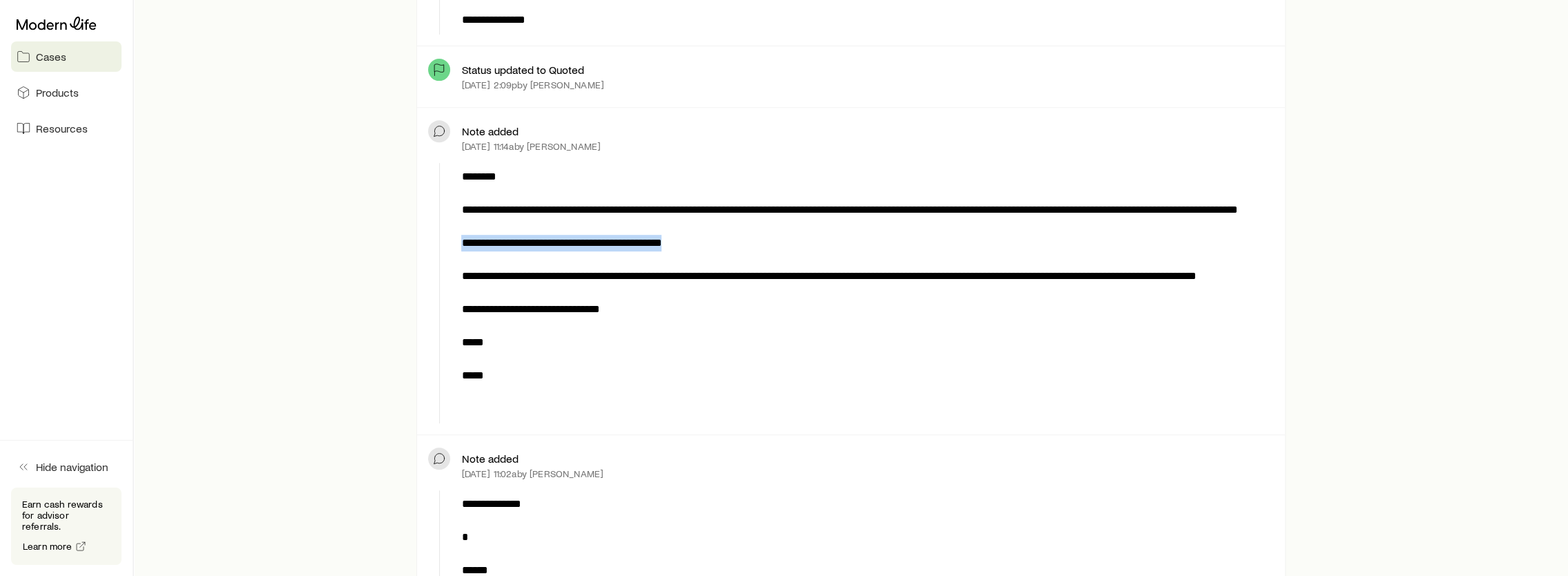 drag, startPoint x: 710, startPoint y: 258, endPoint x: 463, endPoint y: 261, distance: 247.01822 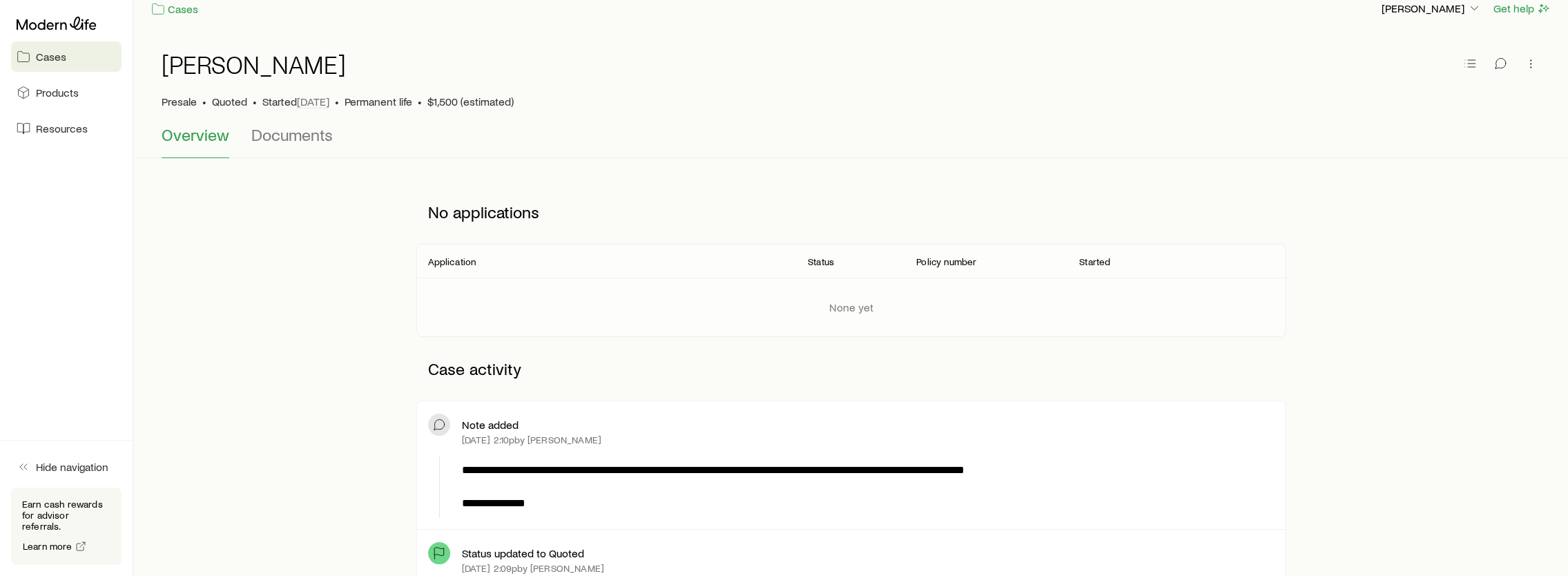 scroll, scrollTop: 17, scrollLeft: 0, axis: vertical 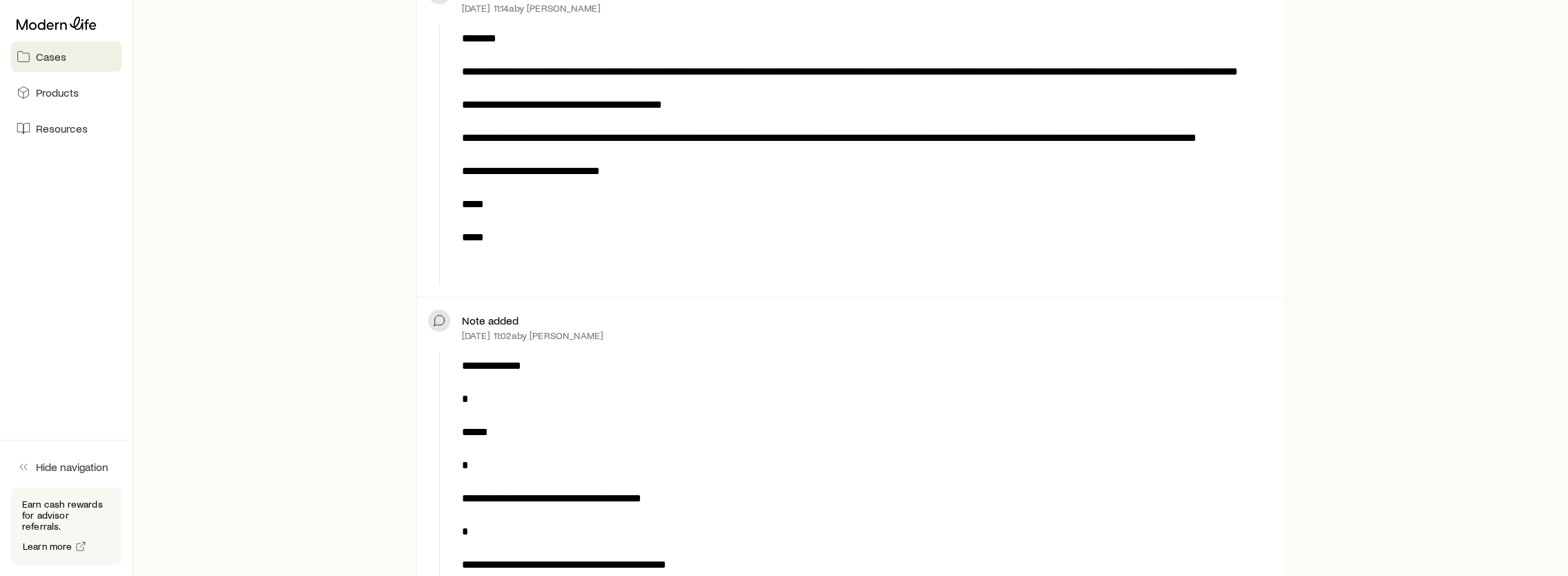 click on "**********" at bounding box center (851, 133) 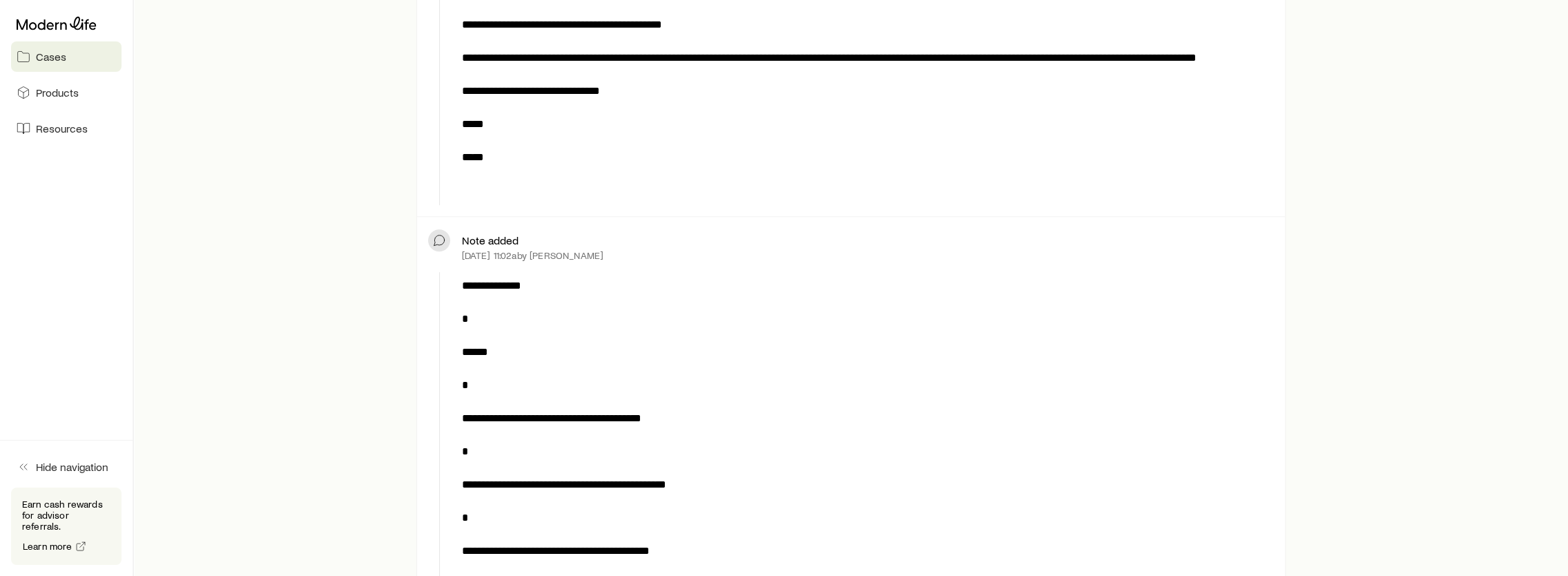 scroll, scrollTop: 845, scrollLeft: 0, axis: vertical 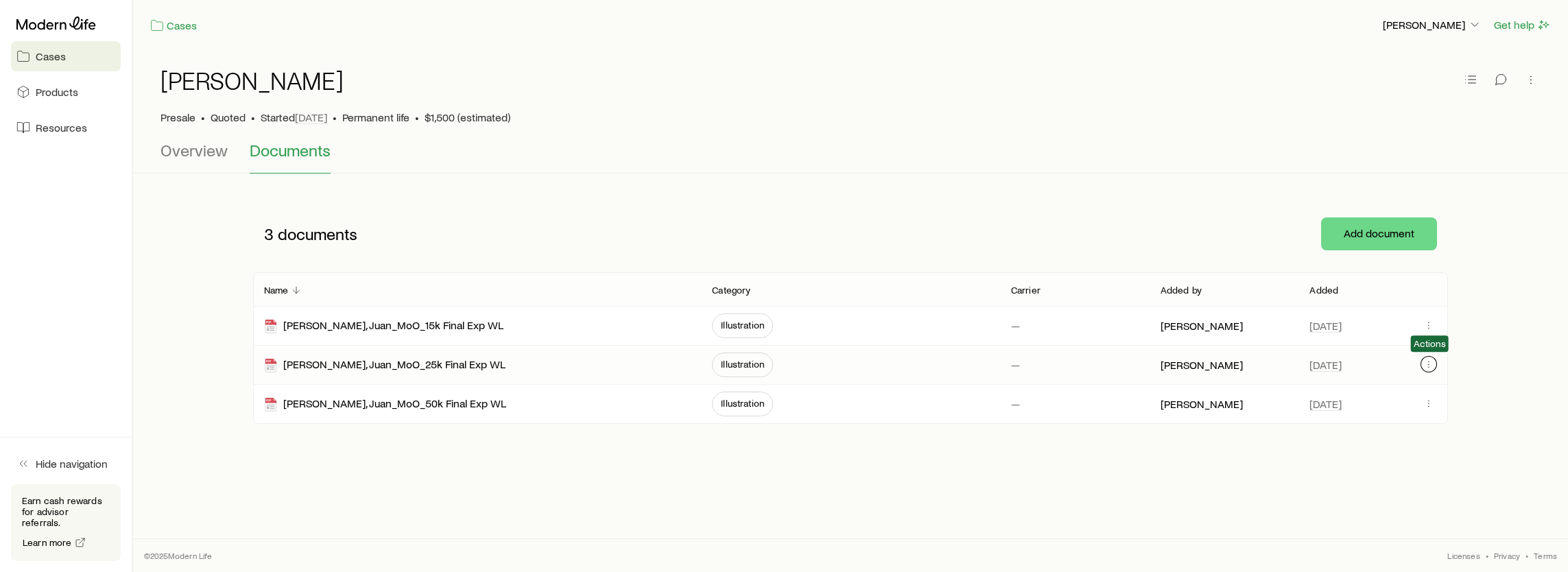 click at bounding box center [1429, 364] 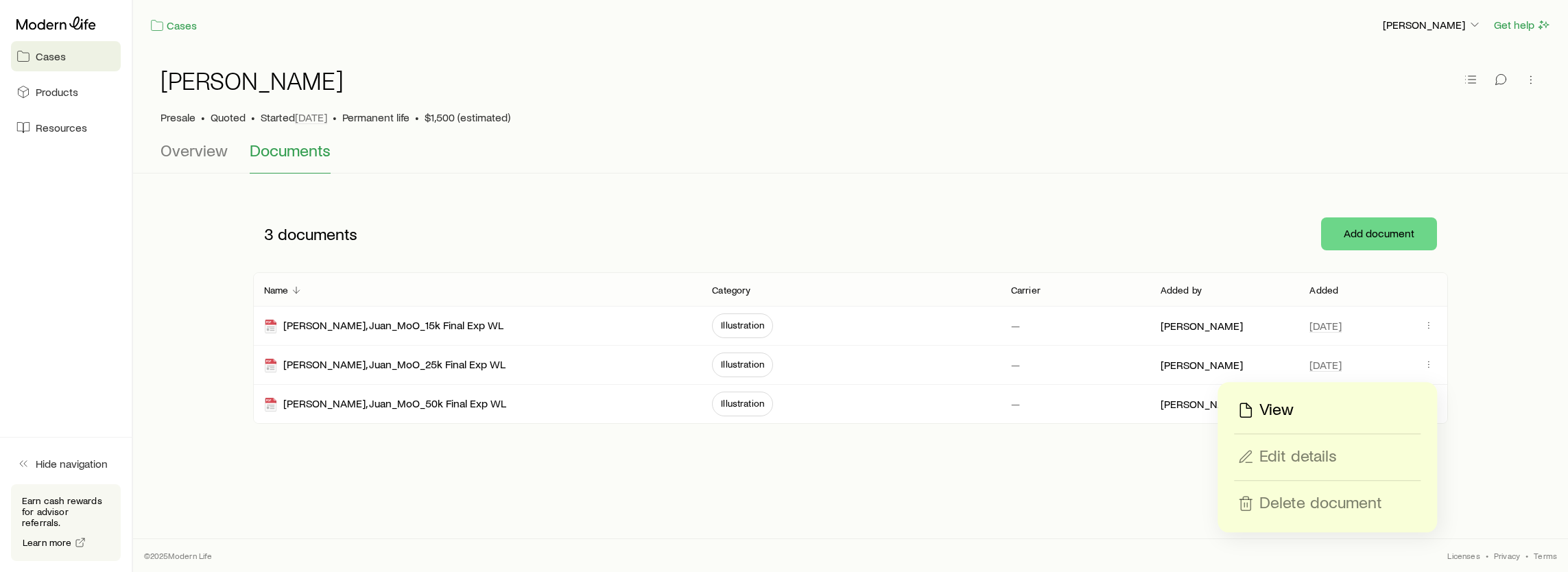 click on "View" at bounding box center [1276, 410] 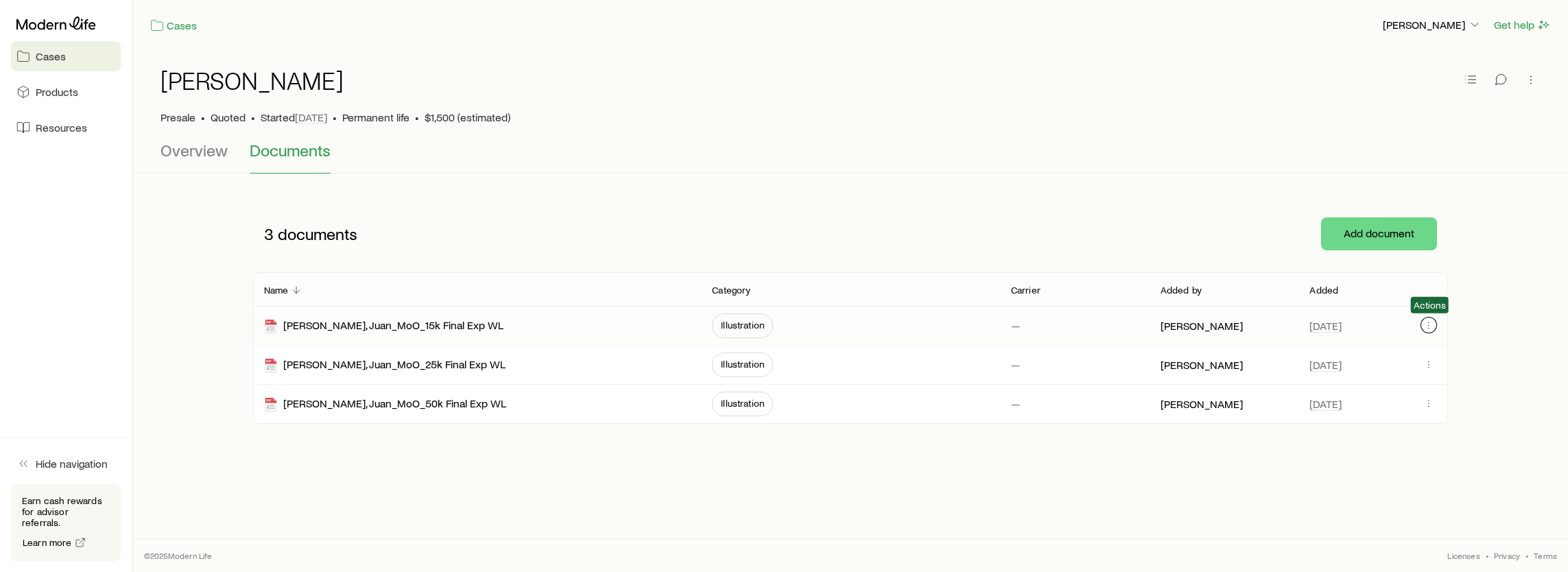 click 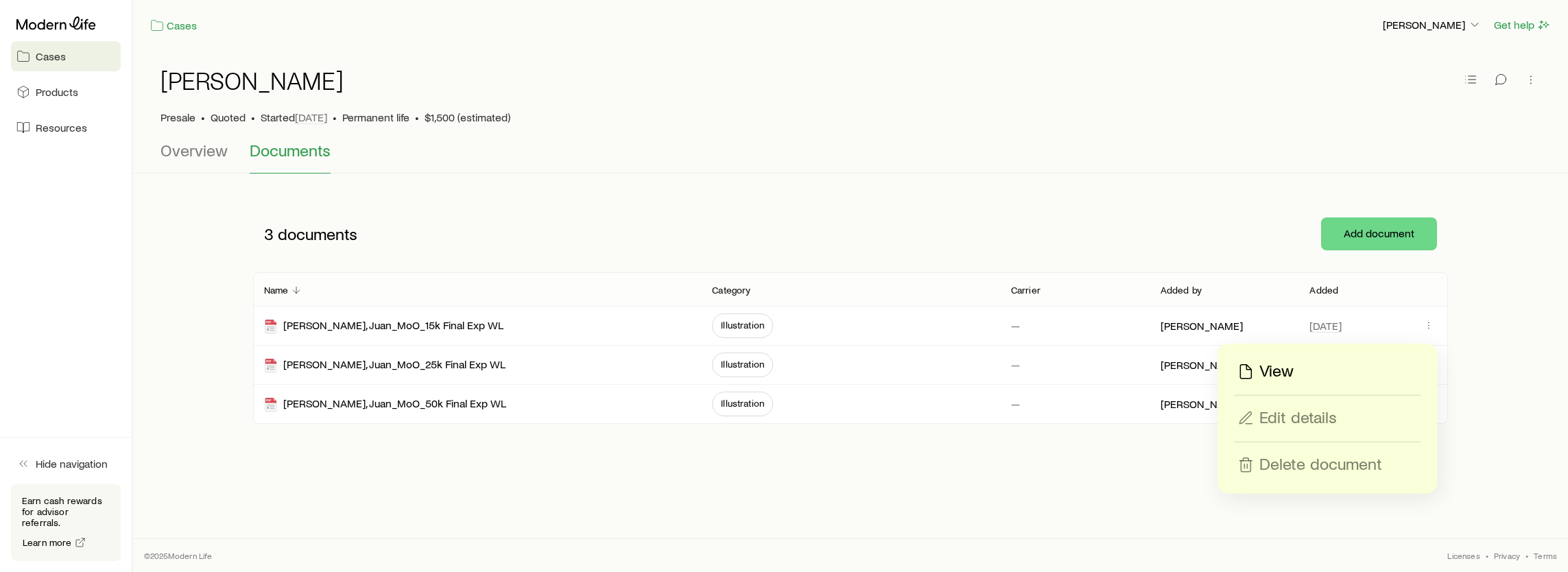 click on "View" at bounding box center [1276, 372] 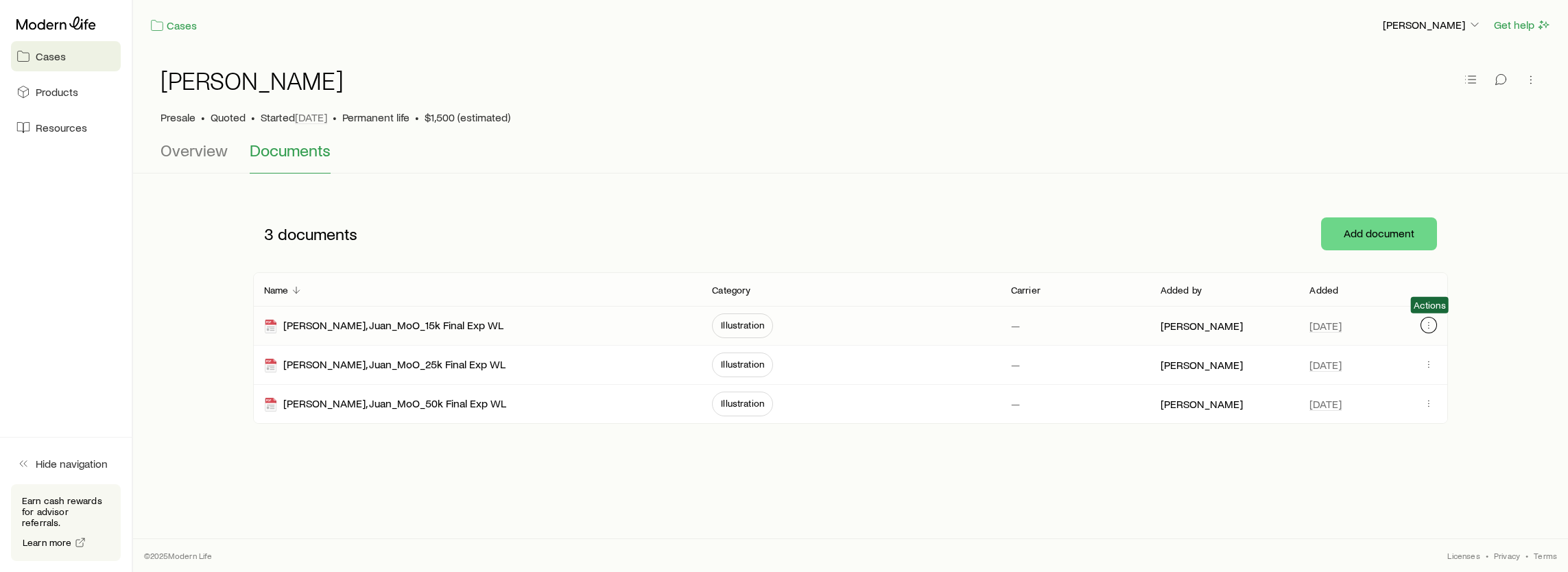 click 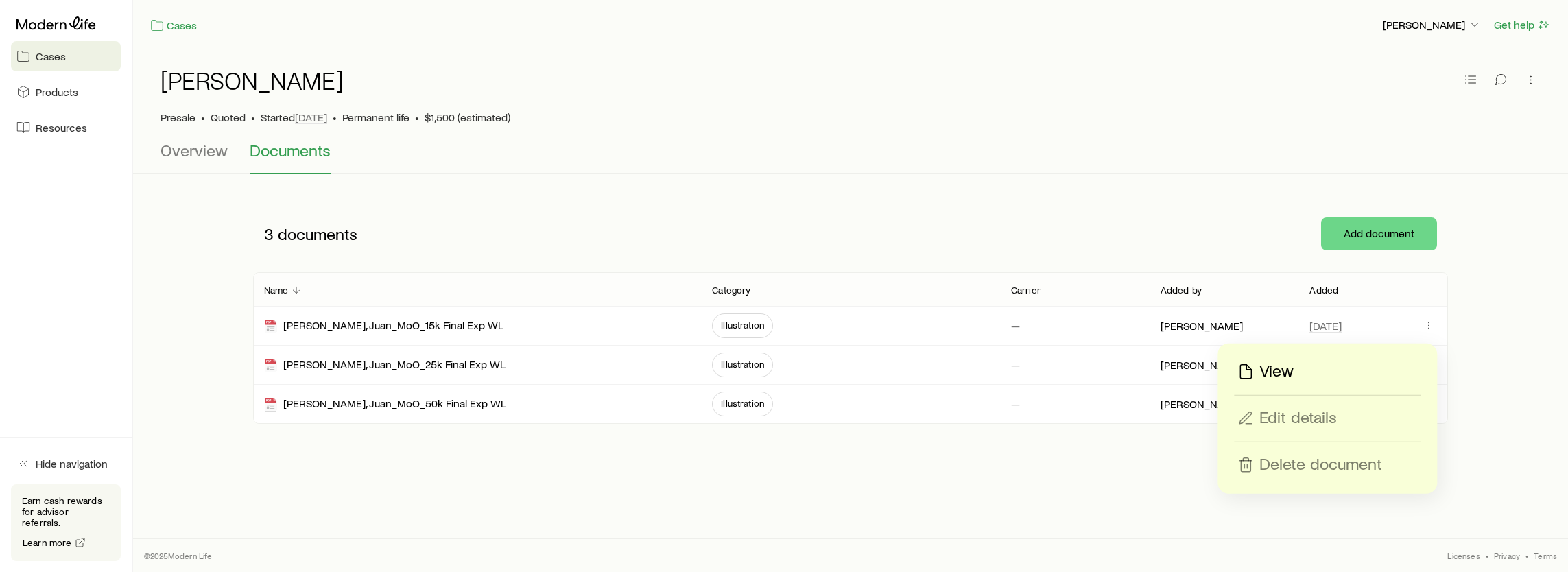 click on "View" at bounding box center [1327, 372] 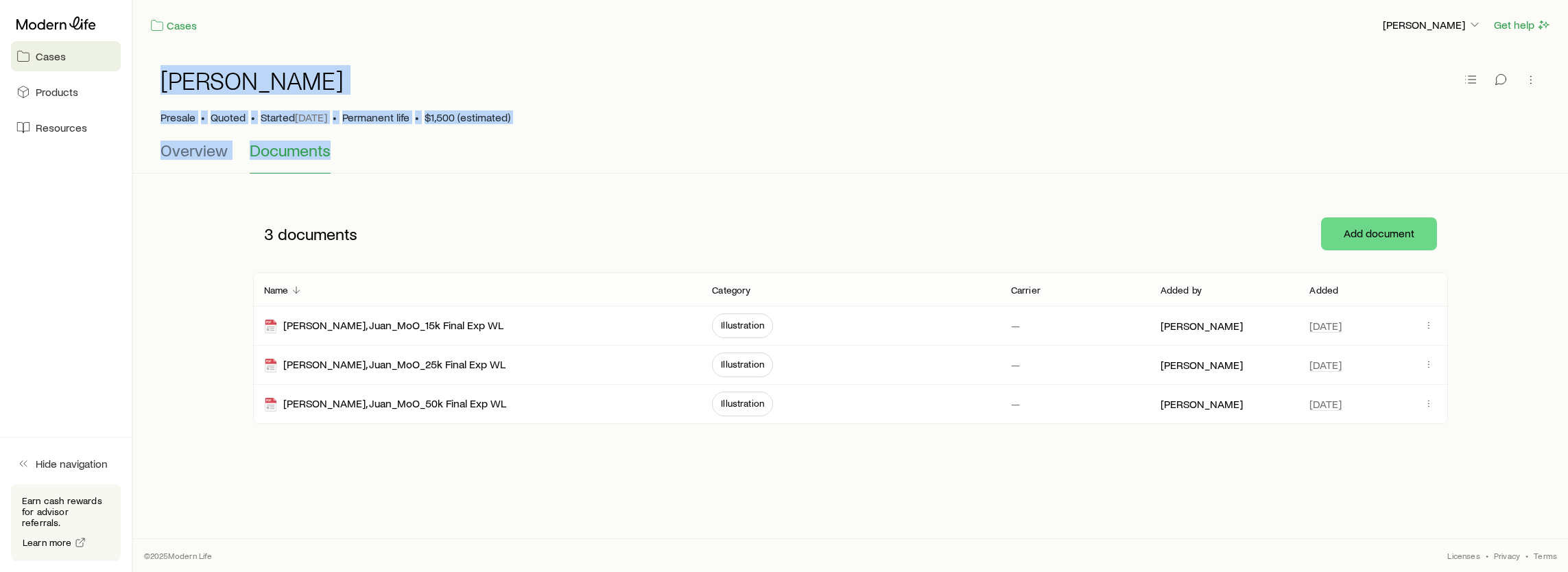drag, startPoint x: 377, startPoint y: 147, endPoint x: 141, endPoint y: 66, distance: 249.5135 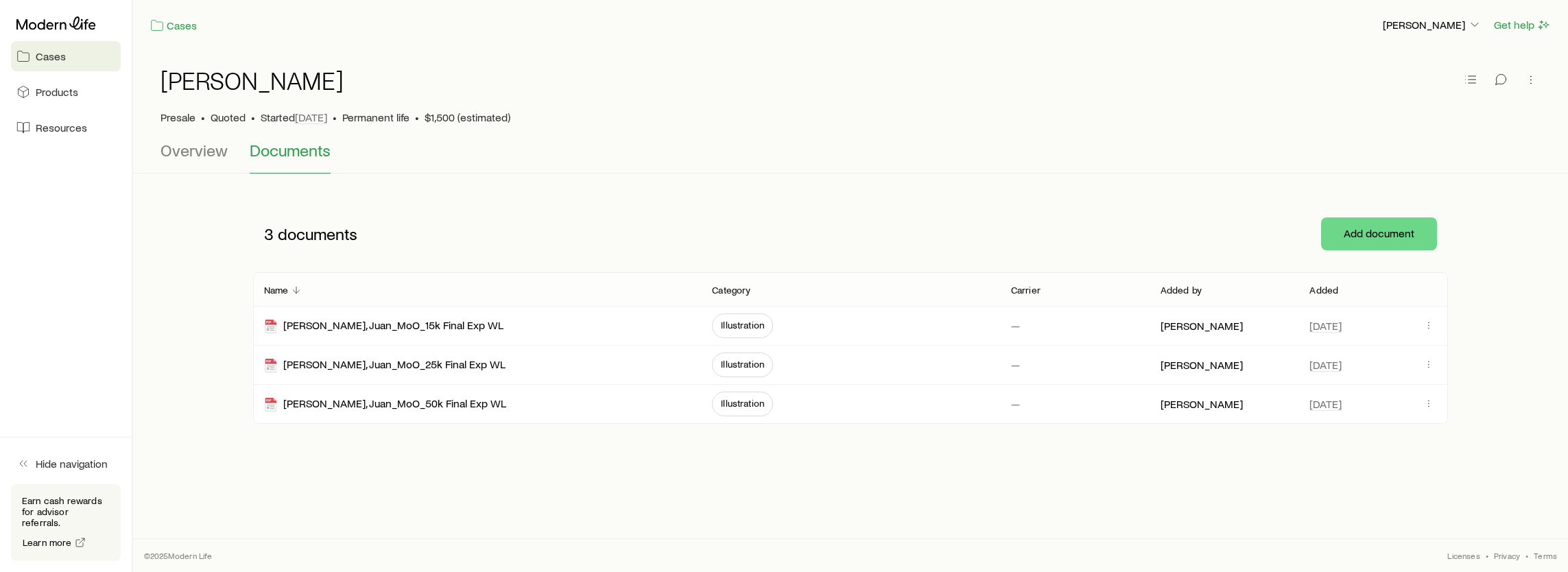 drag, startPoint x: 141, startPoint y: 66, endPoint x: 307, endPoint y: 48, distance: 166.97305 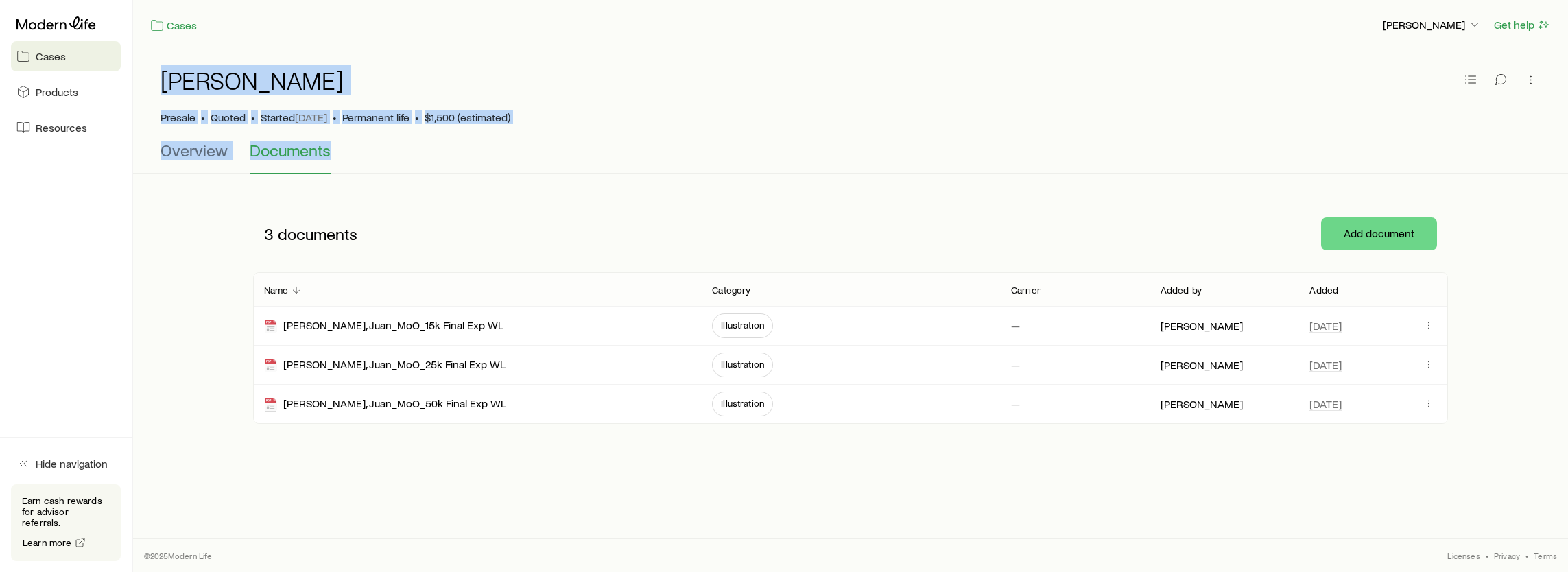 drag, startPoint x: 166, startPoint y: 76, endPoint x: 480, endPoint y: 166, distance: 326.64354 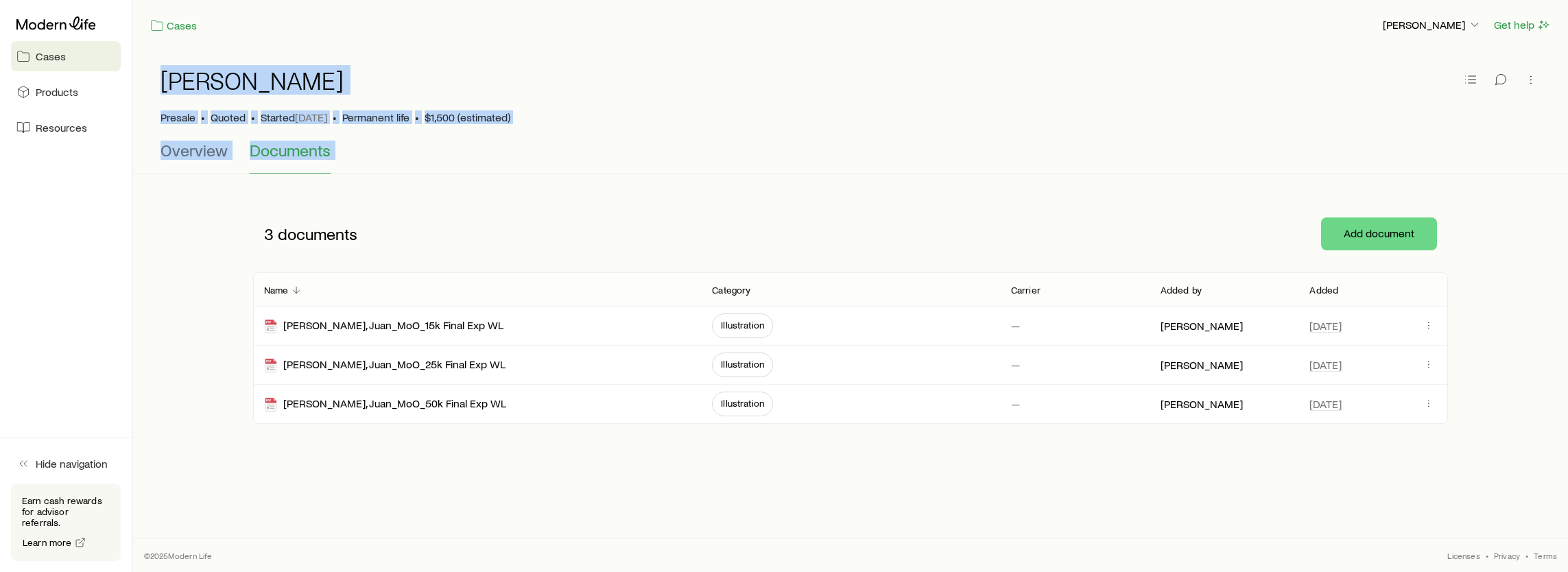 drag, startPoint x: 427, startPoint y: 160, endPoint x: 159, endPoint y: 82, distance: 279.12005 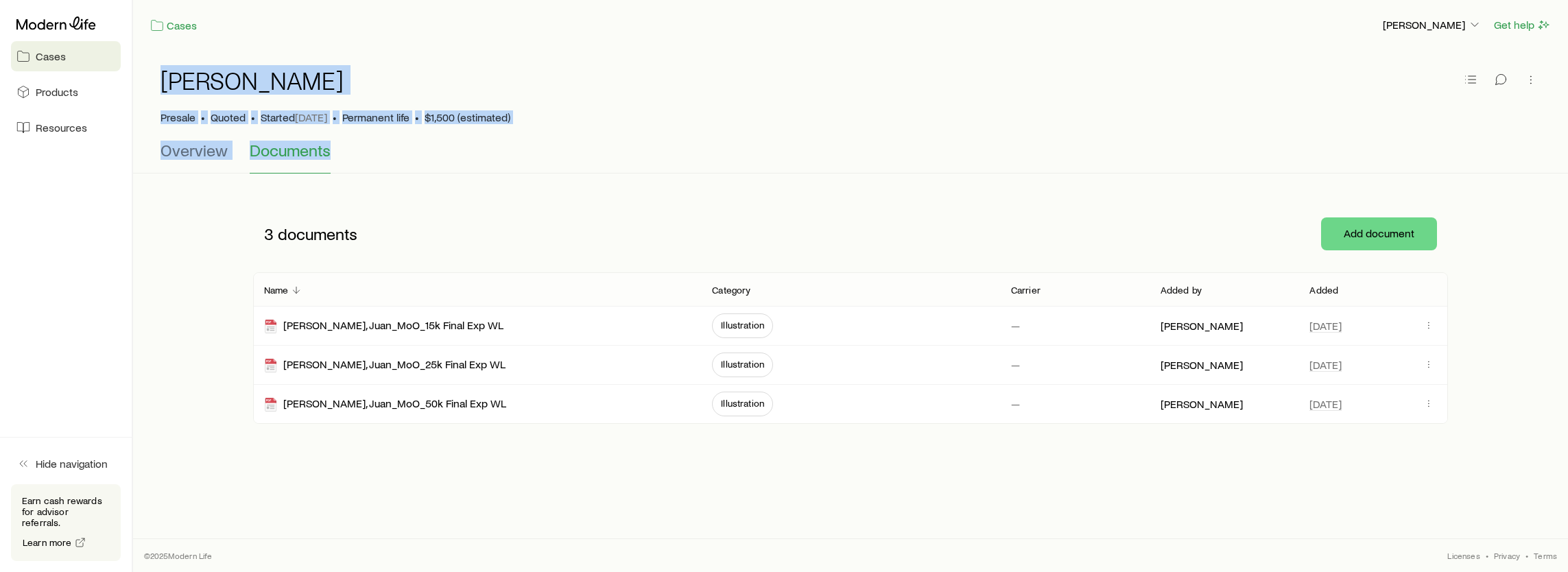 drag, startPoint x: 150, startPoint y: 64, endPoint x: 392, endPoint y: 167, distance: 263.0076 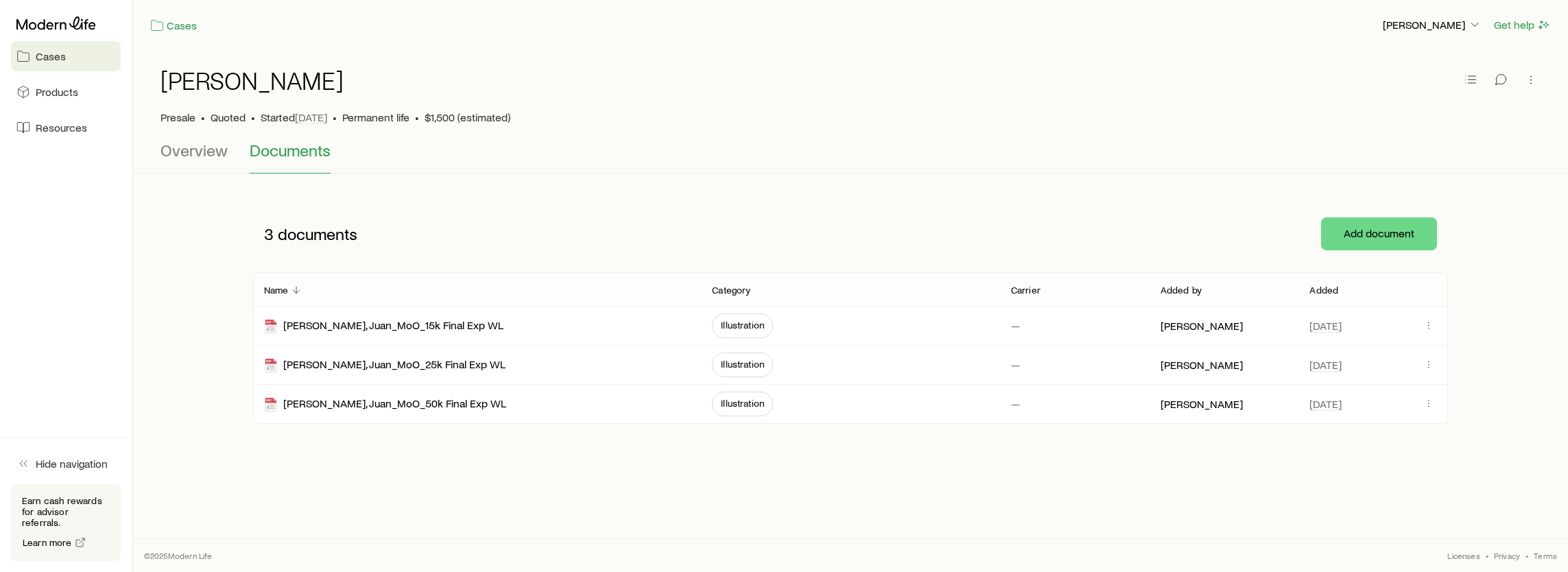 click on "Cases [PERSON_NAME] Get help" at bounding box center (851, 25) 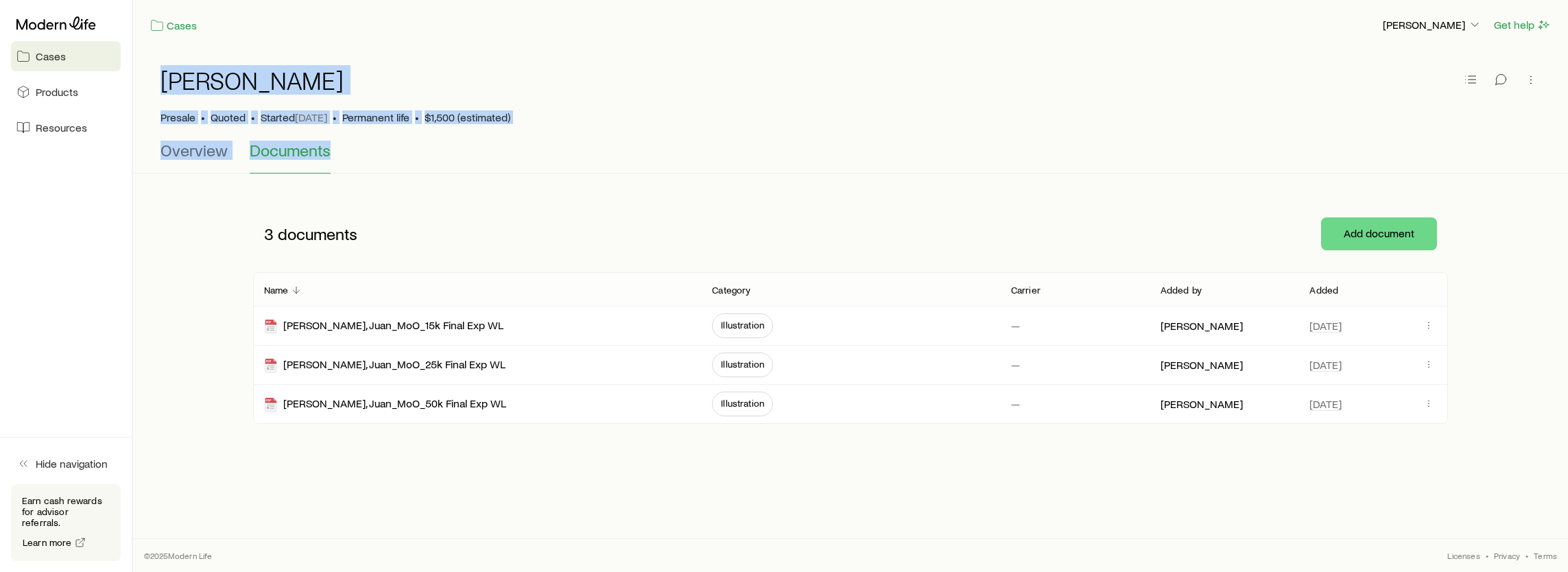 drag, startPoint x: 156, startPoint y: 70, endPoint x: 403, endPoint y: 163, distance: 263.92802 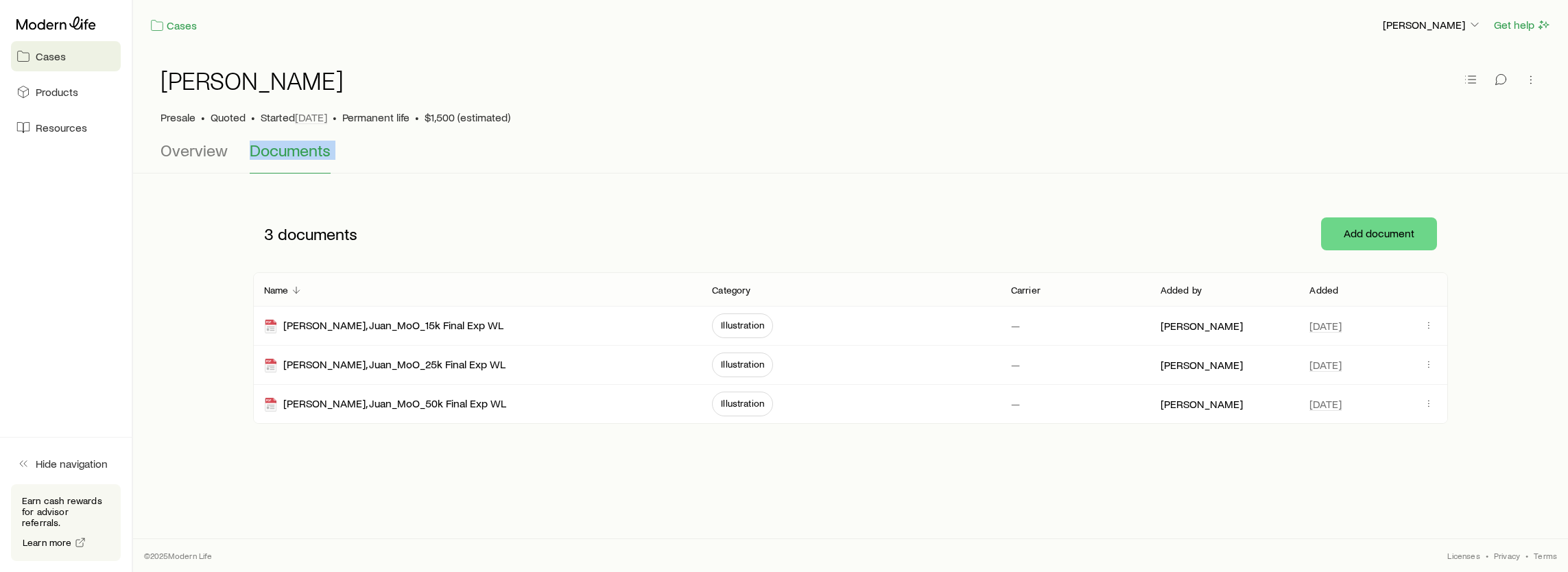 click on "Overview Documents" at bounding box center (851, 157) 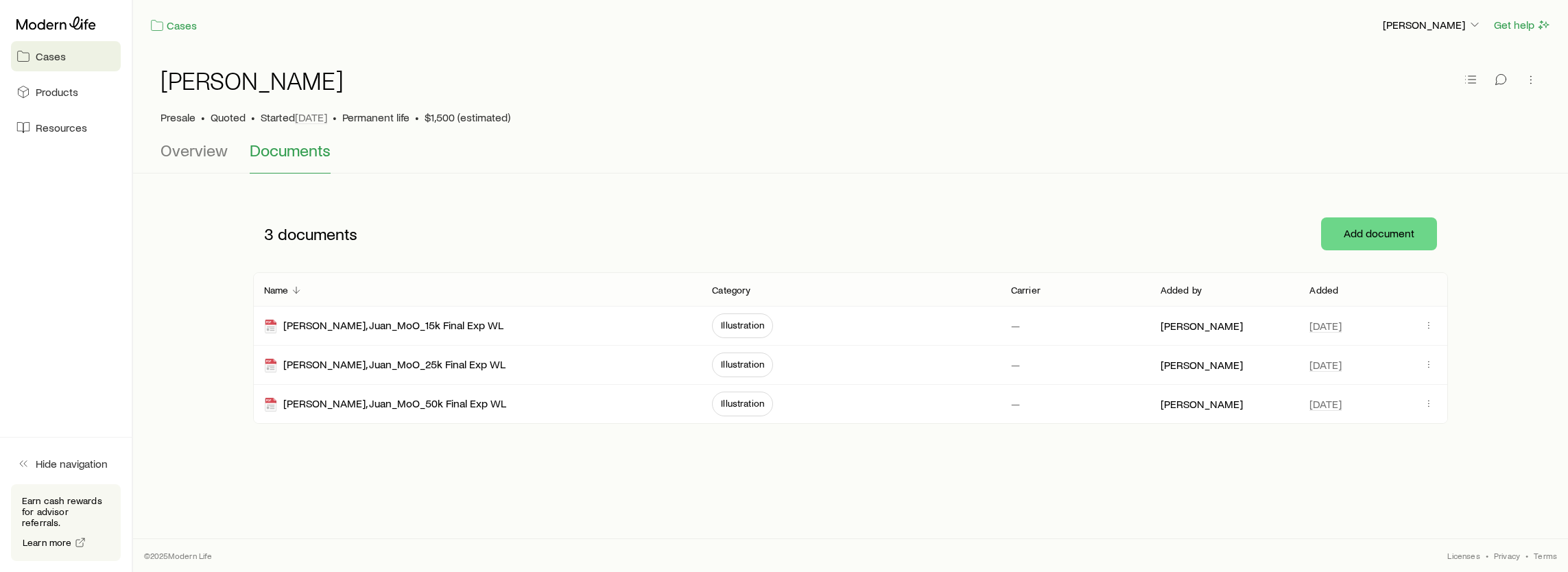 drag, startPoint x: 384, startPoint y: 158, endPoint x: 339, endPoint y: 88, distance: 83.21658 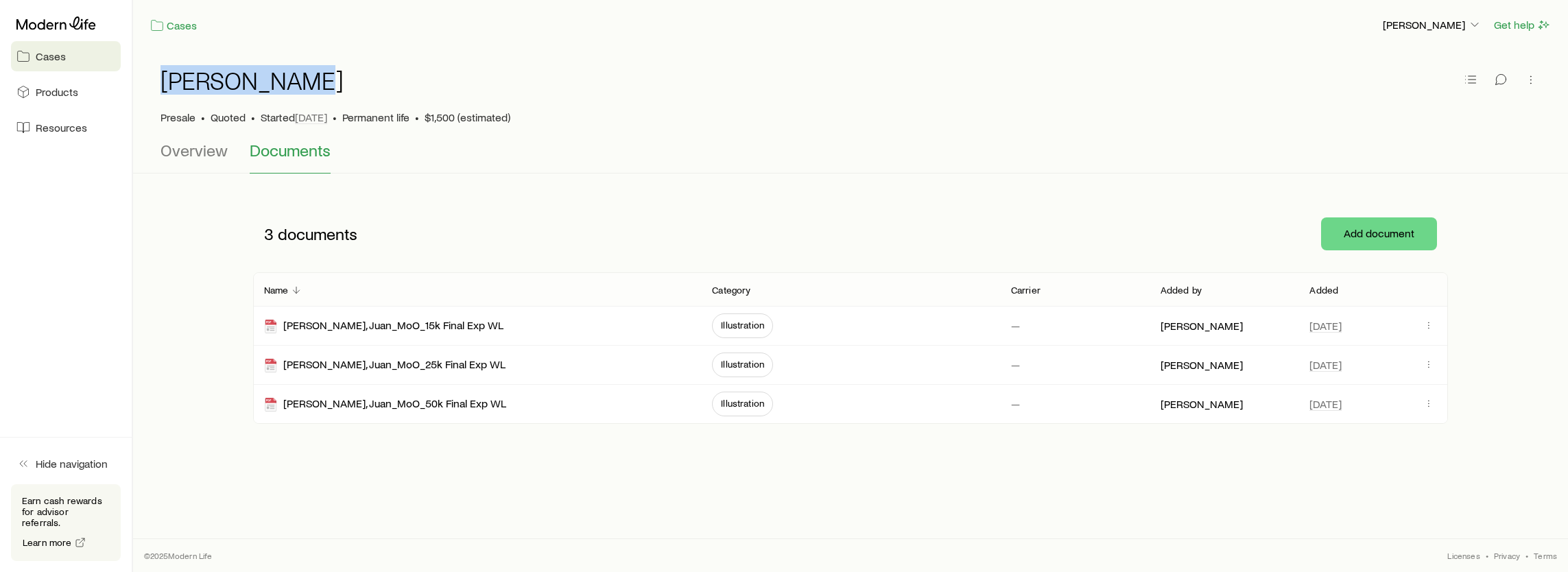 drag, startPoint x: 302, startPoint y: 81, endPoint x: 153, endPoint y: 81, distance: 149 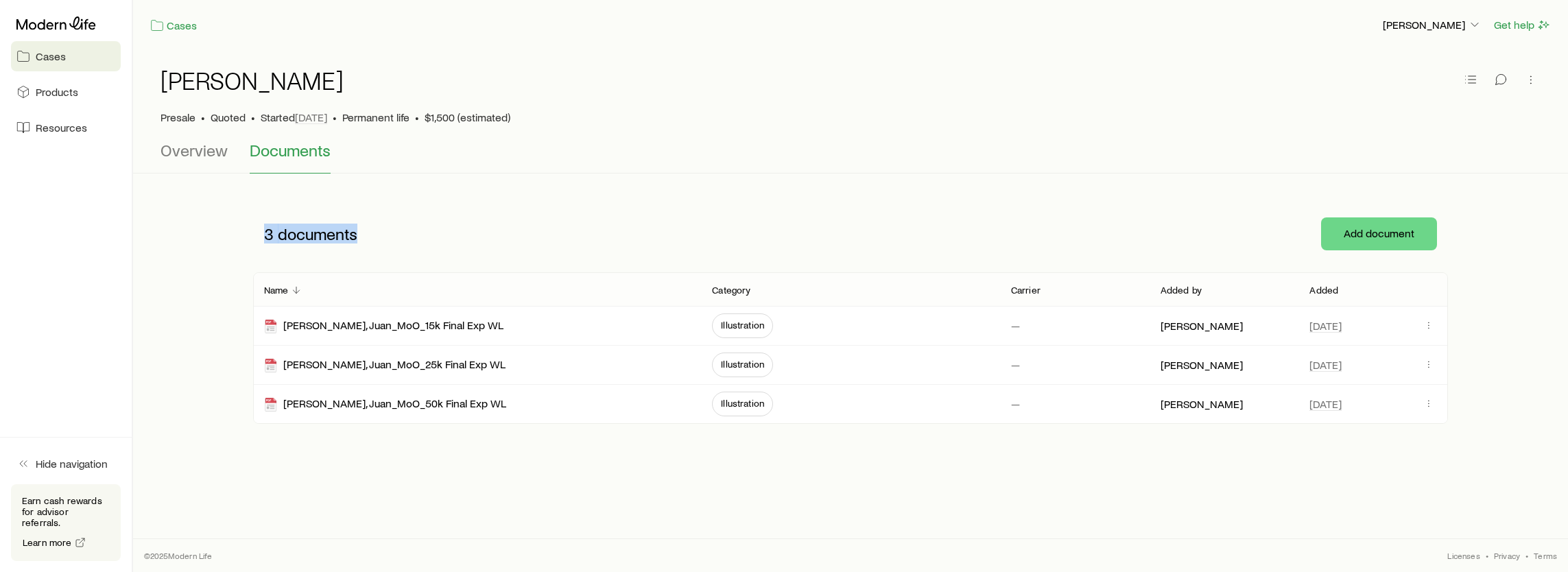drag, startPoint x: 384, startPoint y: 241, endPoint x: 237, endPoint y: 237, distance: 147.05441 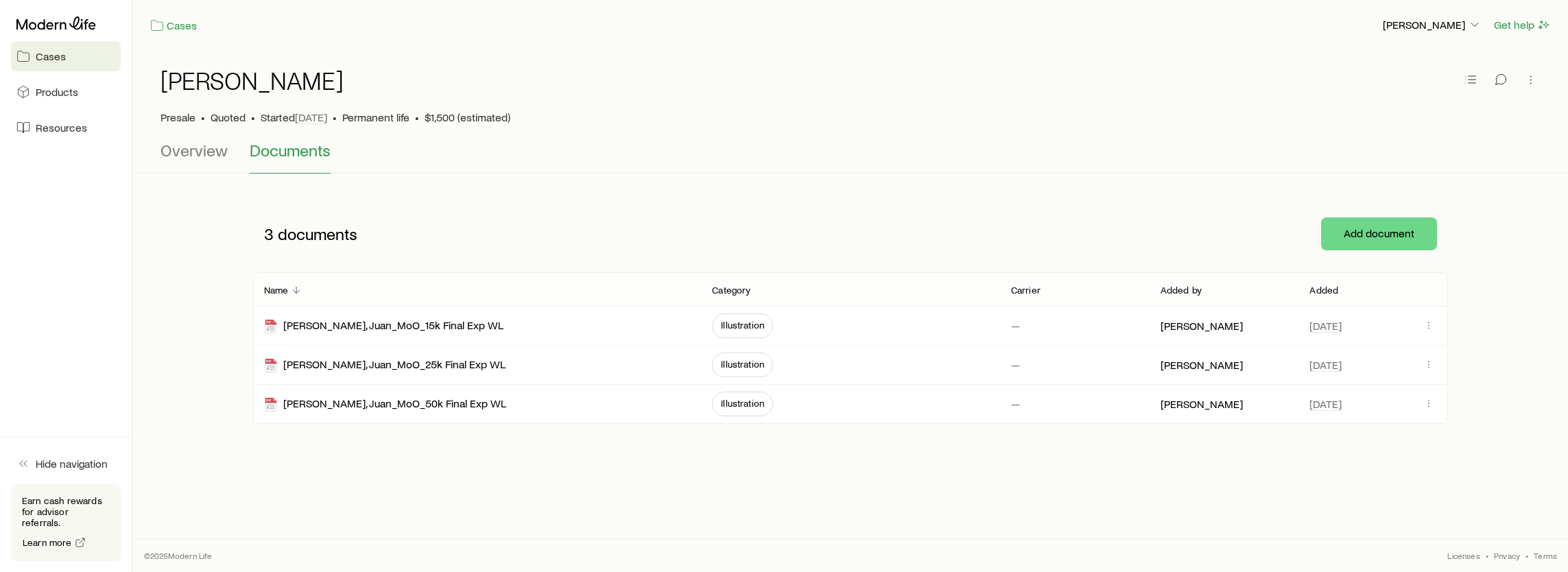 click on "3" at bounding box center [269, 234] 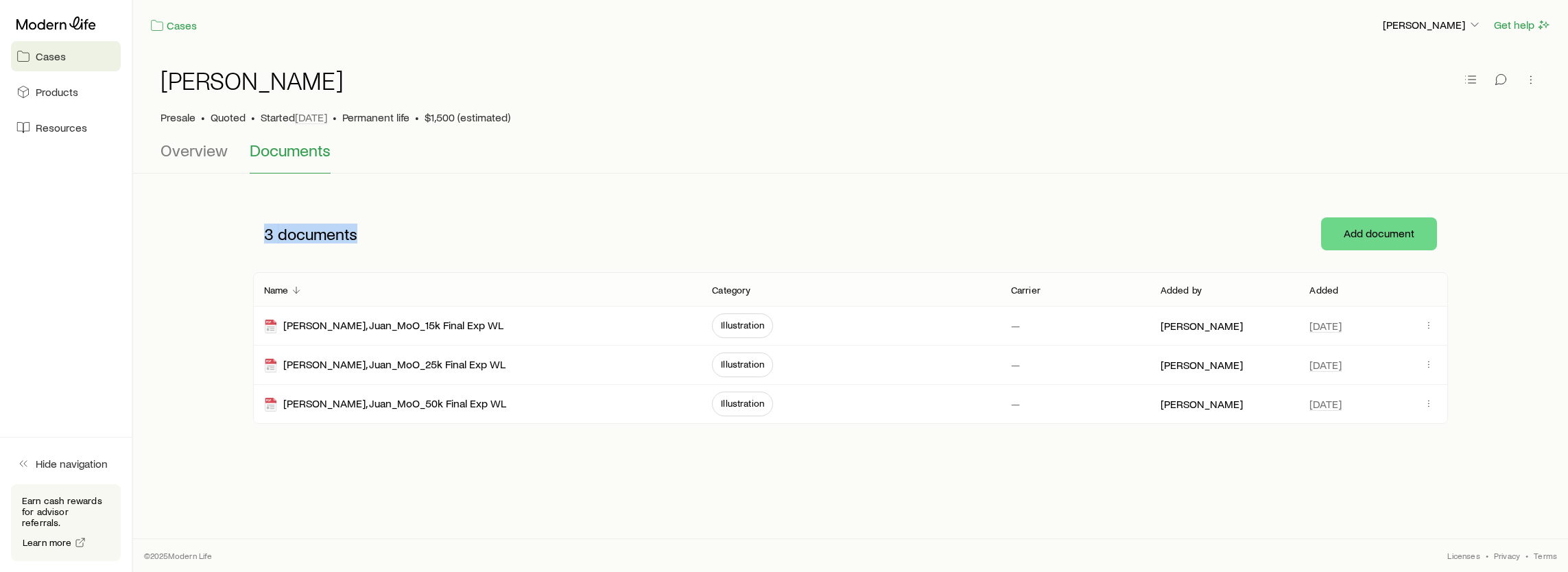 drag, startPoint x: 266, startPoint y: 235, endPoint x: 379, endPoint y: 237, distance: 113.0177 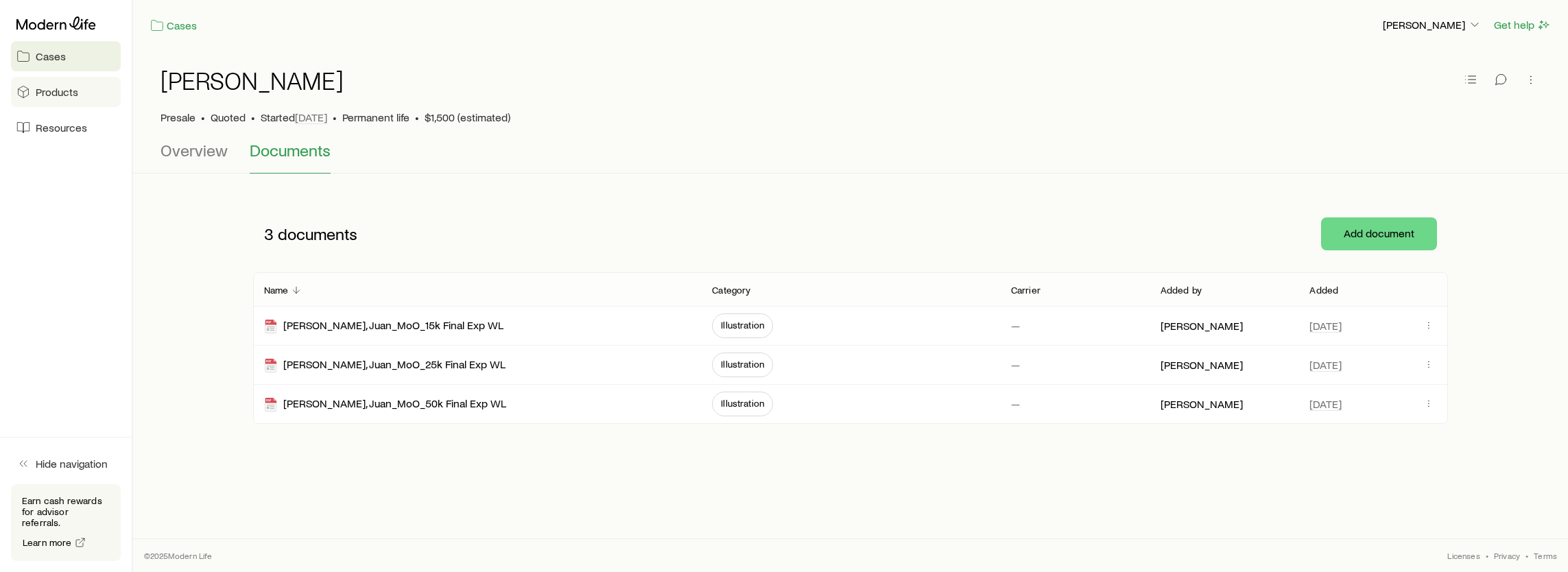 click on "Products" at bounding box center (66, 92) 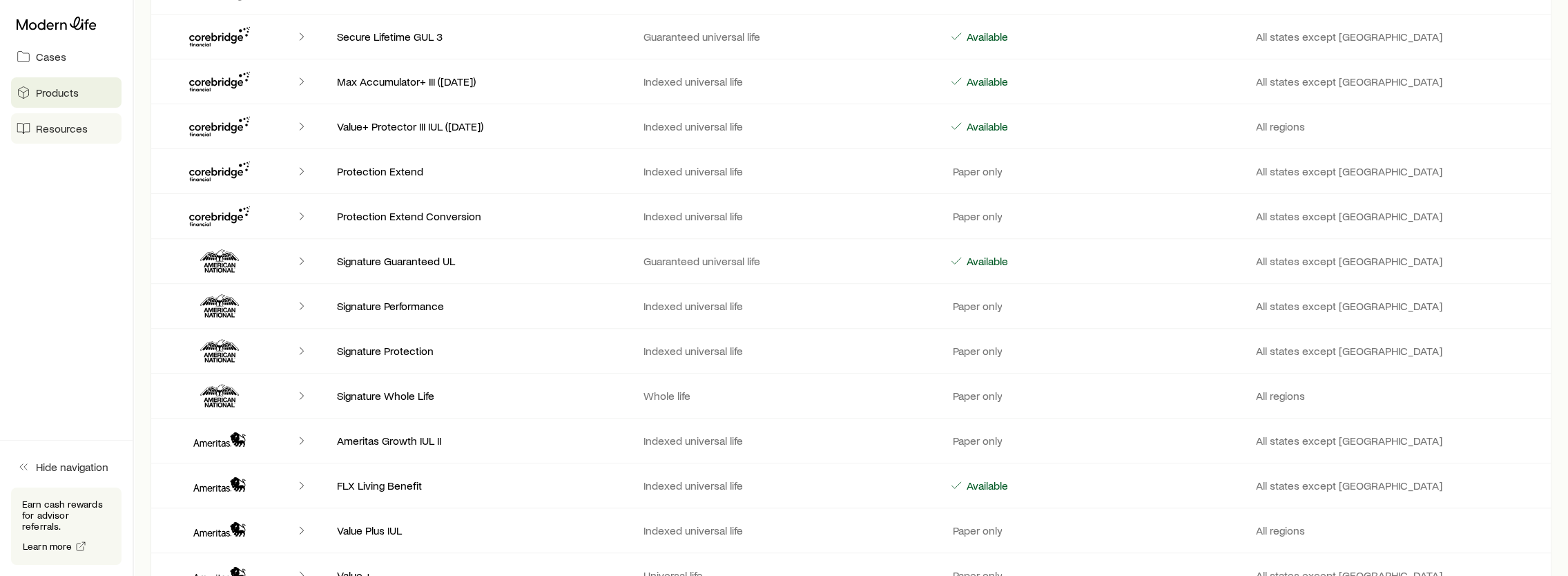 scroll, scrollTop: 414, scrollLeft: 0, axis: vertical 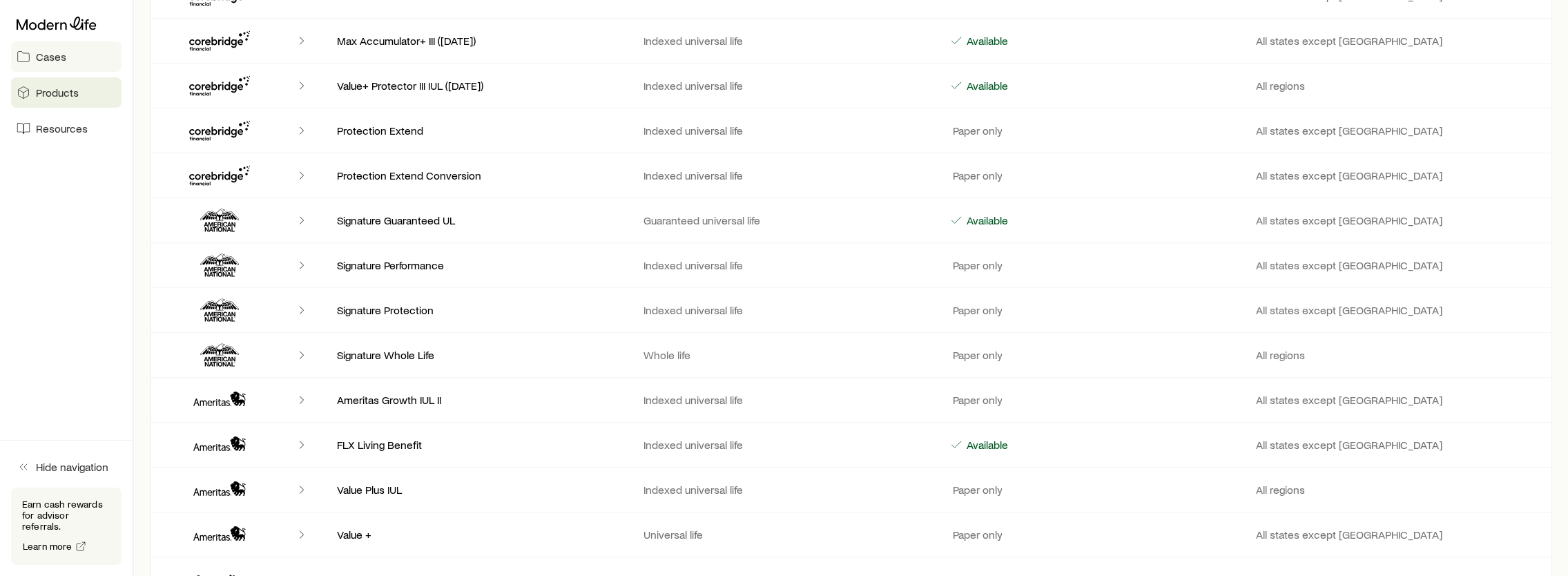 click on "Cases" at bounding box center (66, 57) 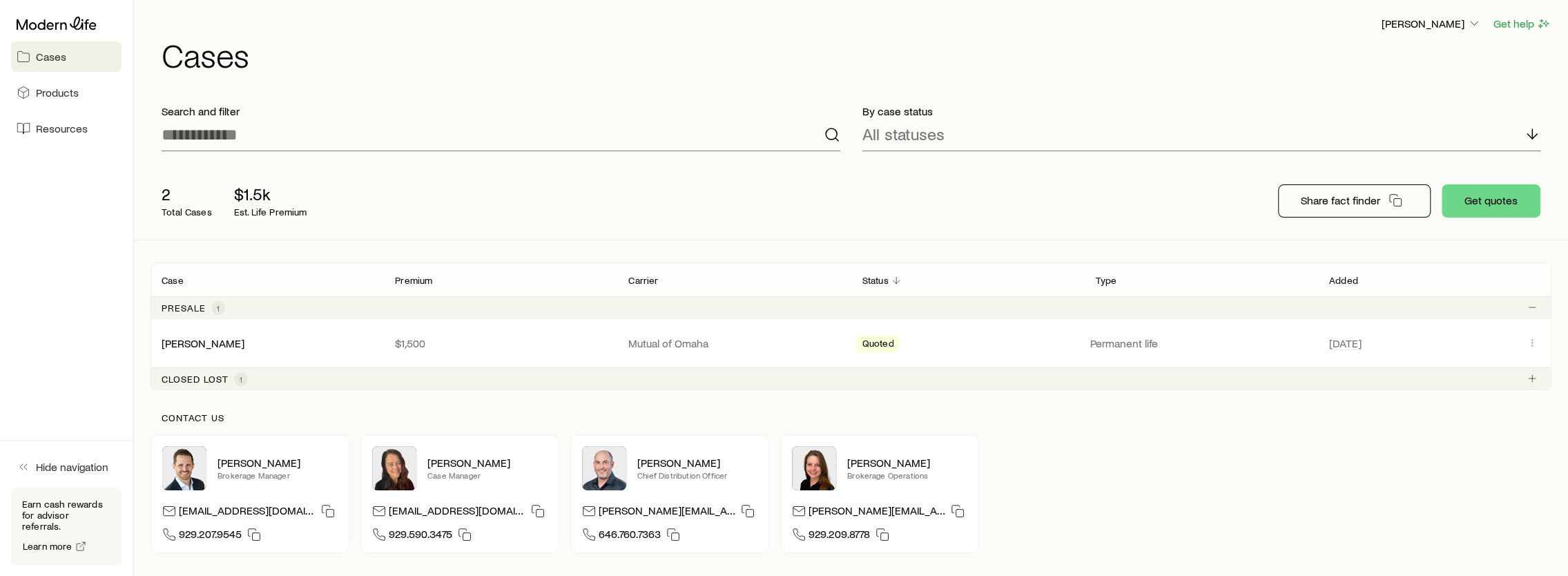 scroll, scrollTop: 0, scrollLeft: 0, axis: both 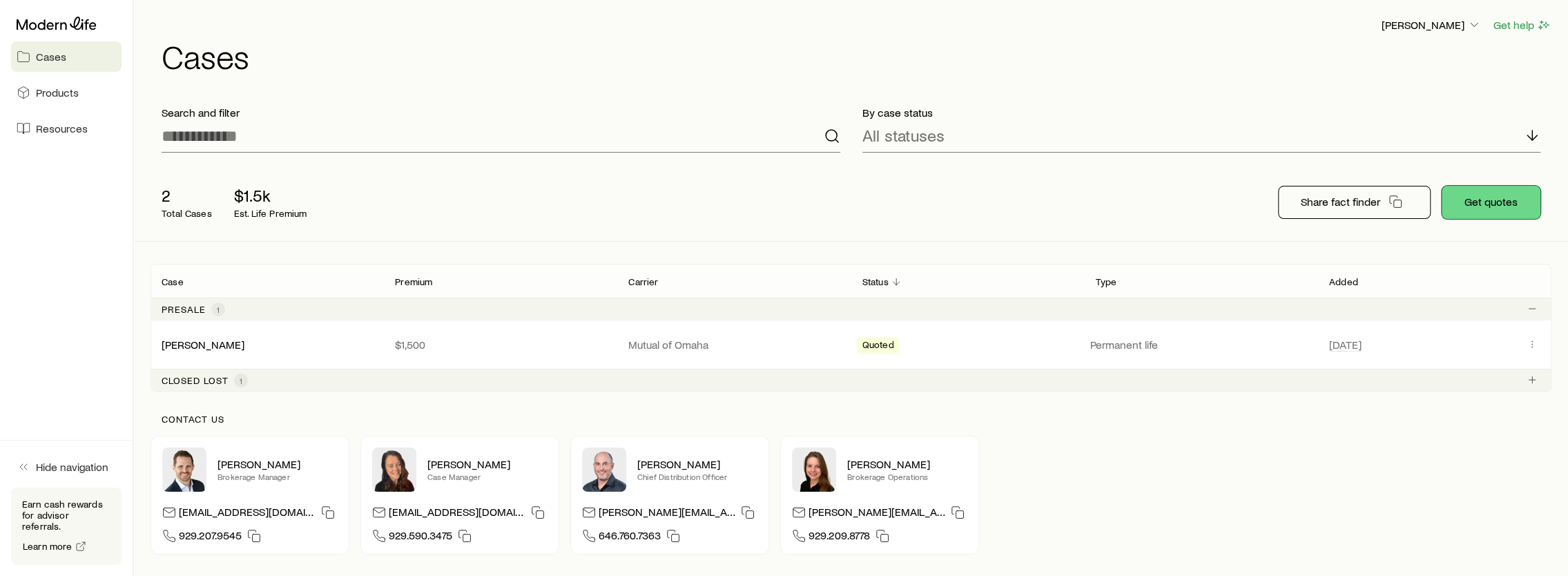 click on "Get quotes" at bounding box center (1491, 202) 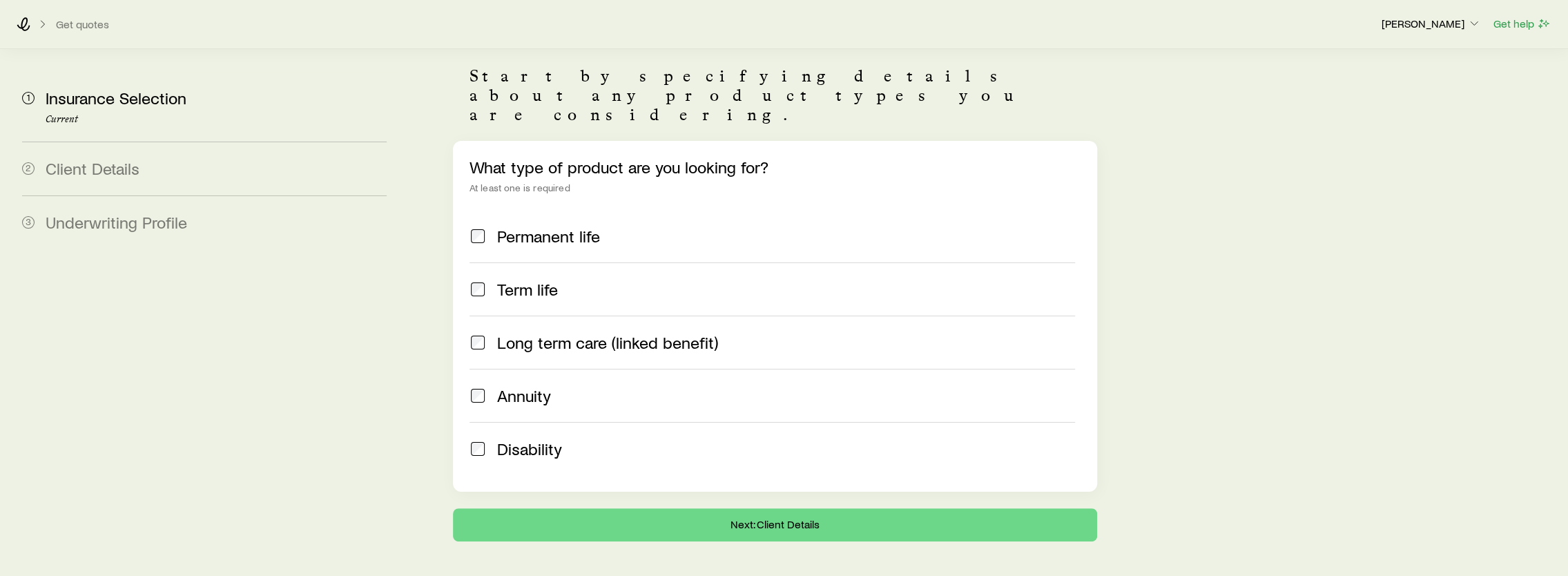 scroll, scrollTop: 97, scrollLeft: 0, axis: vertical 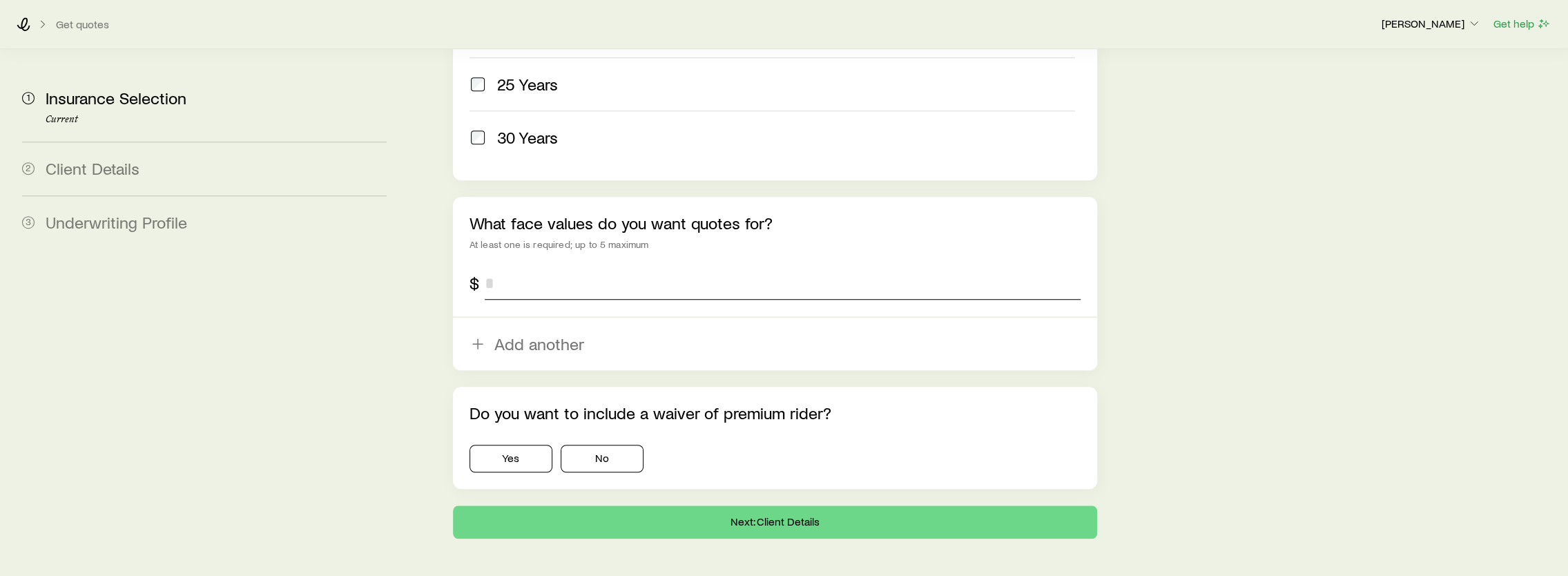 click at bounding box center [783, 283] 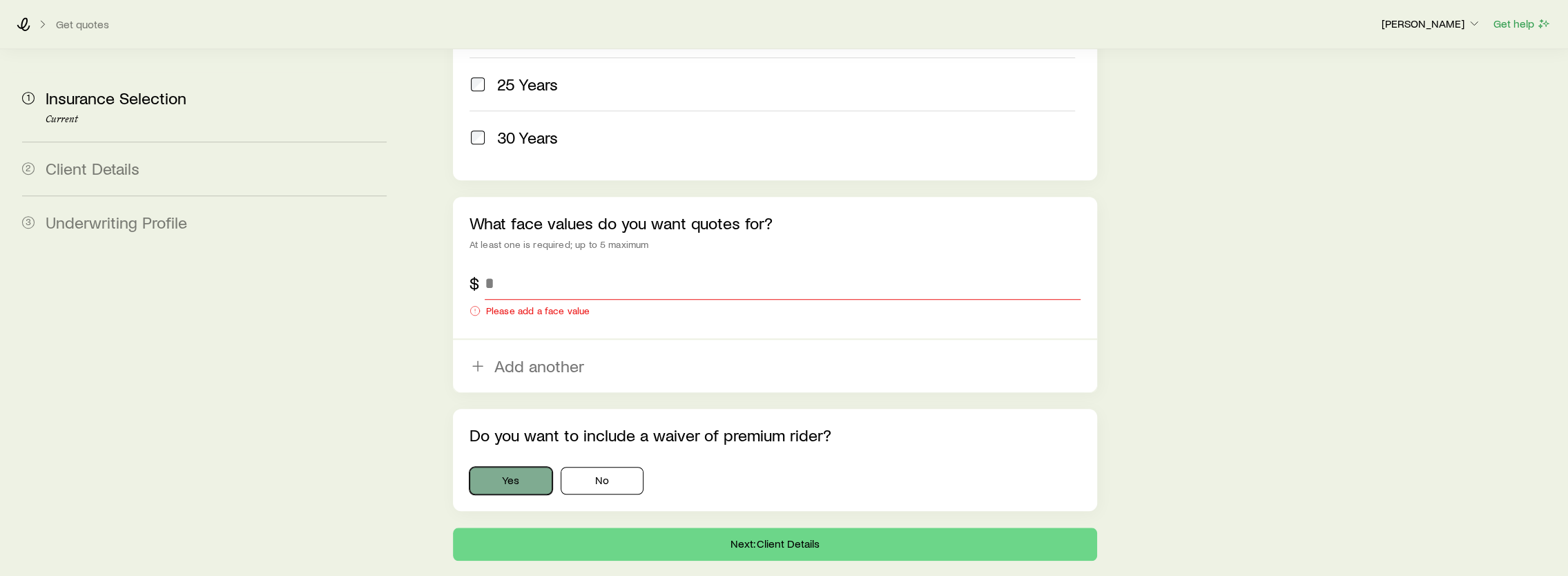 click on "Yes" at bounding box center [511, 481] 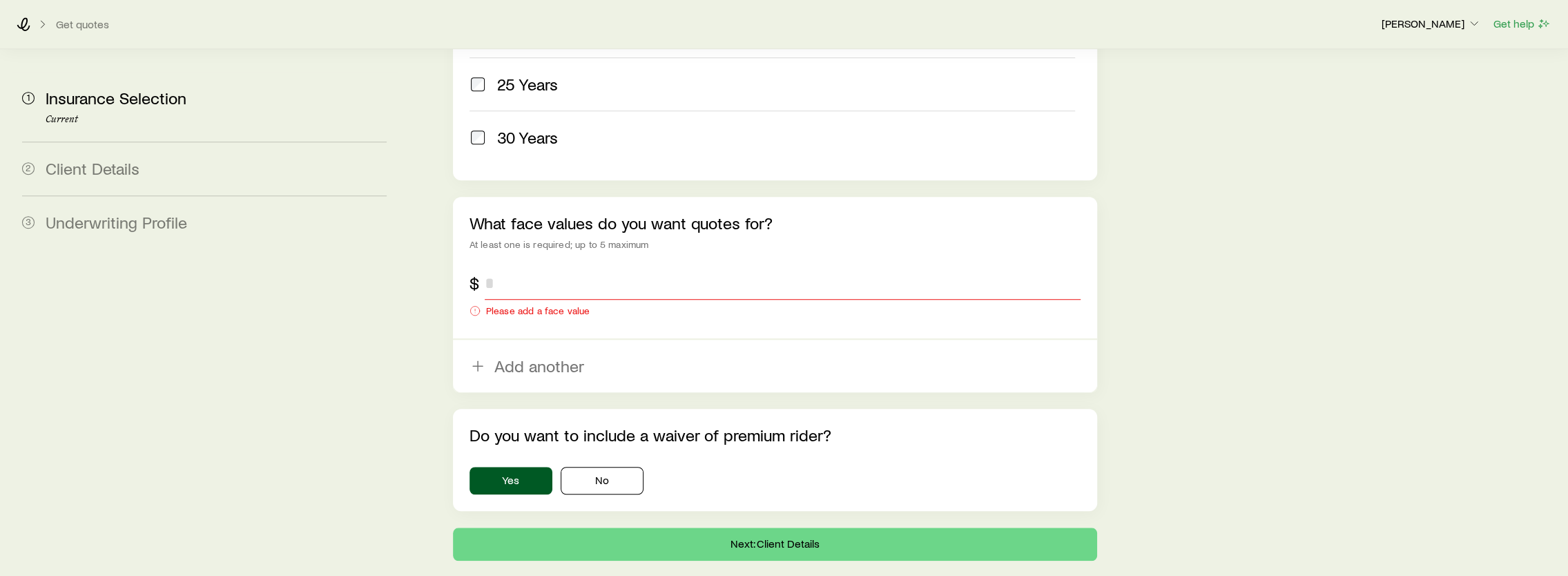 click at bounding box center [783, 283] 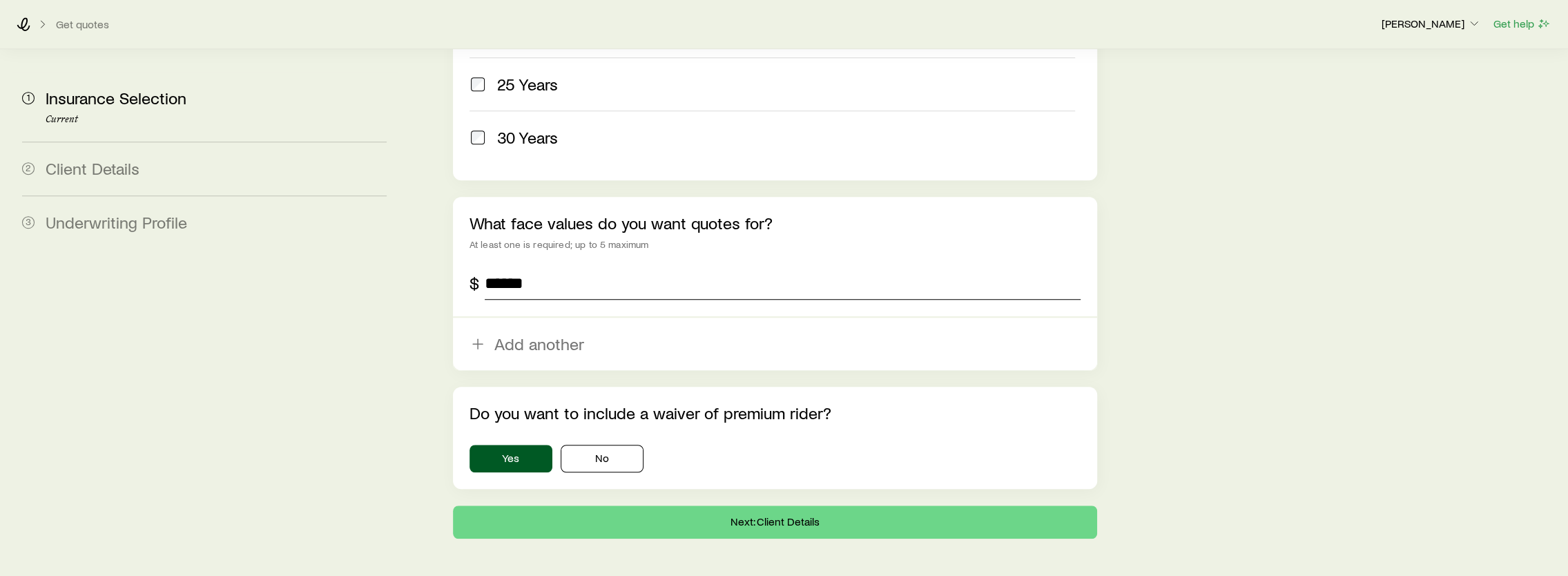 type on "******" 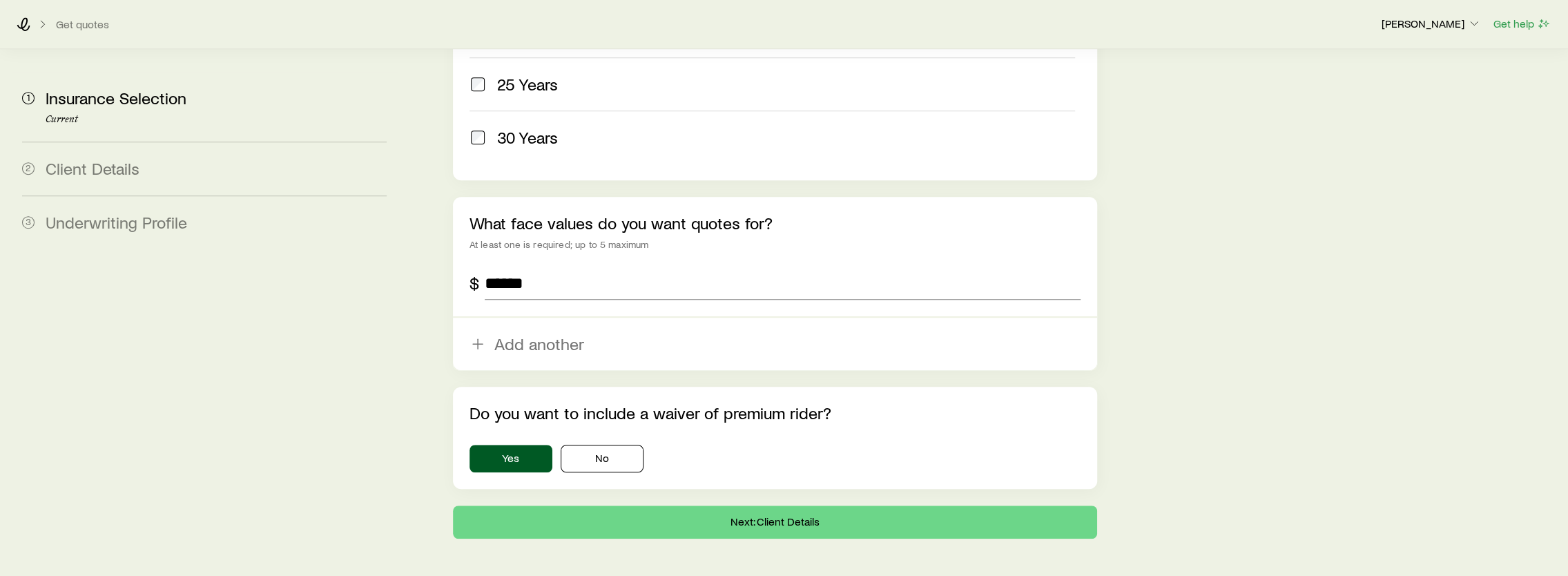 click on "1 Insurance Selection Current 2 Client Details 3 Underwriting Profile" at bounding box center (204, -112) 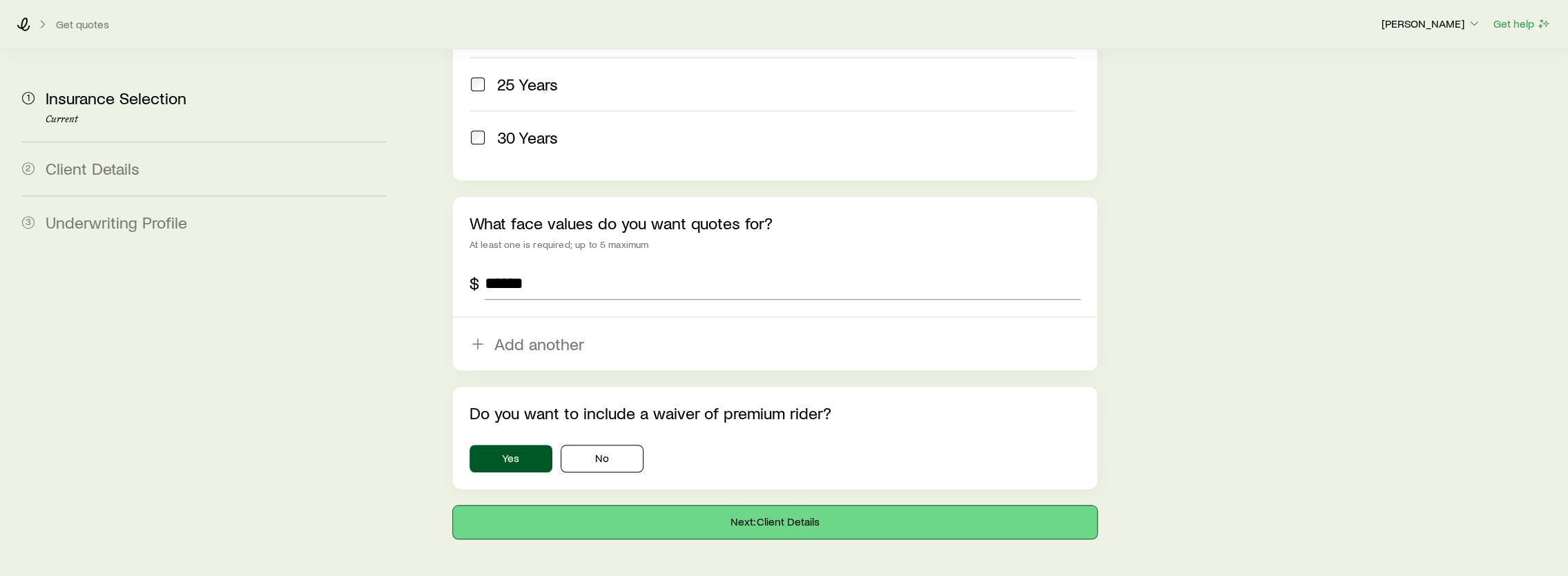 click on "Next: Client Details" at bounding box center [775, 522] 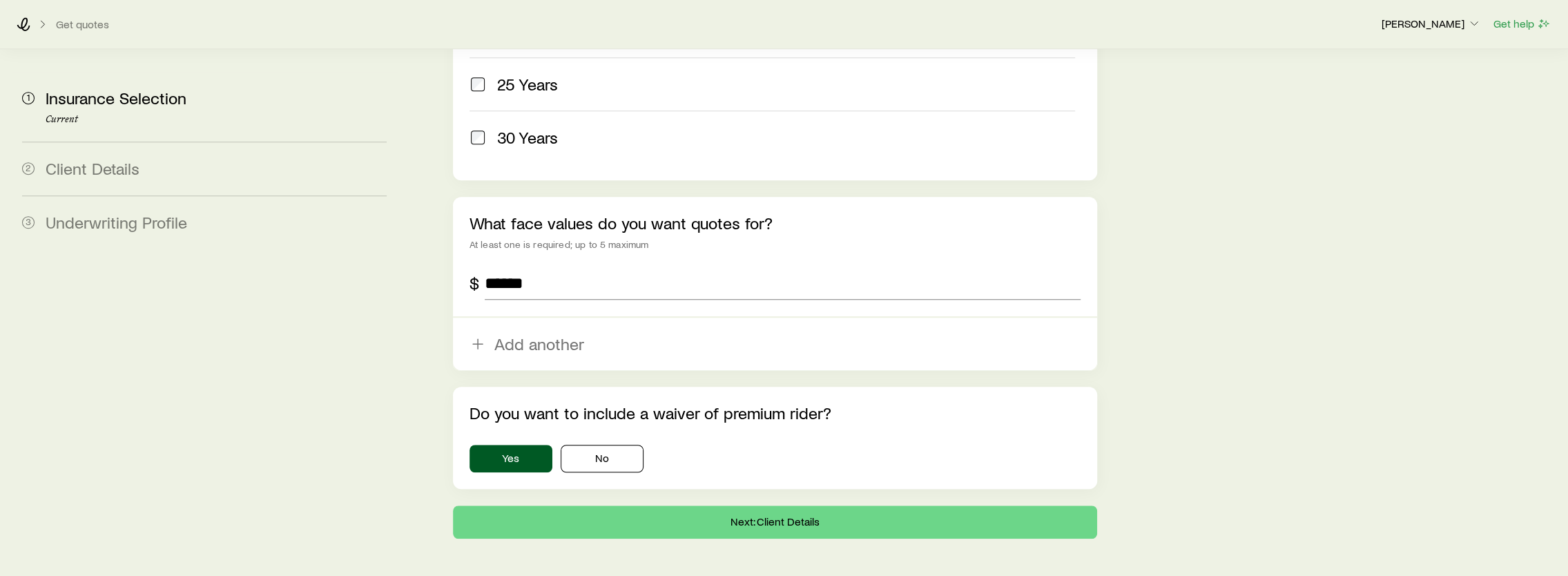 scroll, scrollTop: 0, scrollLeft: 0, axis: both 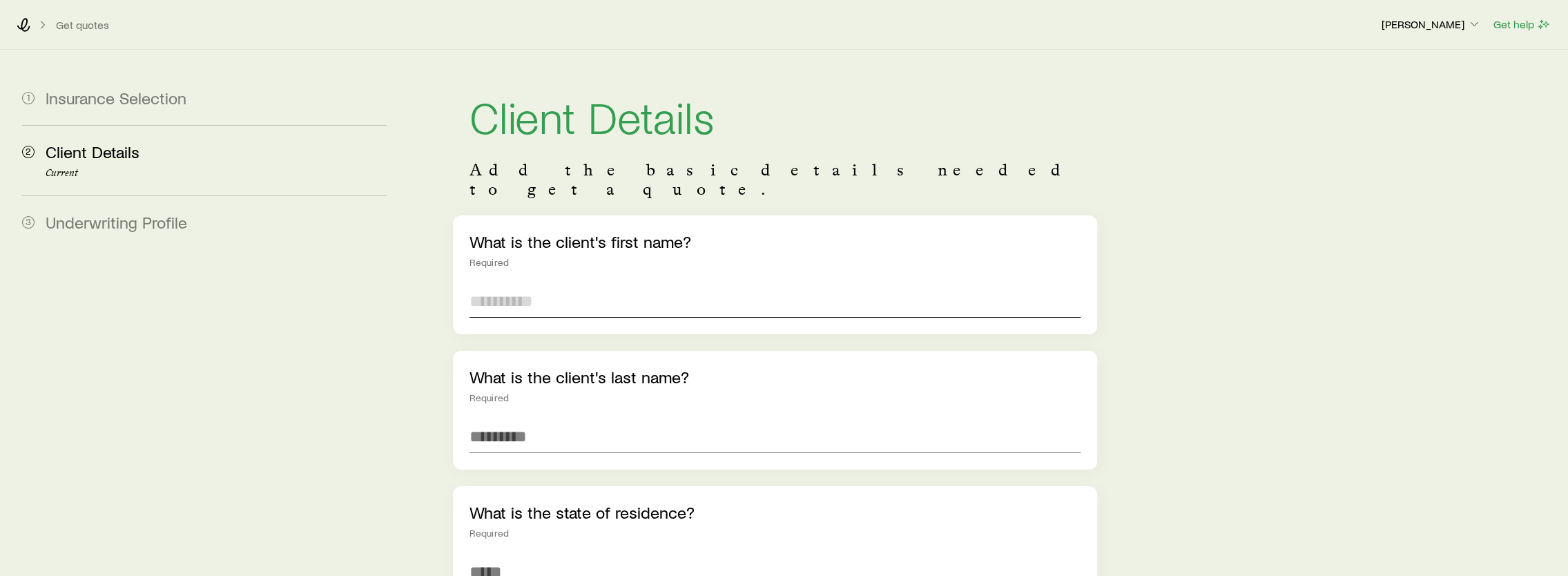 click at bounding box center (775, 301) 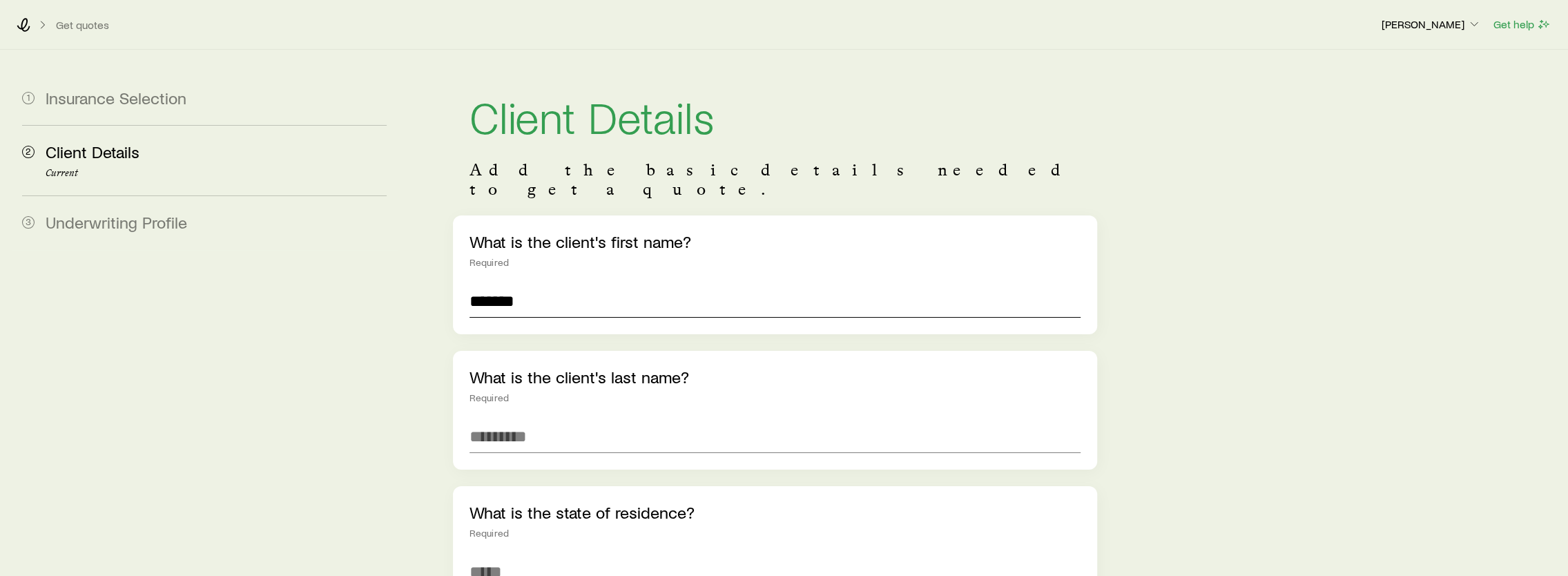 type on "*******" 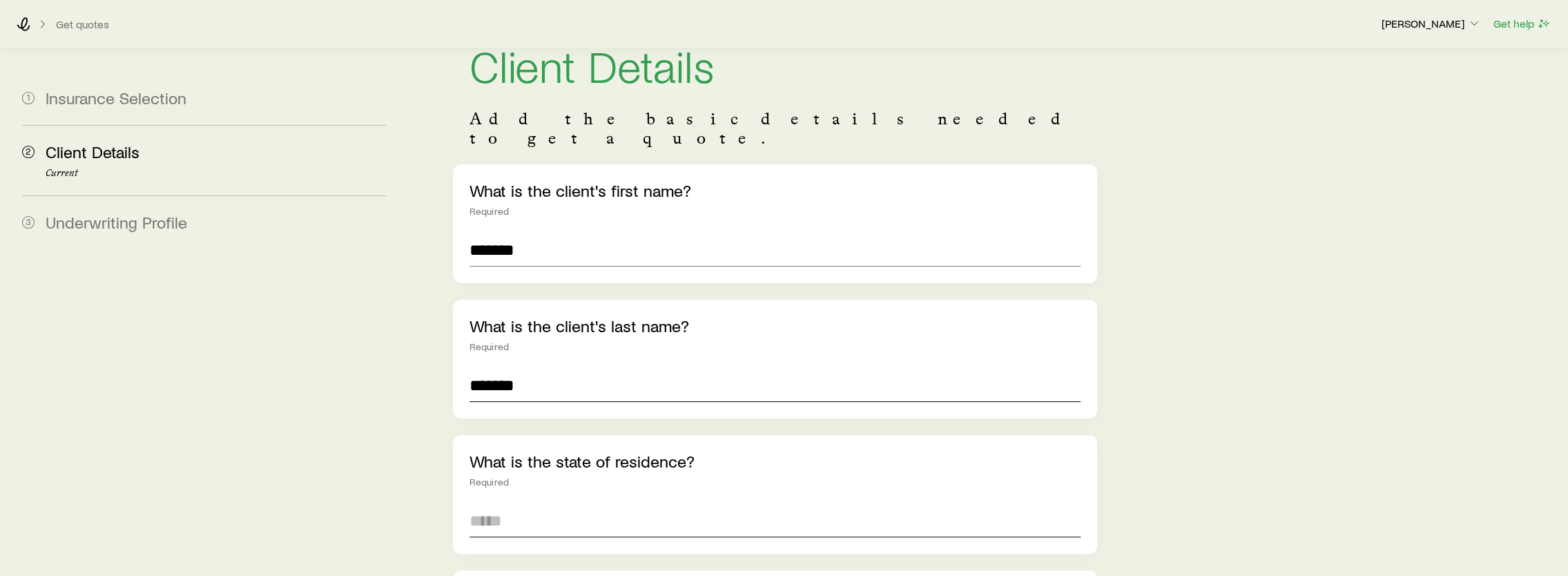 scroll, scrollTop: 276, scrollLeft: 0, axis: vertical 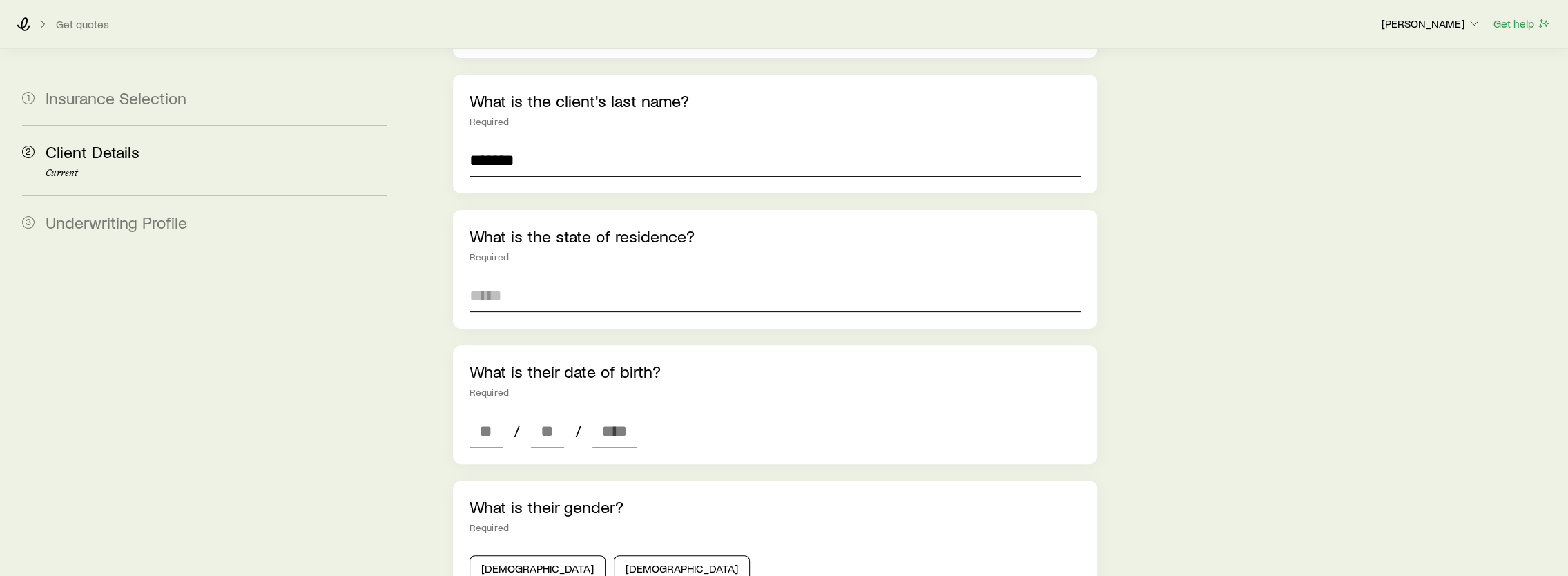 type on "******" 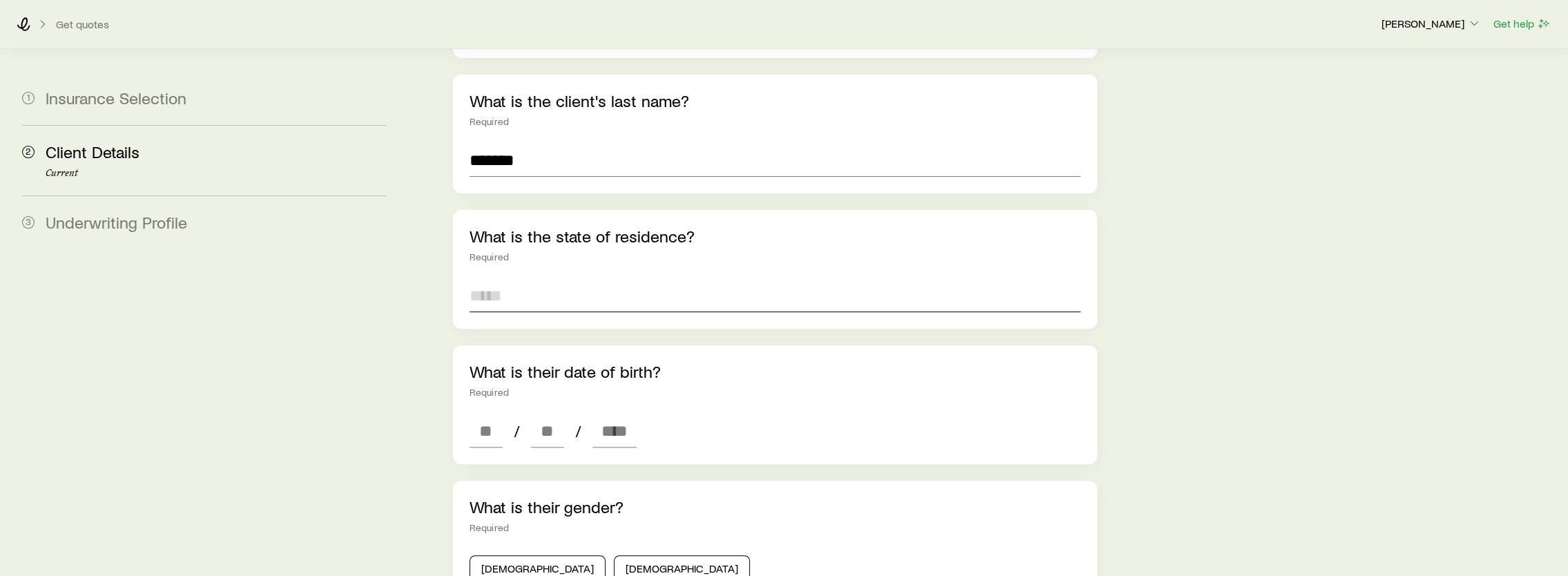 click at bounding box center [775, 296] 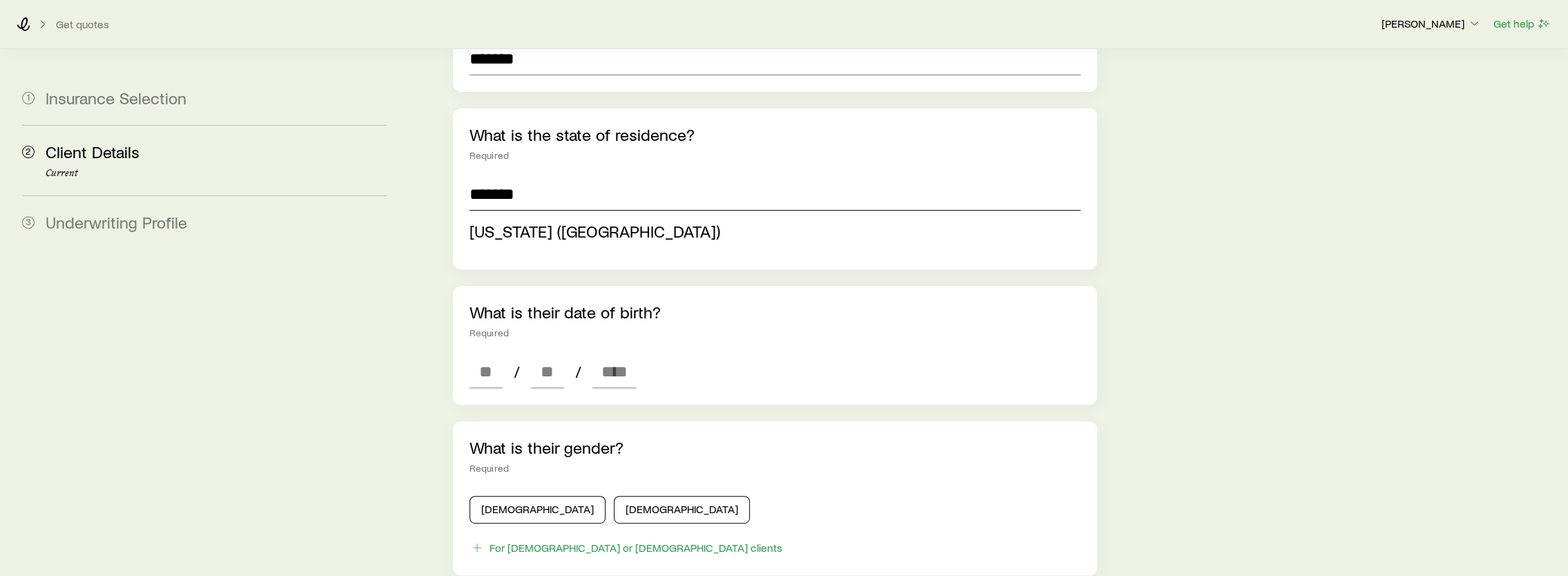 scroll, scrollTop: 483, scrollLeft: 0, axis: vertical 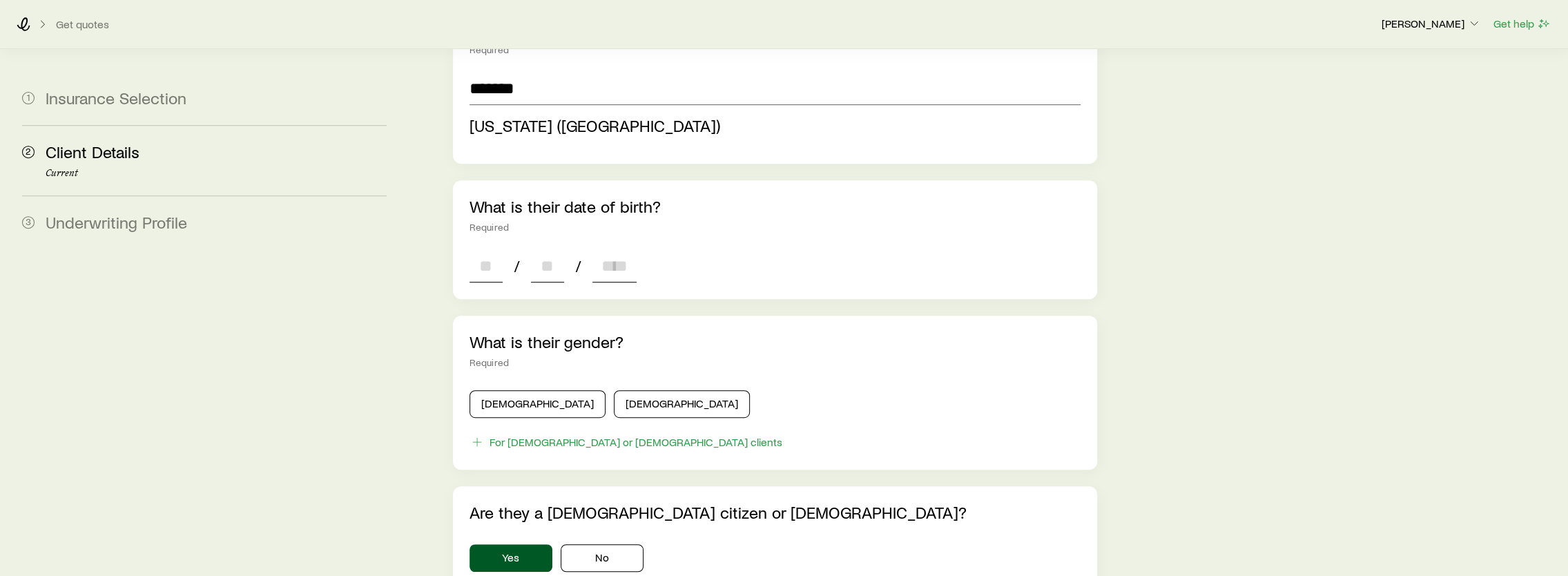 type on "**********" 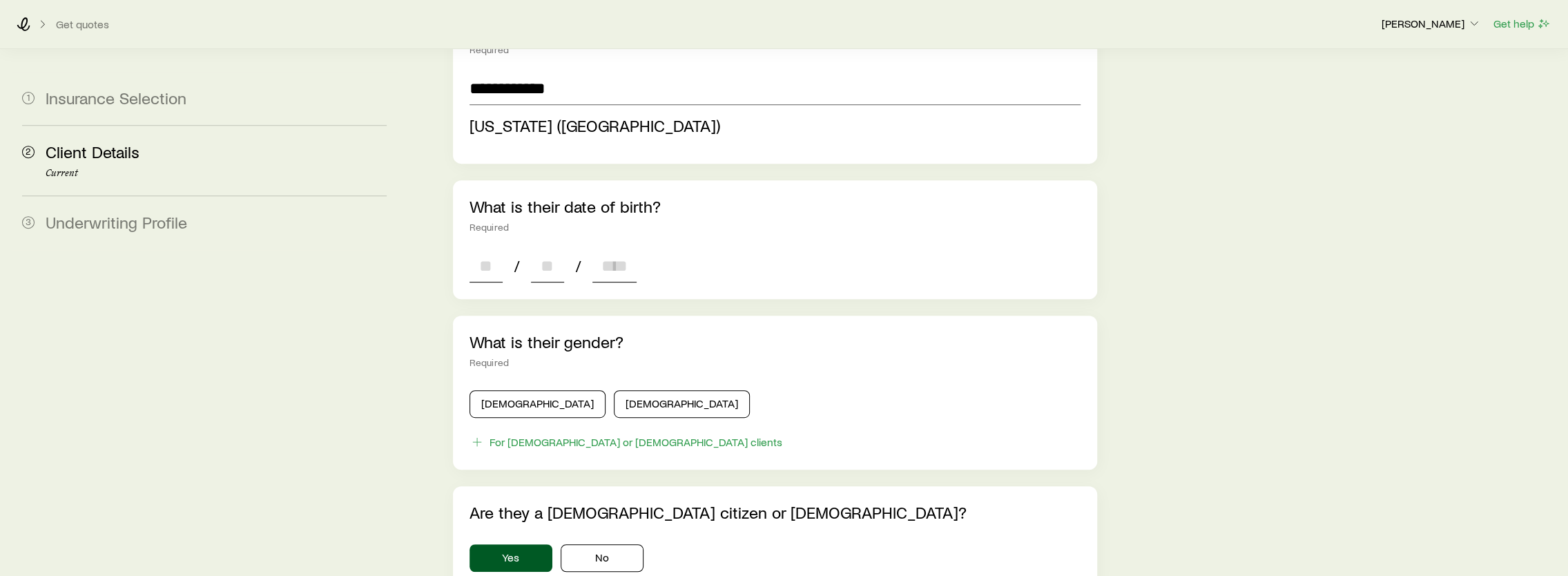 click on "**********" at bounding box center [775, 308] 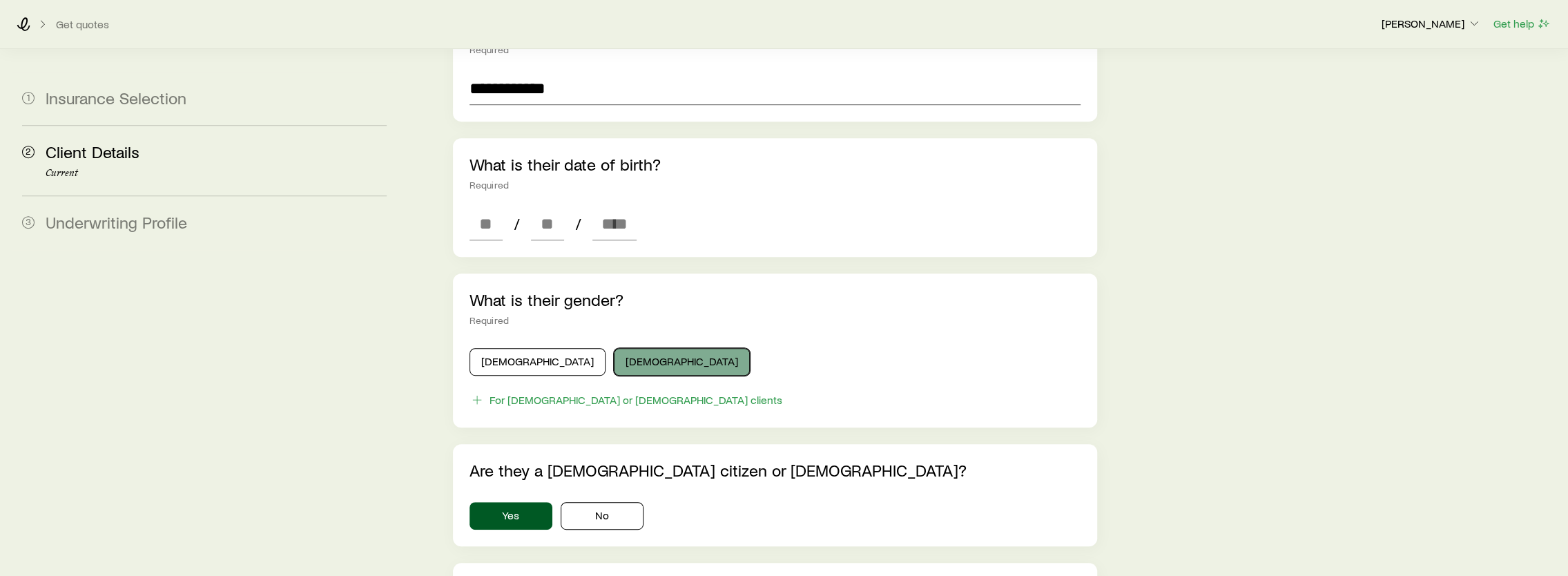 click on "What is their gender? Required [DEMOGRAPHIC_DATA] [DEMOGRAPHIC_DATA] For [DEMOGRAPHIC_DATA] or [DEMOGRAPHIC_DATA] clients" at bounding box center [775, 350] 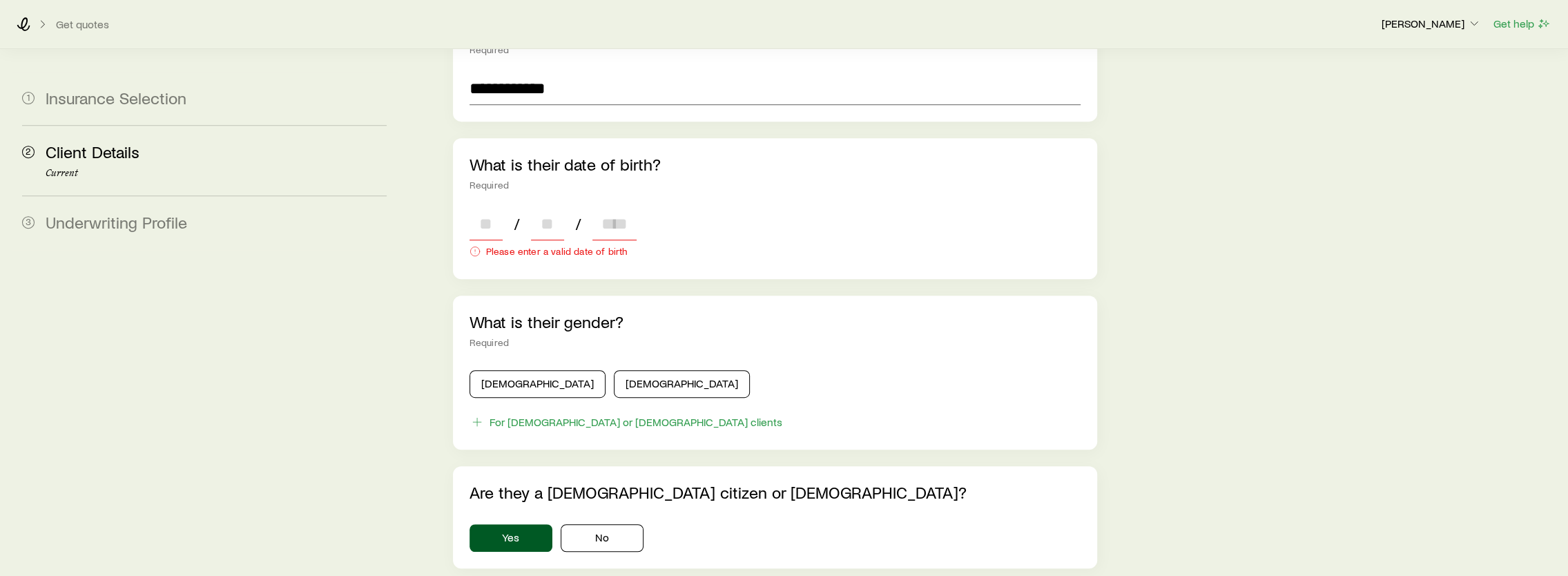 click at bounding box center (486, 224) 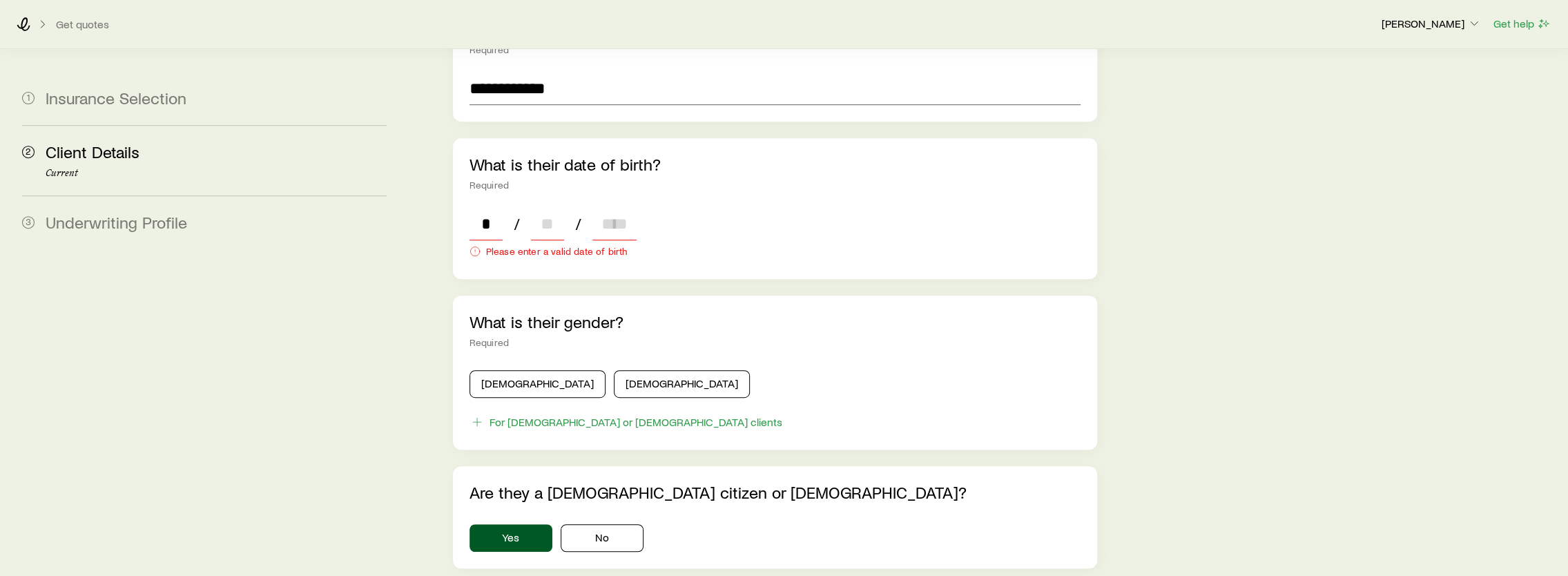 type on "**" 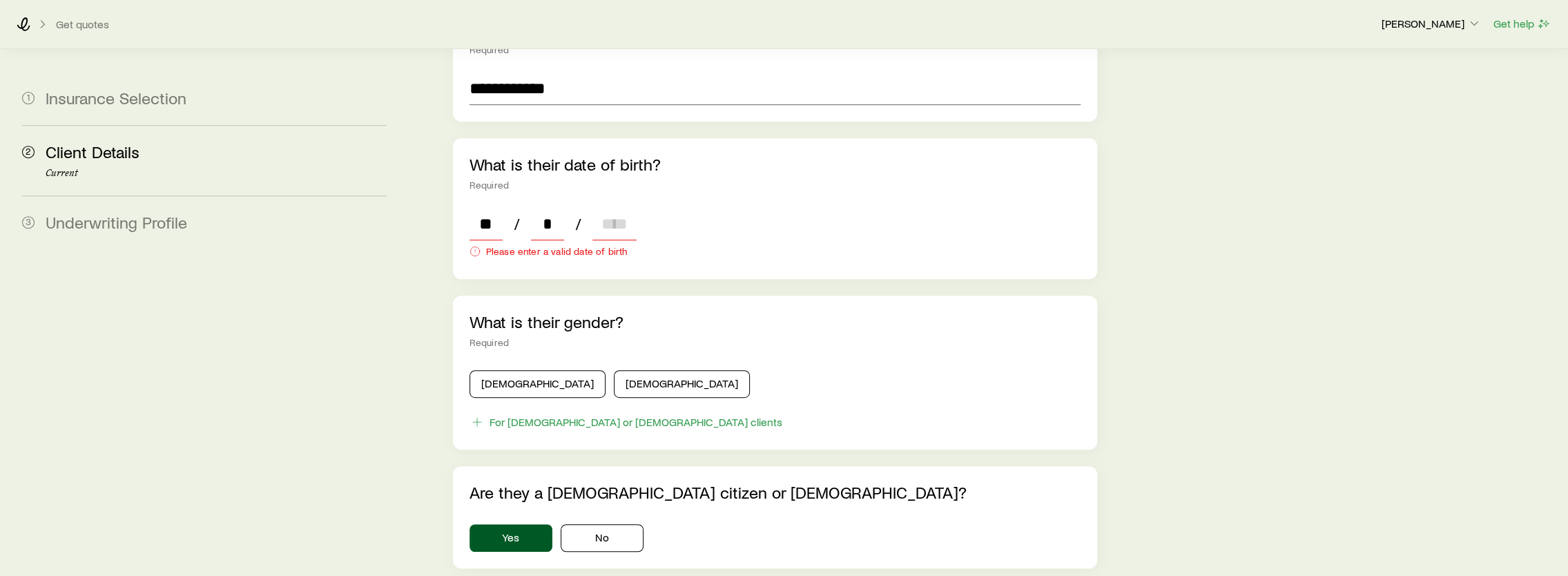 type on "**" 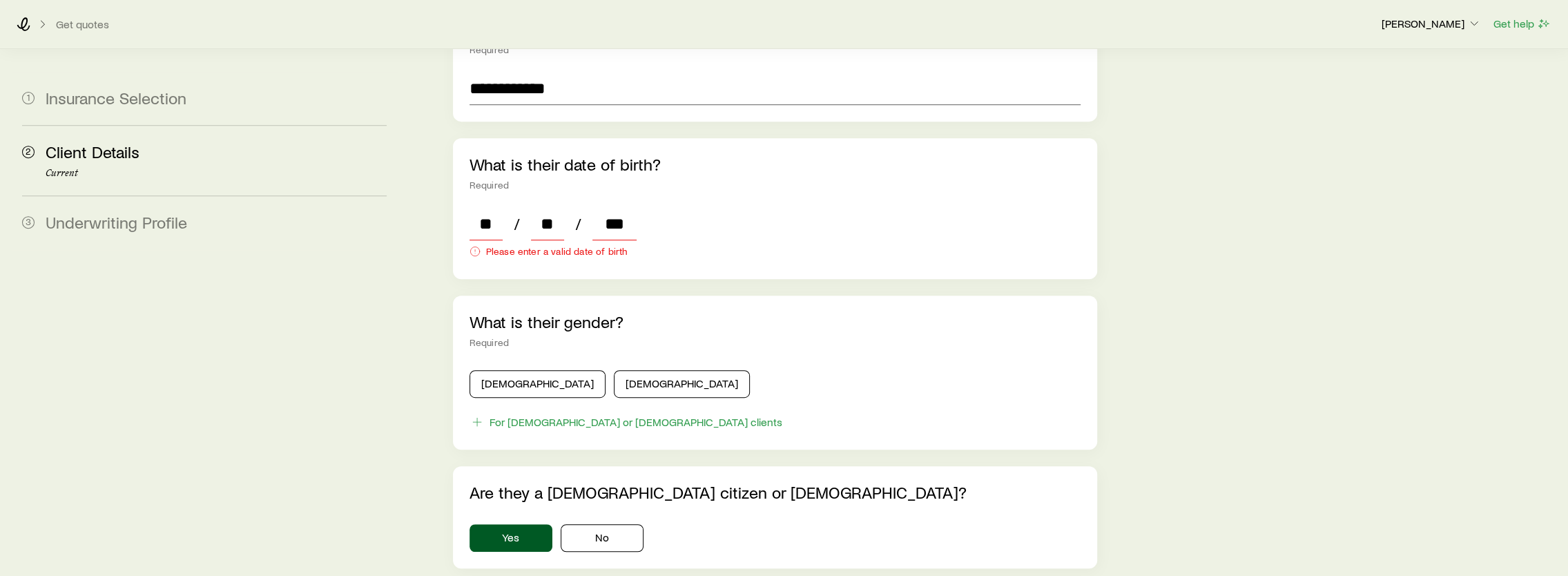 type on "****" 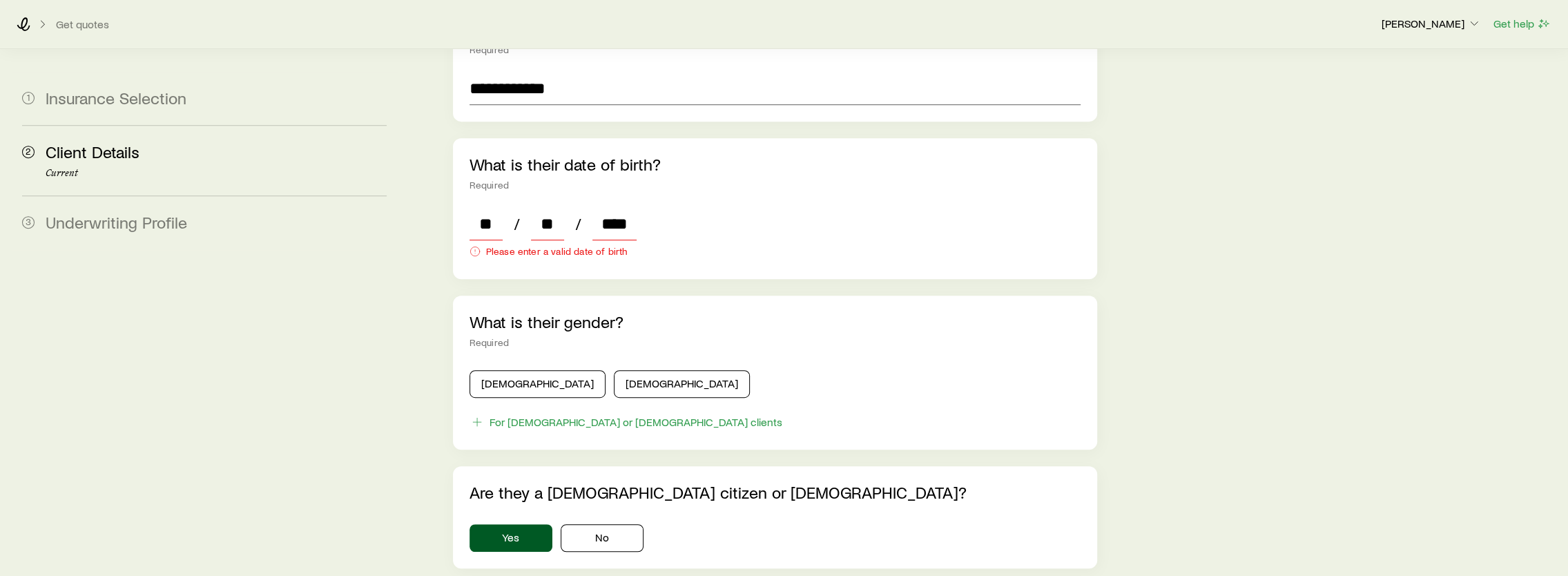 type on "*" 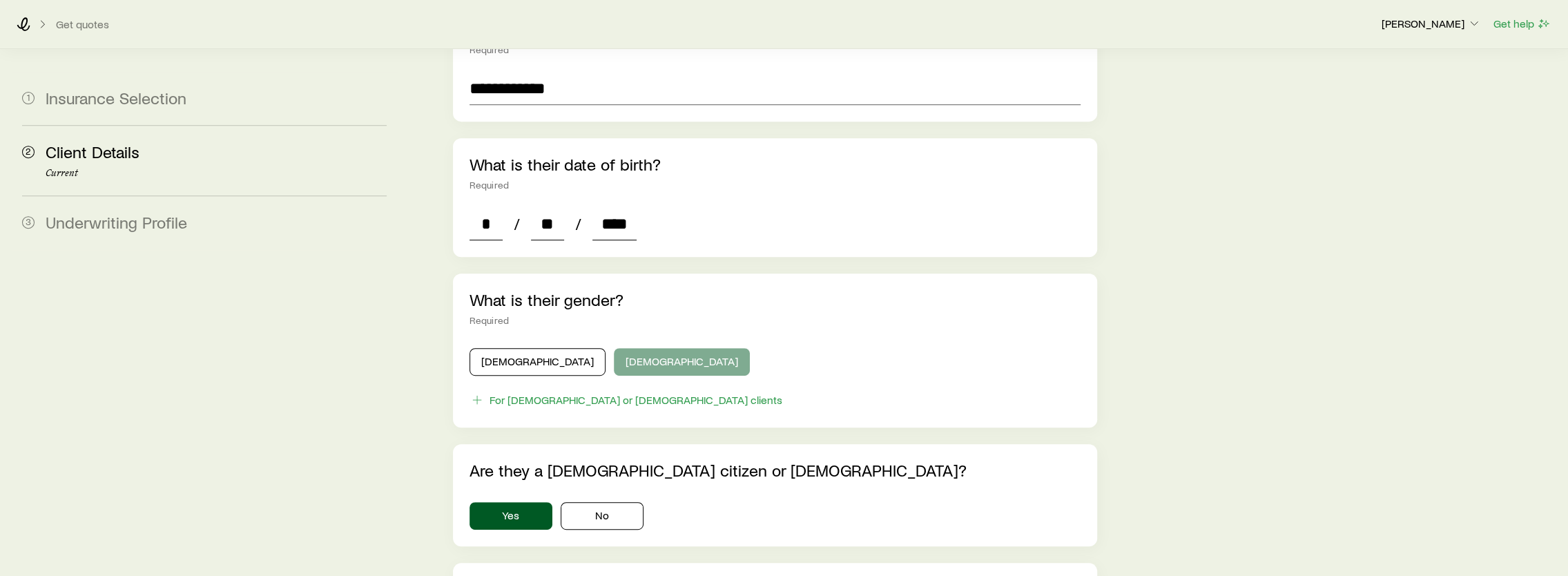 type on "****" 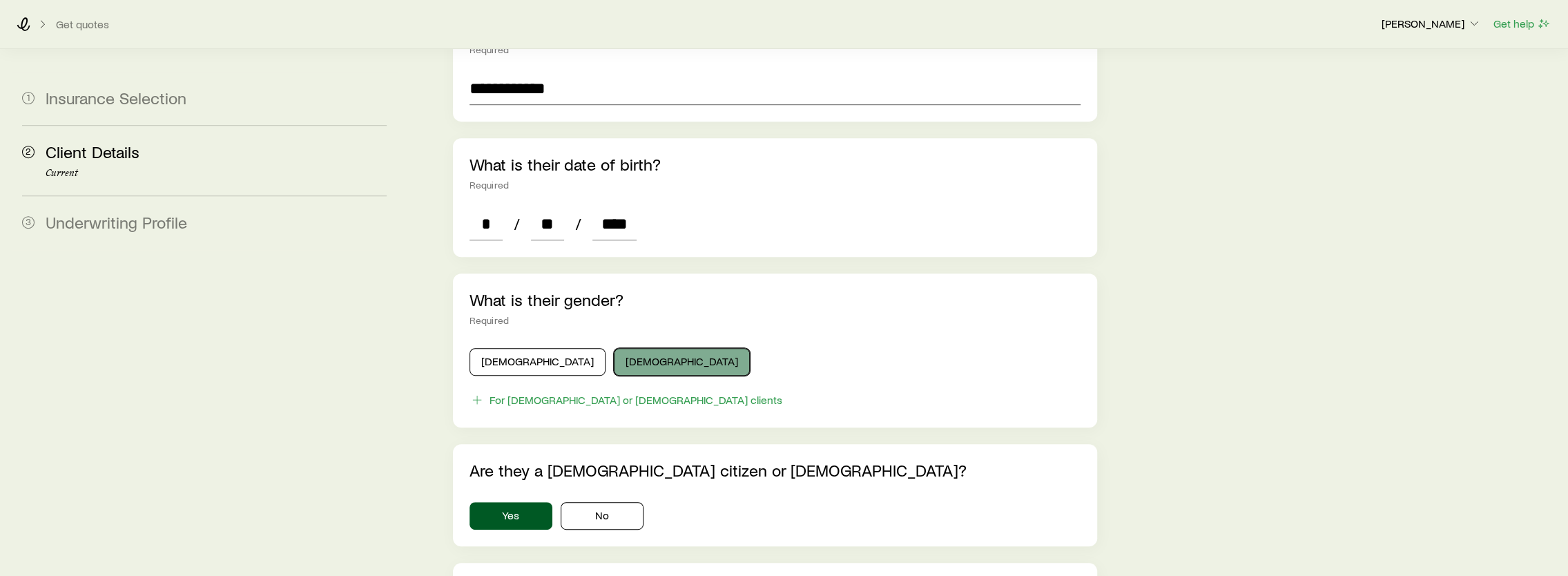click on "[DEMOGRAPHIC_DATA]" at bounding box center [681, 362] 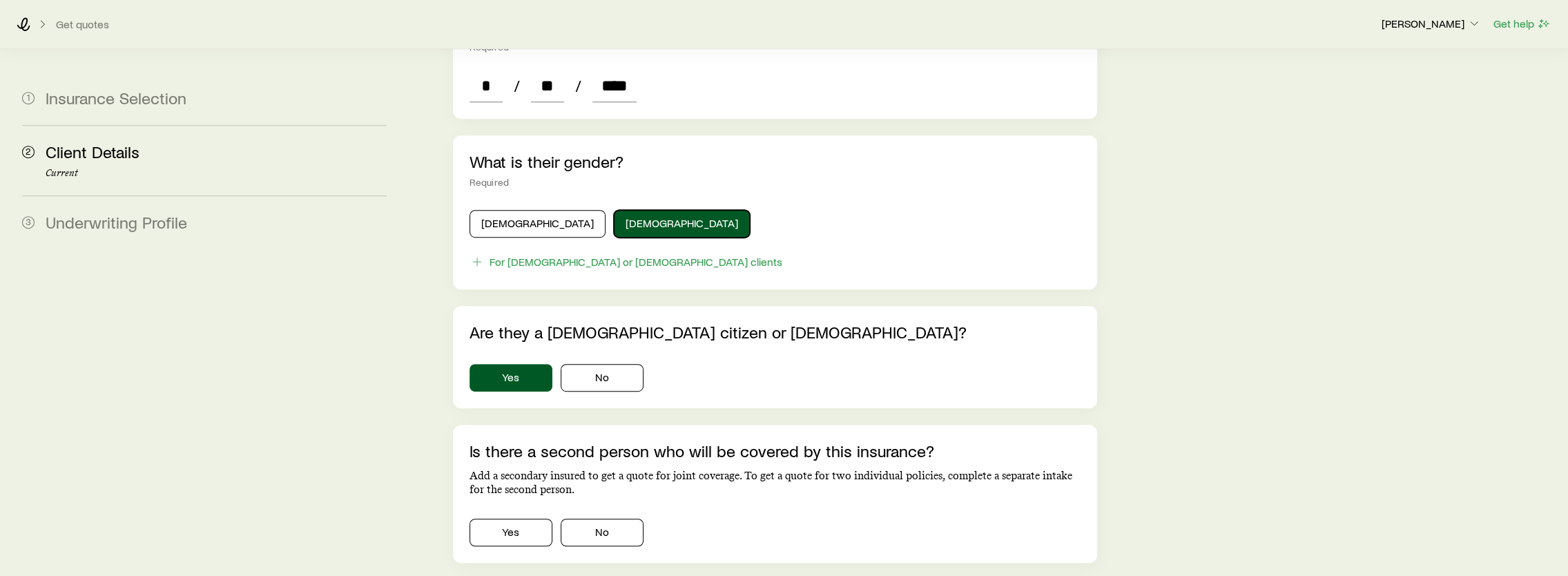 scroll, scrollTop: 760, scrollLeft: 0, axis: vertical 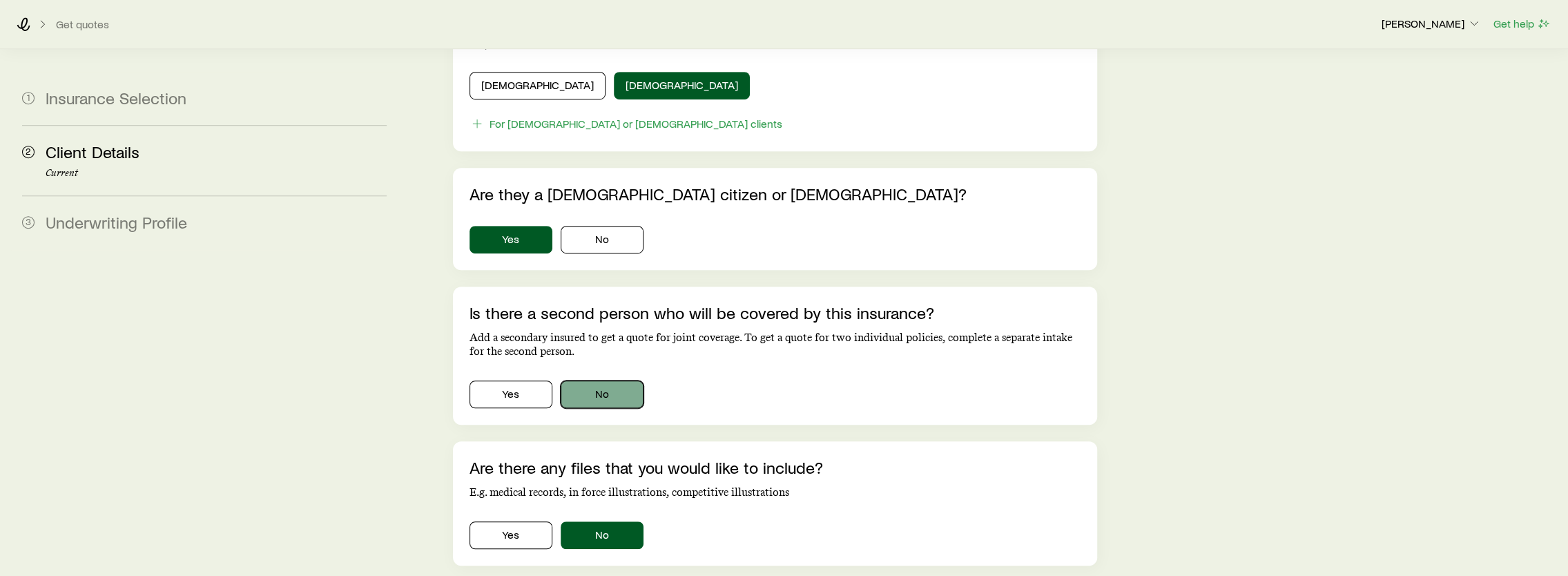 click on "No" at bounding box center [602, 394] 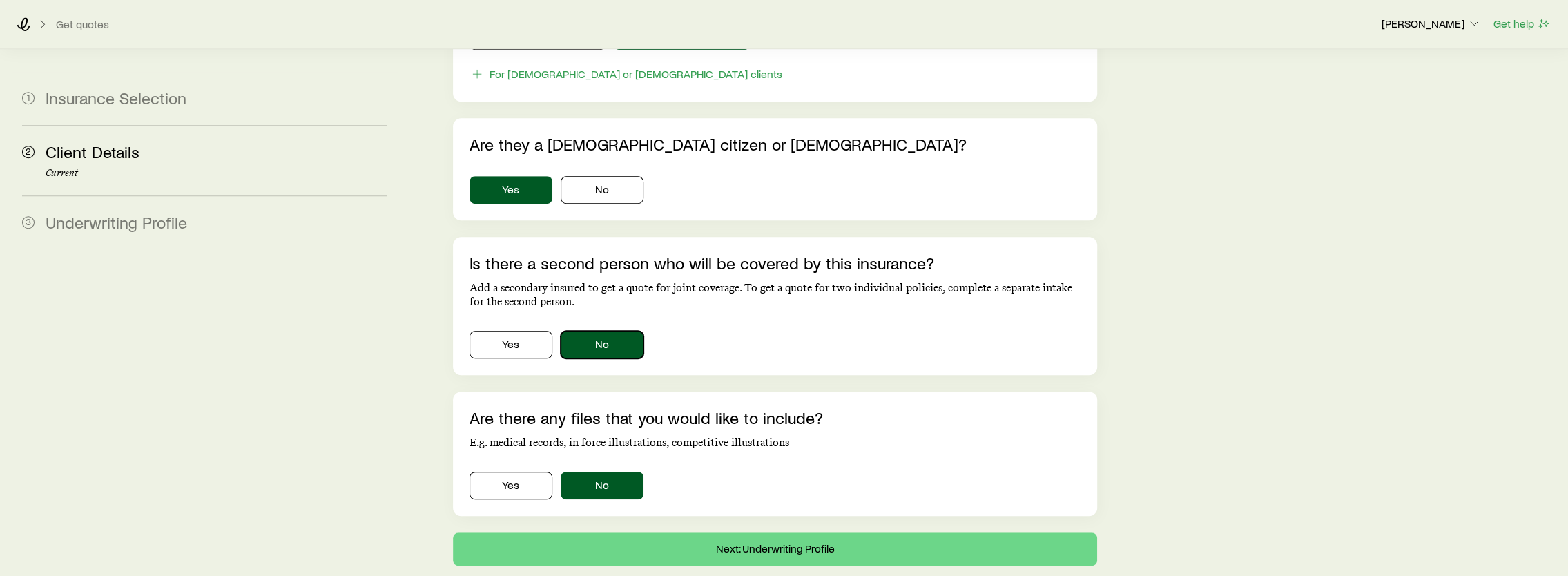 scroll, scrollTop: 857, scrollLeft: 0, axis: vertical 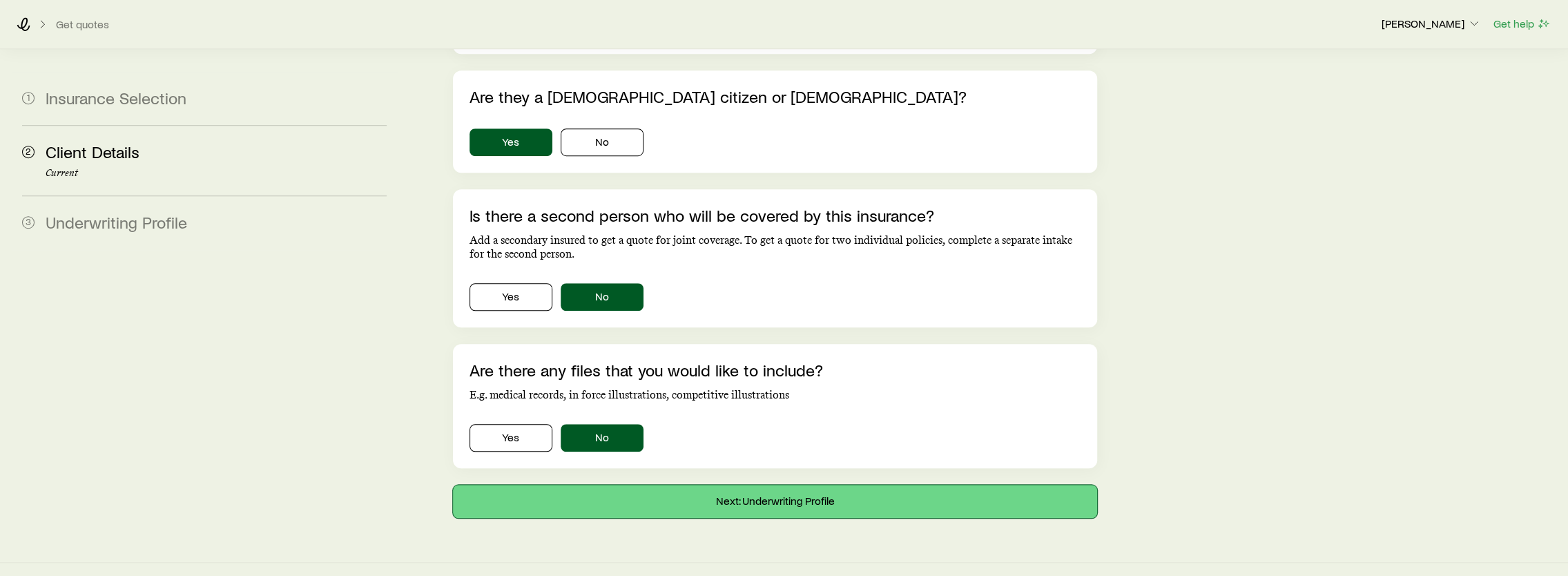click on "Next: Underwriting Profile" at bounding box center (775, 501) 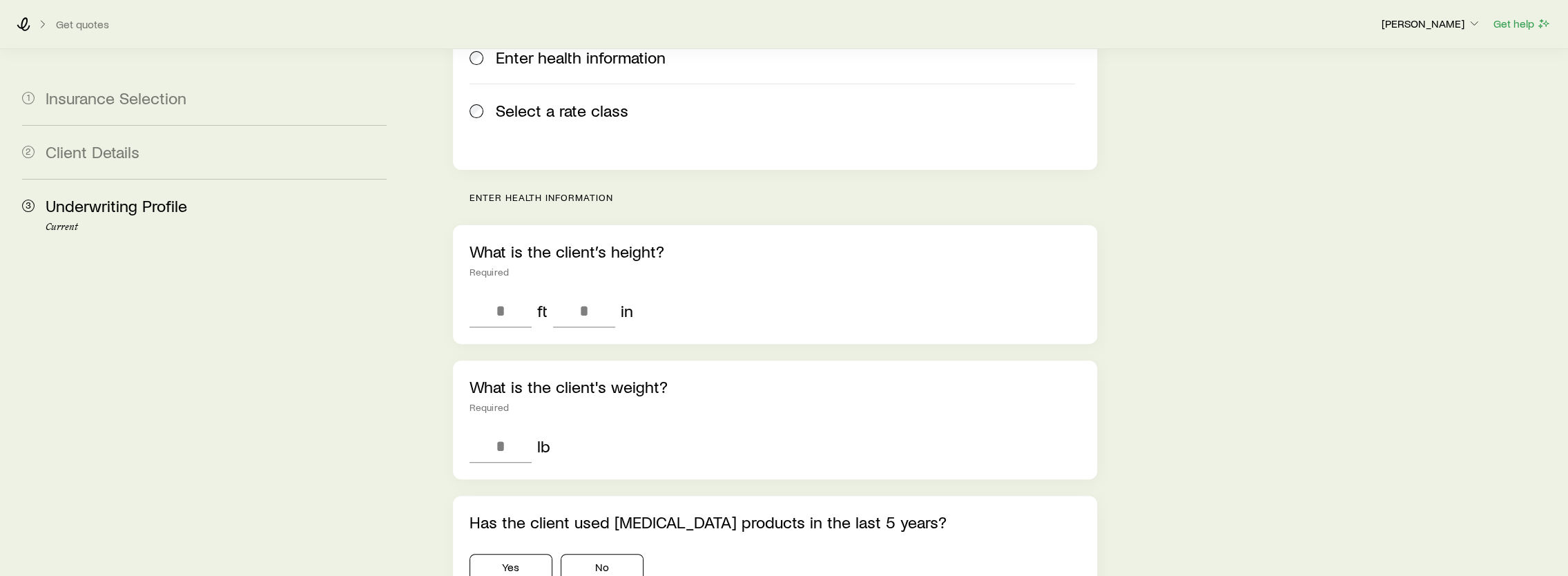 scroll, scrollTop: 276, scrollLeft: 0, axis: vertical 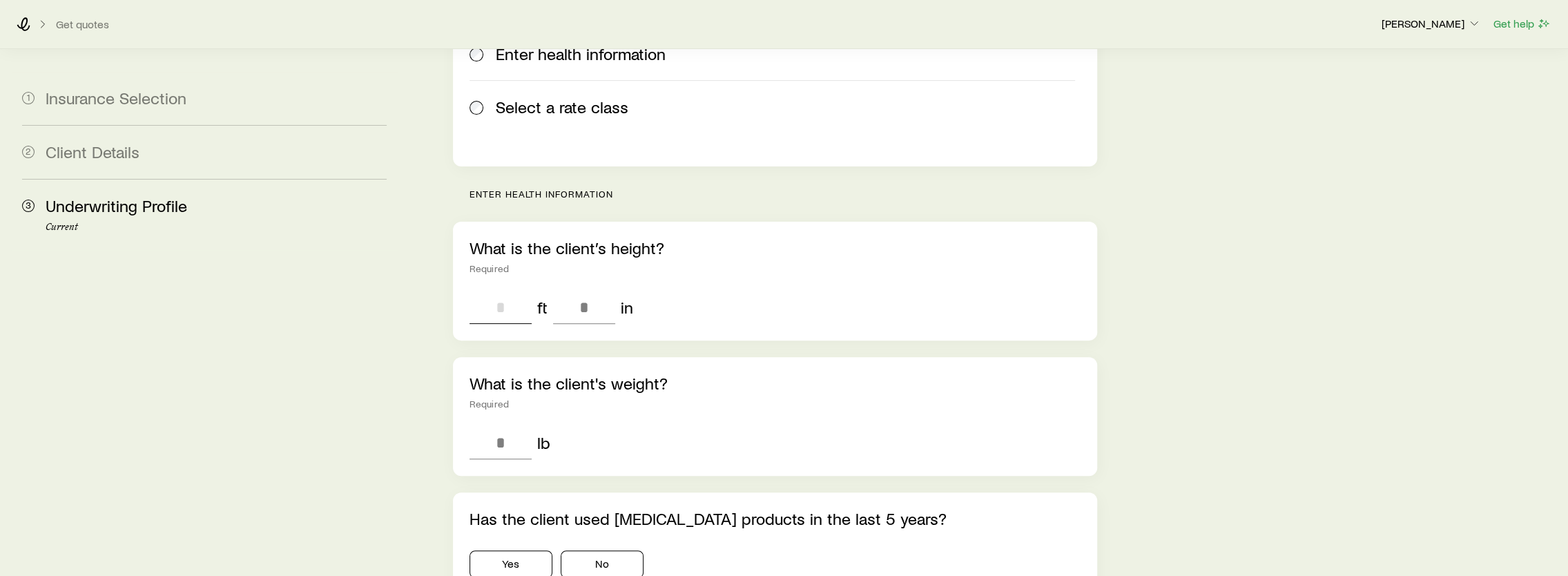 click at bounding box center (501, 307) 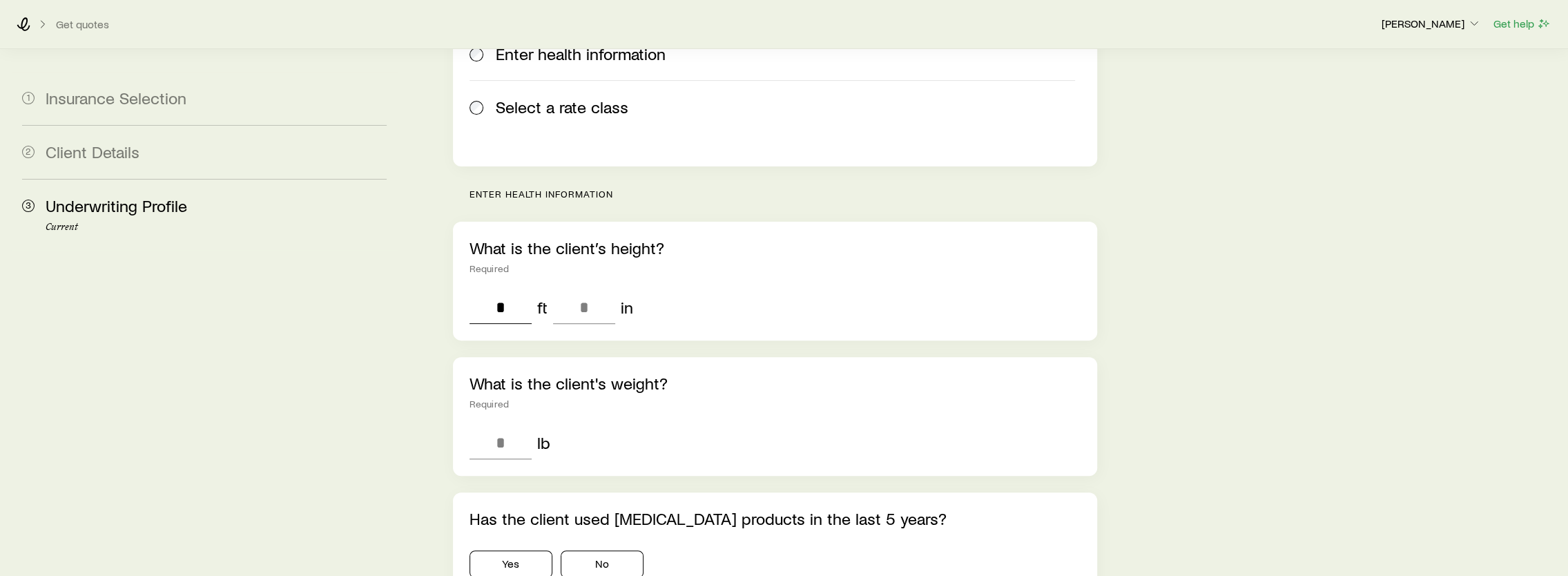 type on "*" 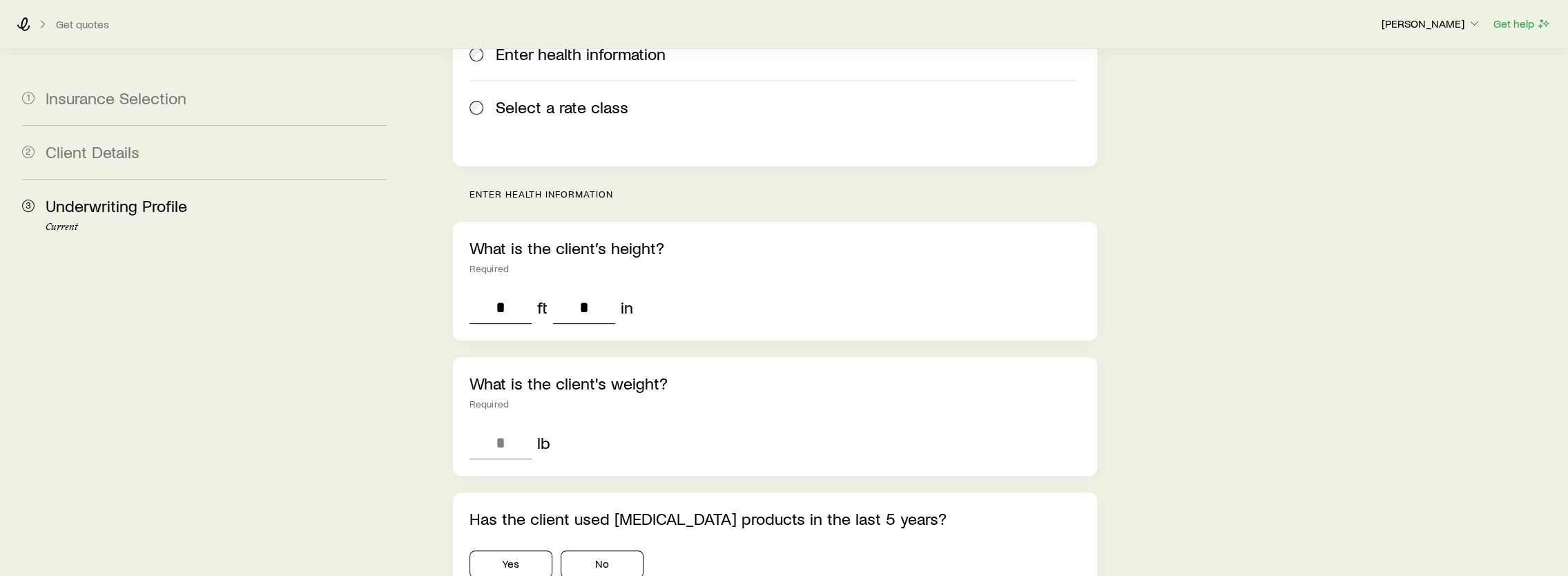 type on "*" 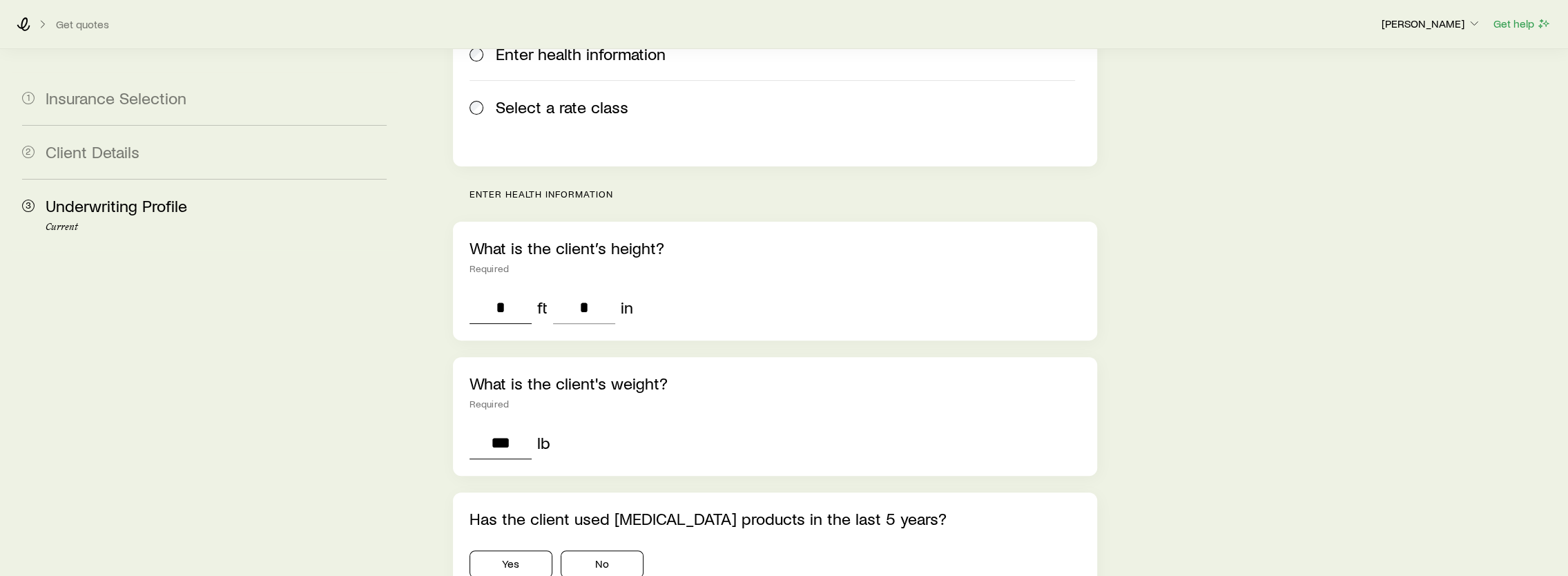 type on "***" 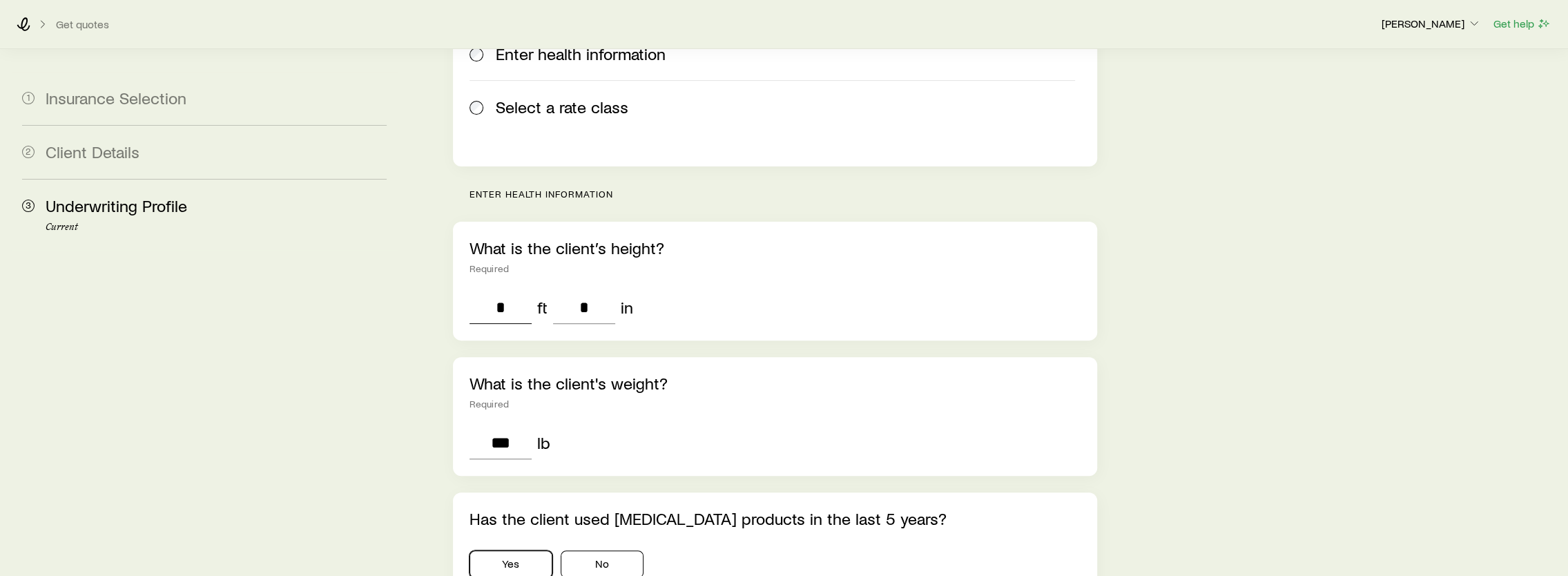 type 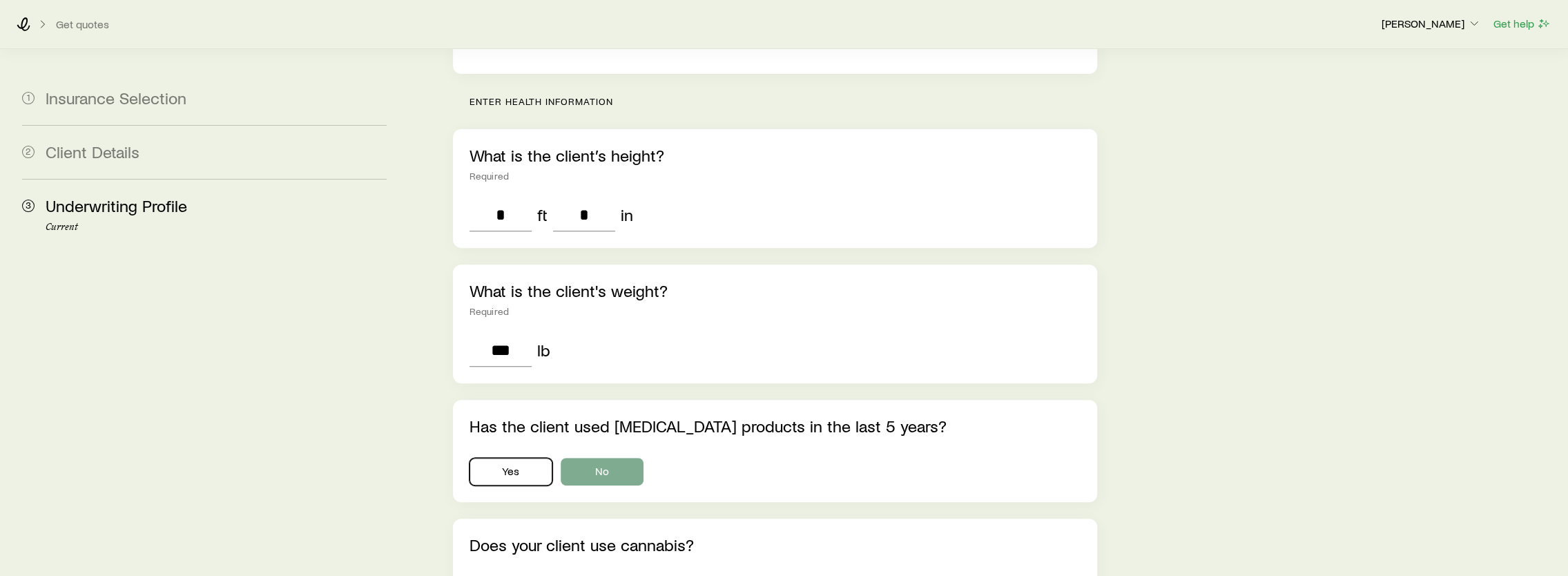 scroll, scrollTop: 483, scrollLeft: 0, axis: vertical 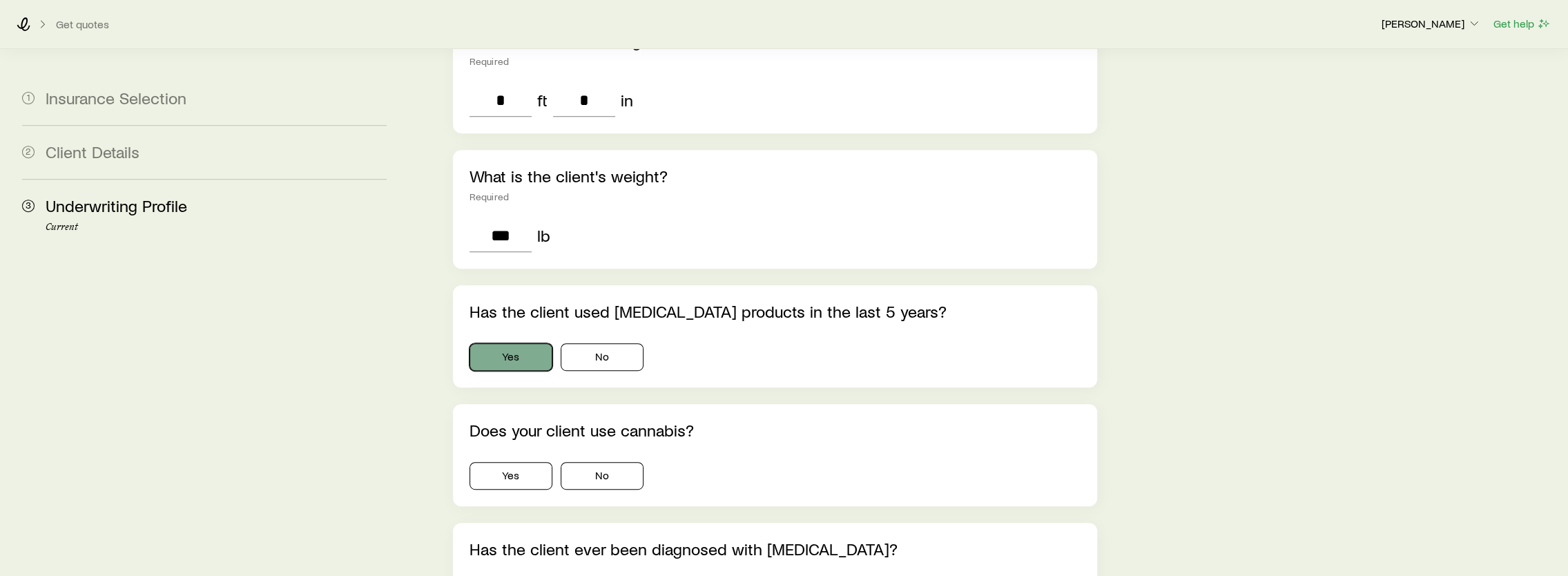 click on "Yes" at bounding box center [511, 357] 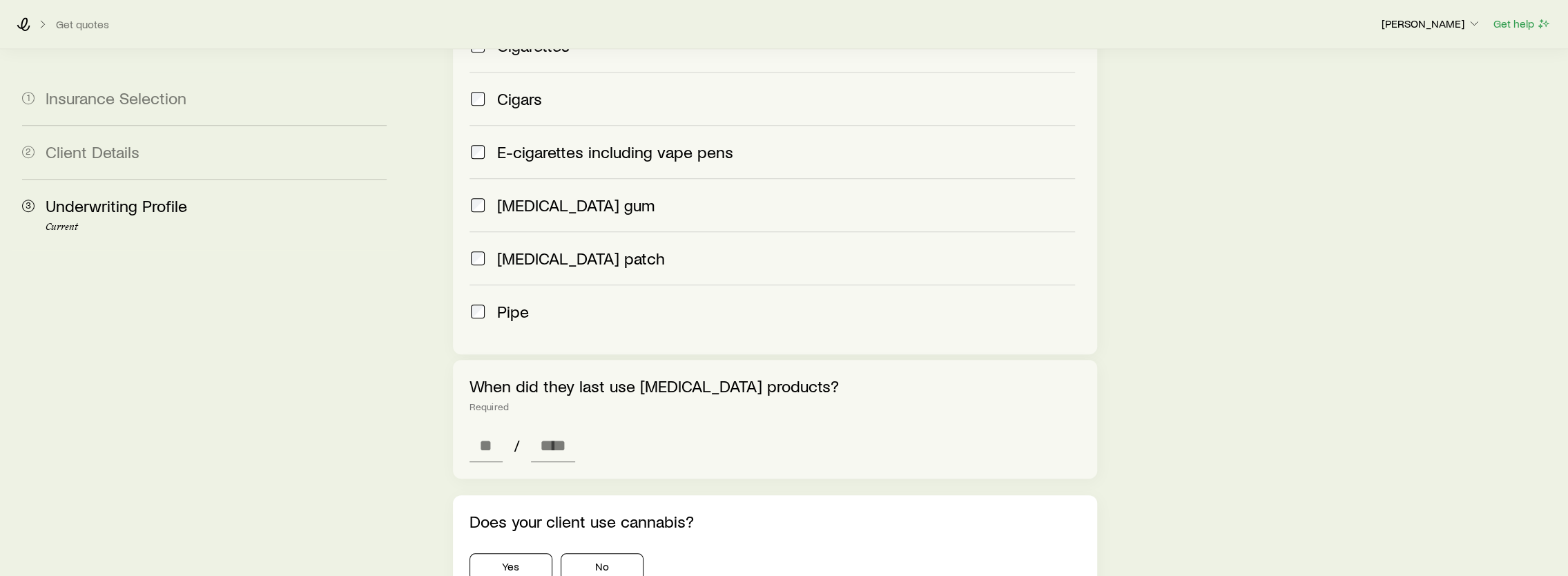 scroll, scrollTop: 1036, scrollLeft: 0, axis: vertical 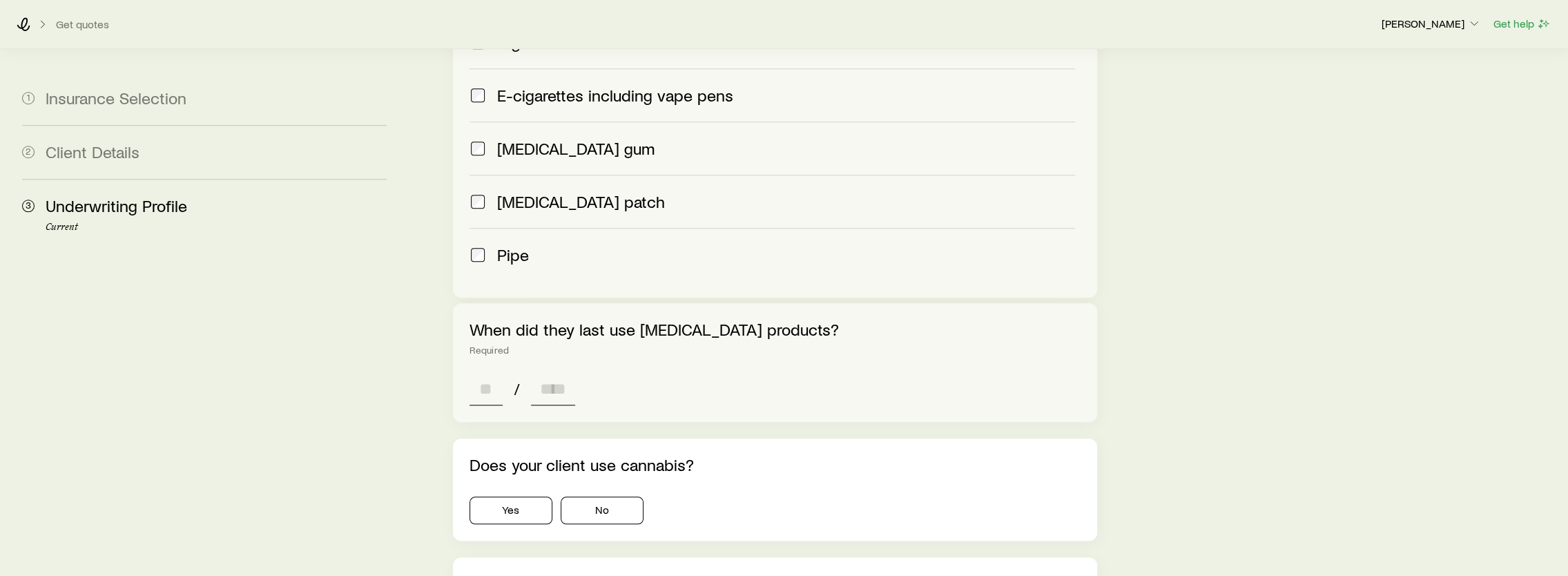click at bounding box center [486, 389] 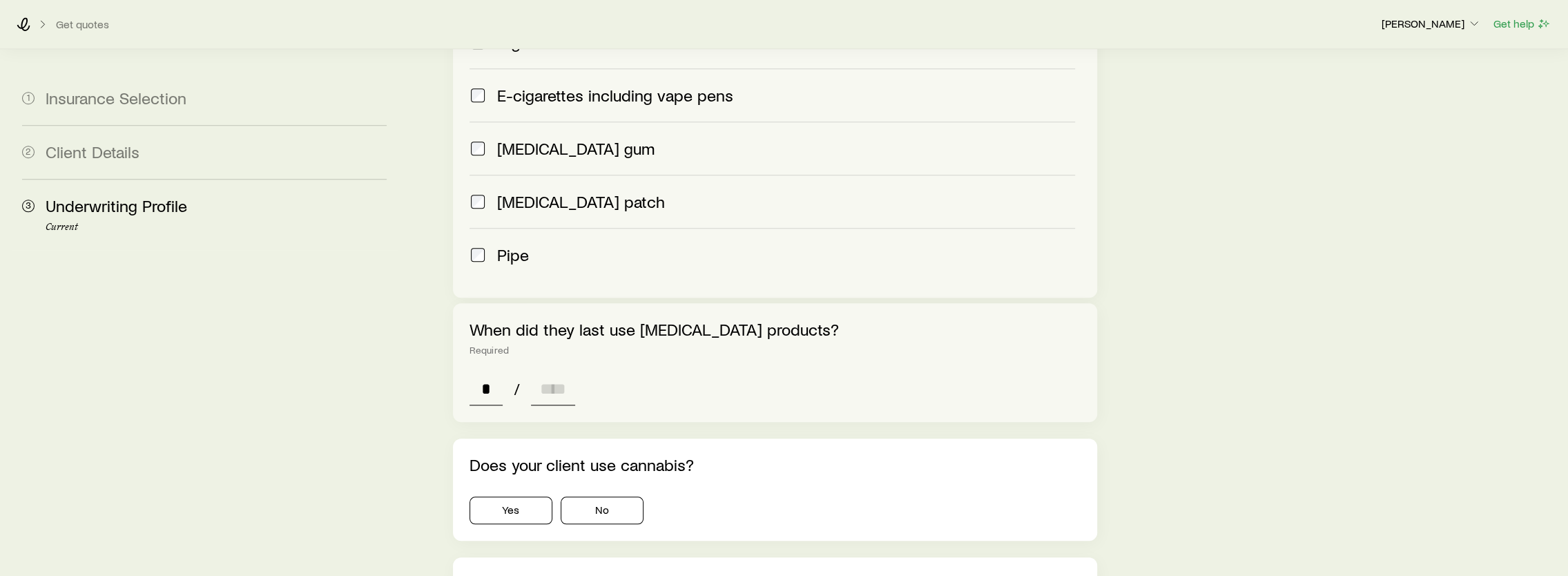 type on "**" 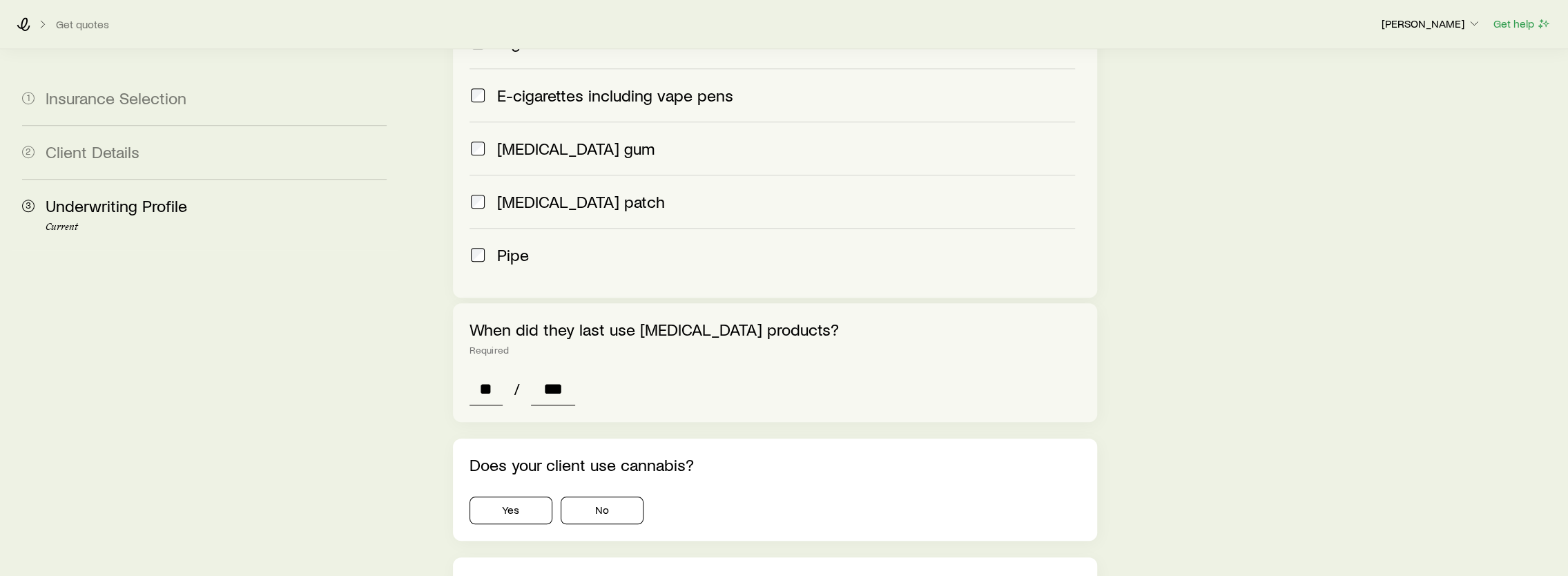 type on "****" 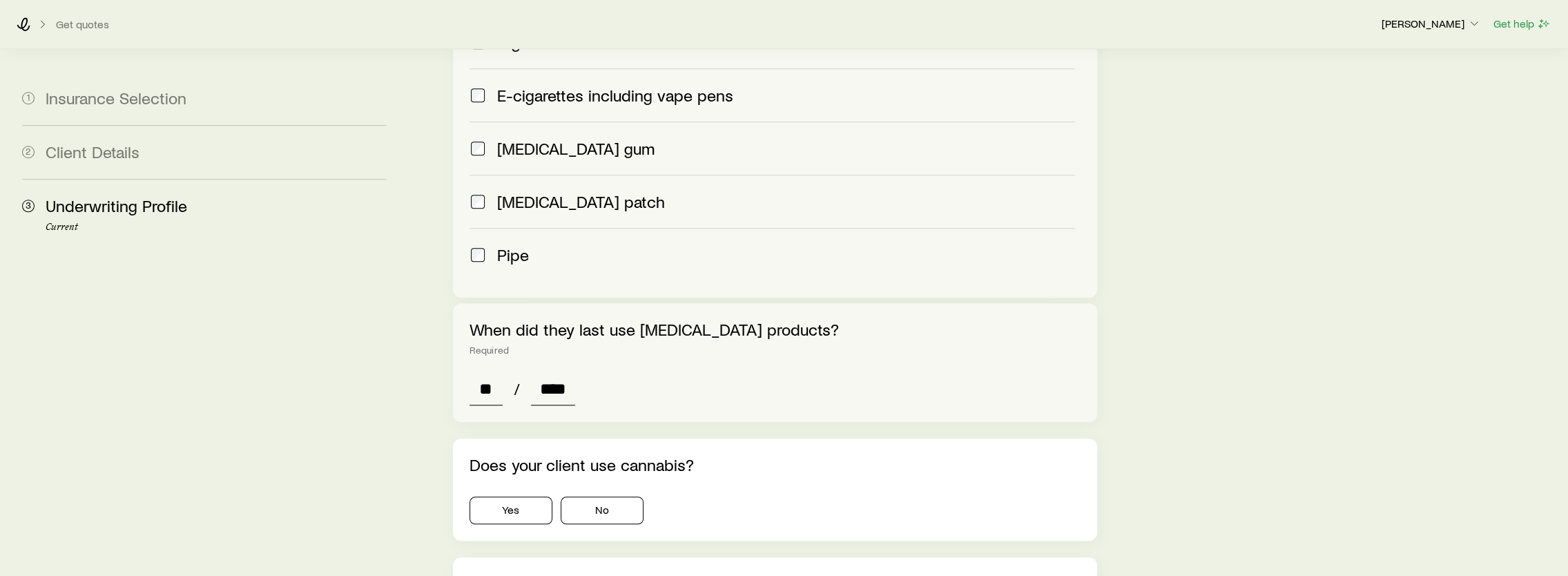 type on "*" 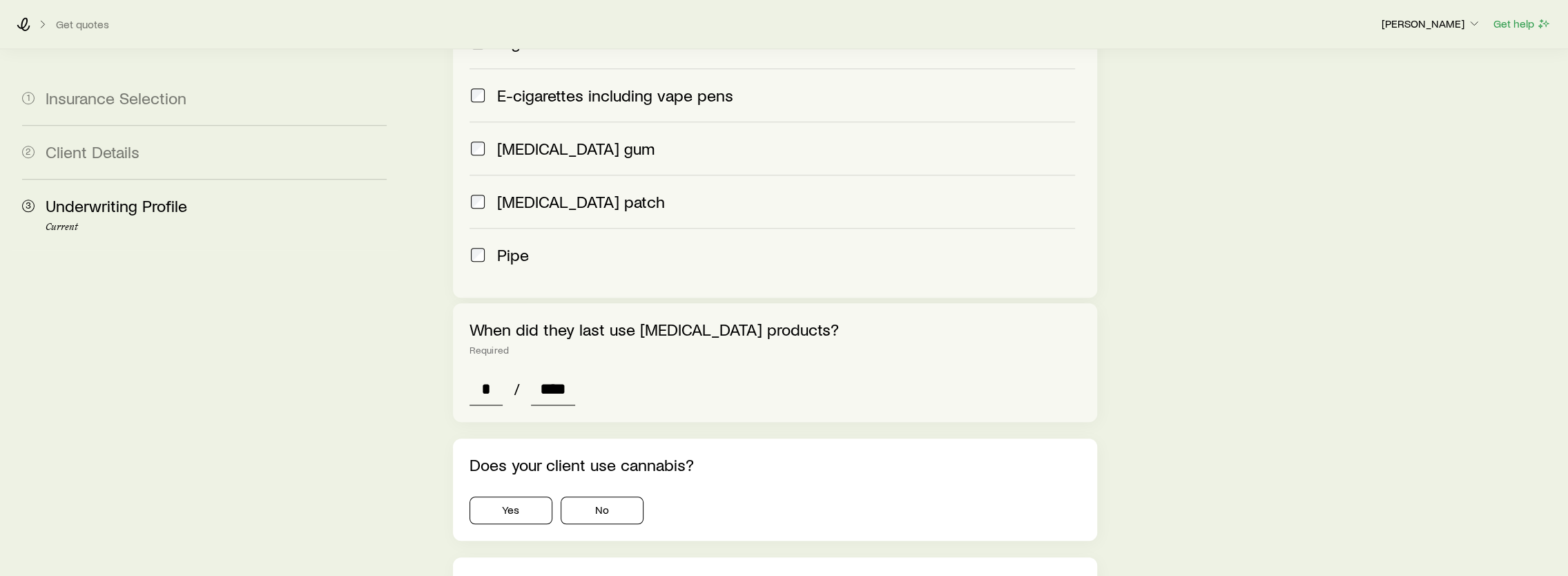 click on "****" at bounding box center [553, 389] 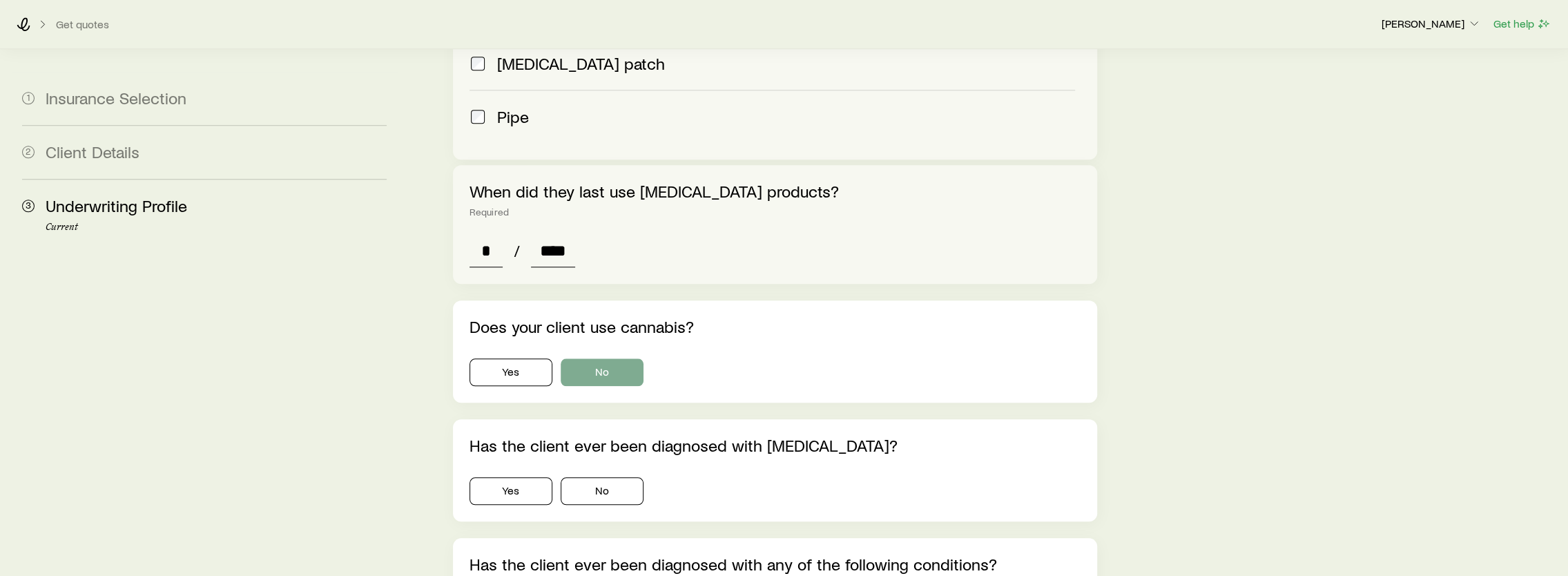 type on "****" 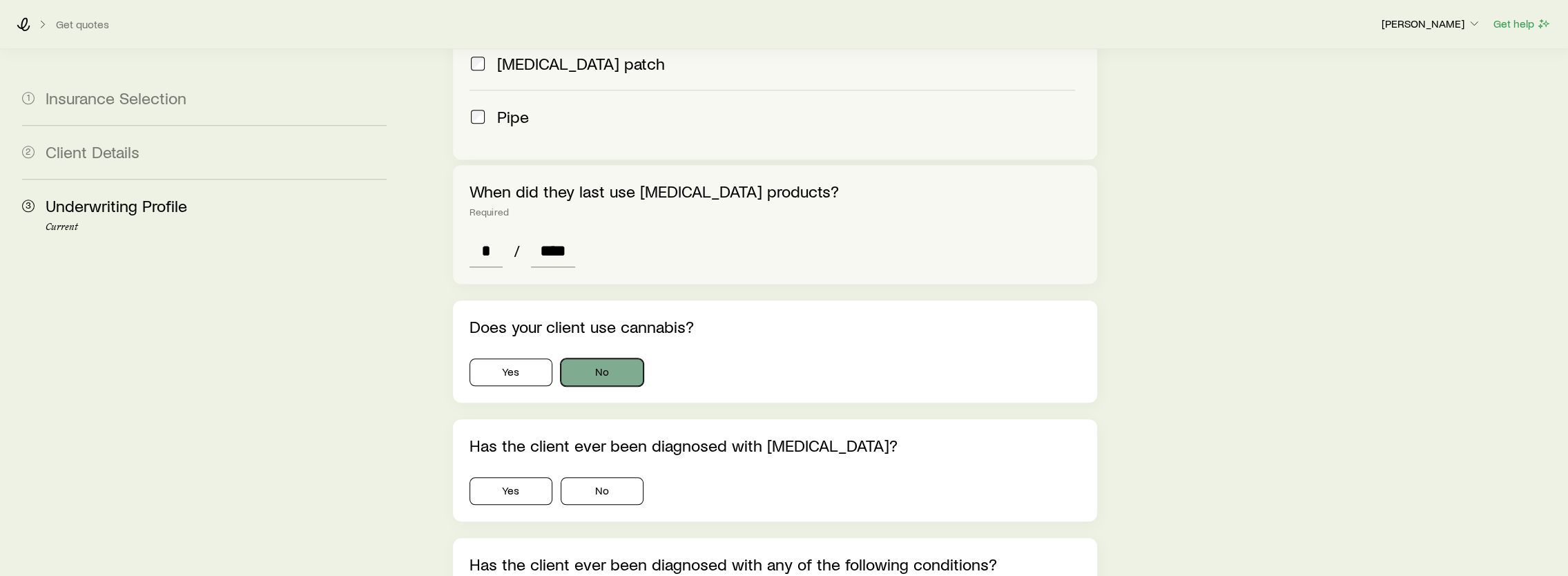 click on "No" at bounding box center (602, 372) 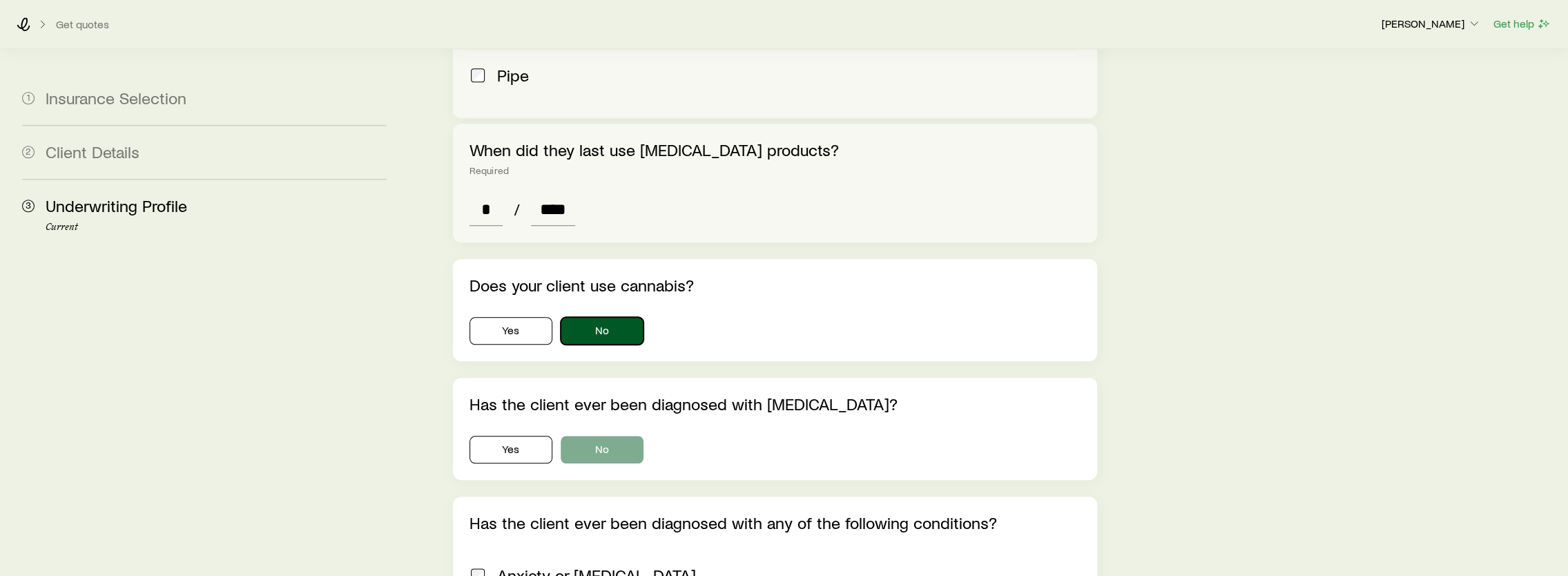 scroll, scrollTop: 1312, scrollLeft: 0, axis: vertical 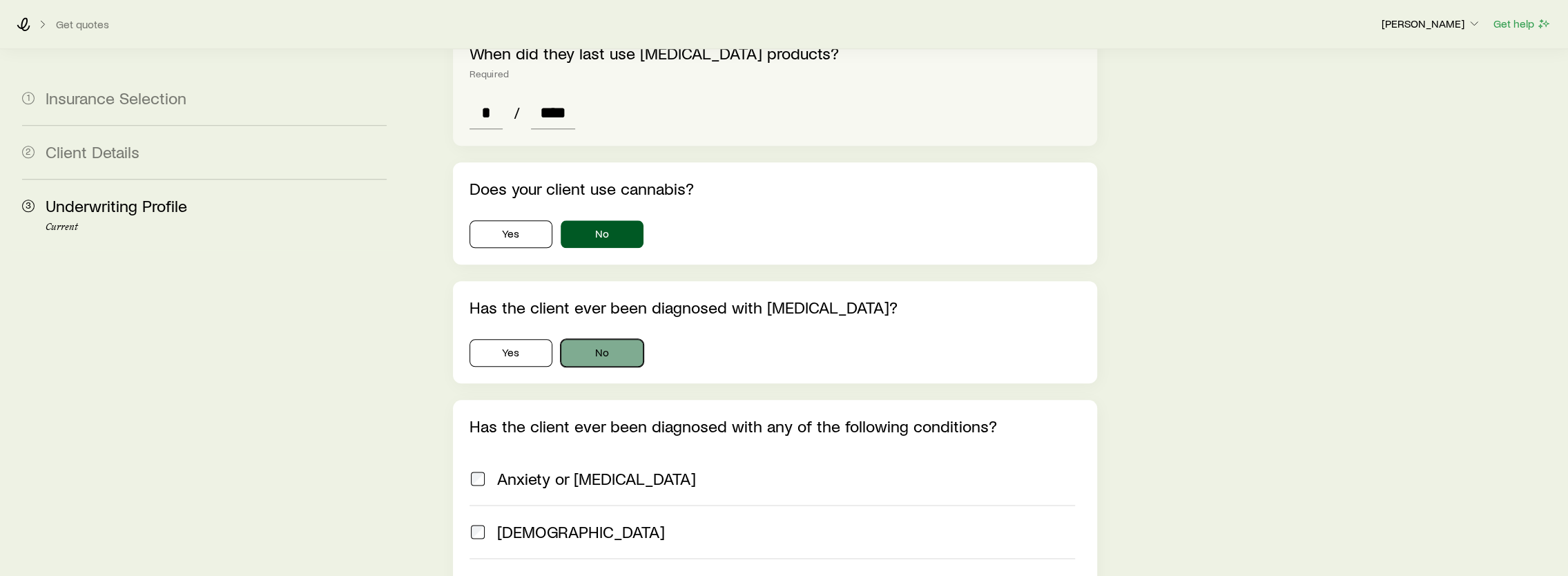 click on "No" at bounding box center [602, 353] 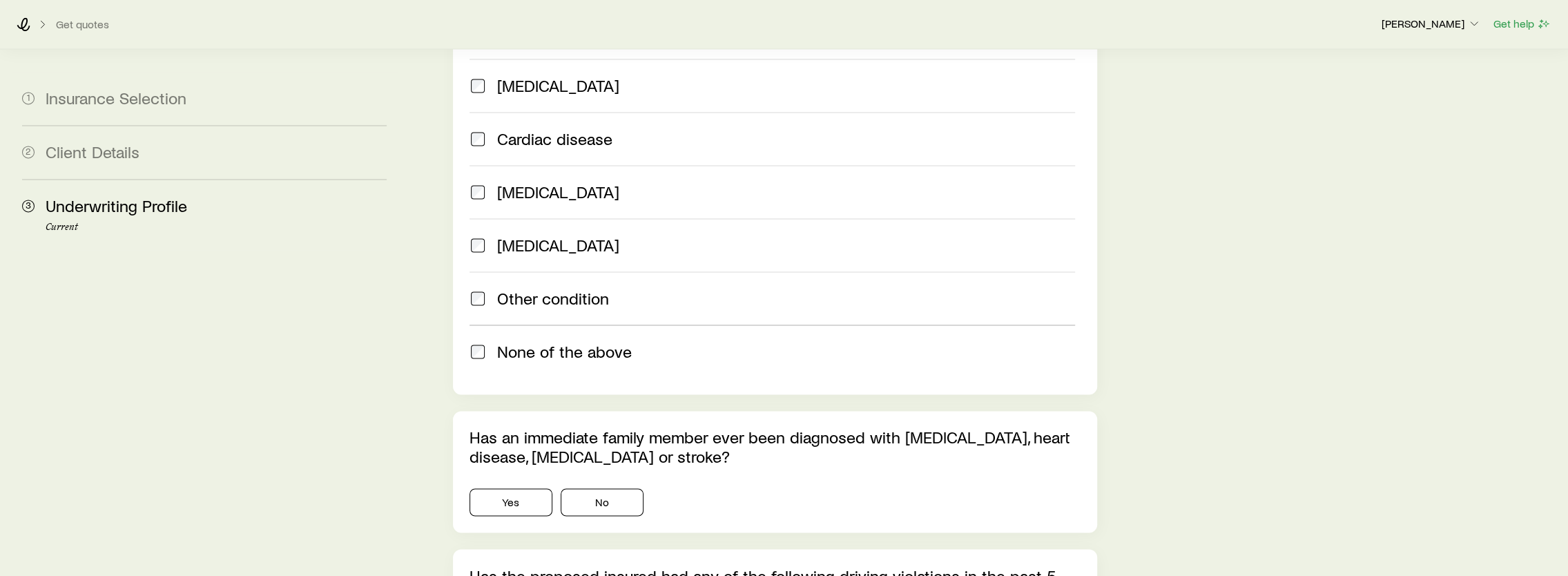 click on "None of the above" at bounding box center [773, 352] 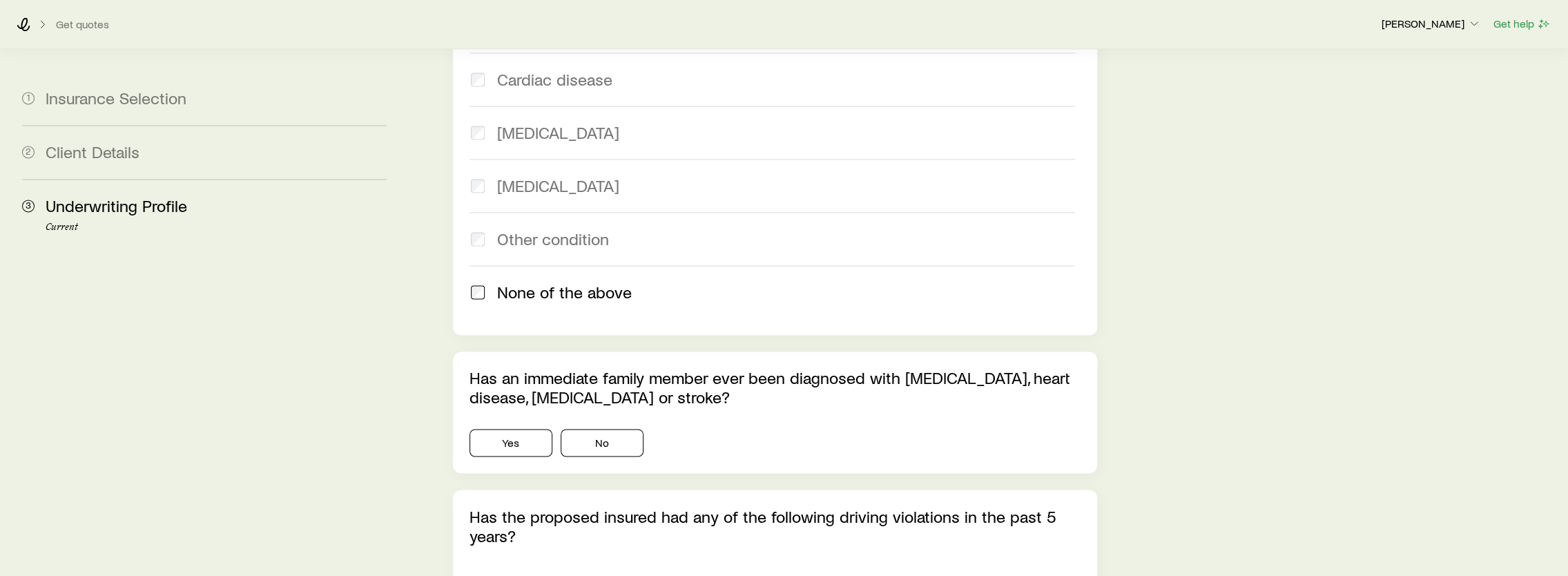 scroll, scrollTop: 2003, scrollLeft: 0, axis: vertical 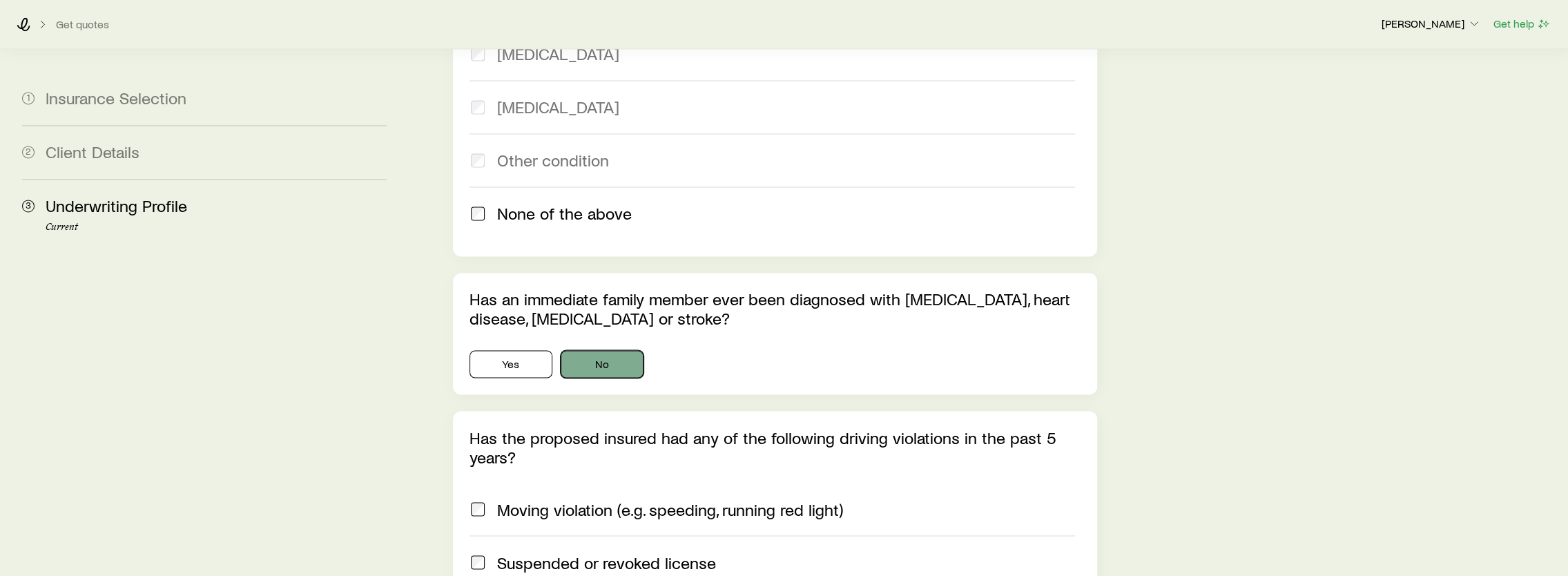 click on "No" at bounding box center [602, 364] 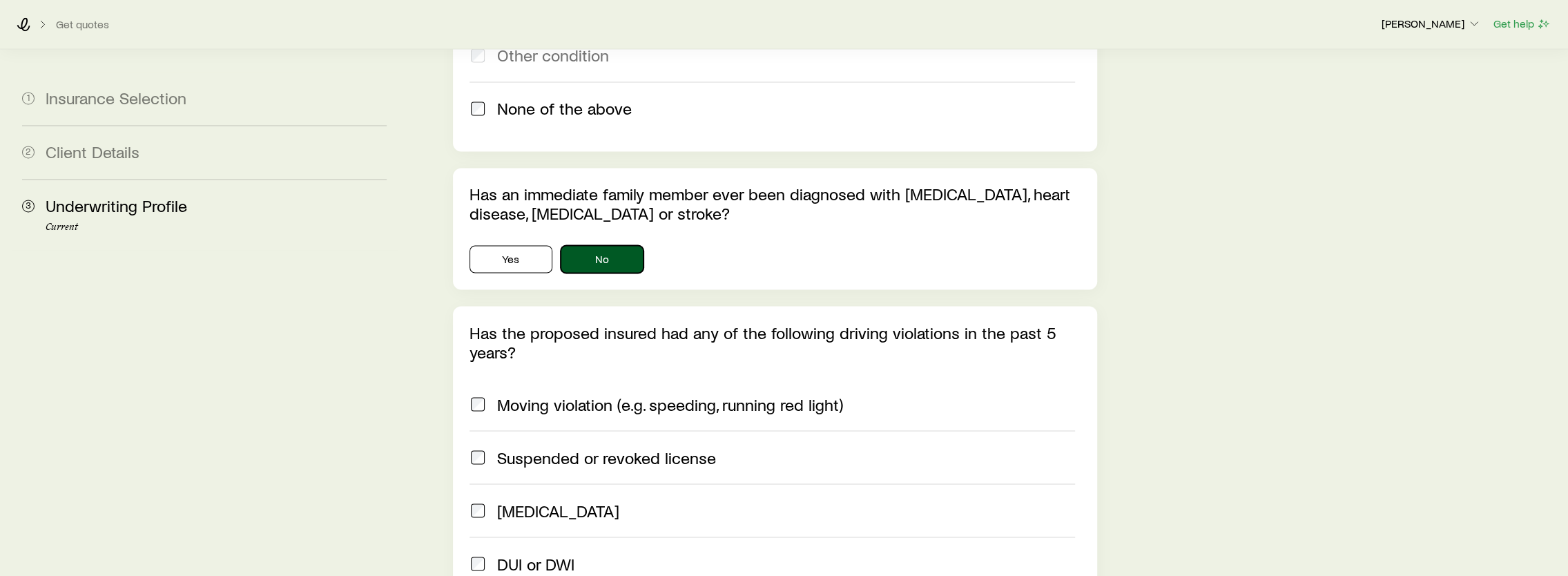 scroll, scrollTop: 2279, scrollLeft: 0, axis: vertical 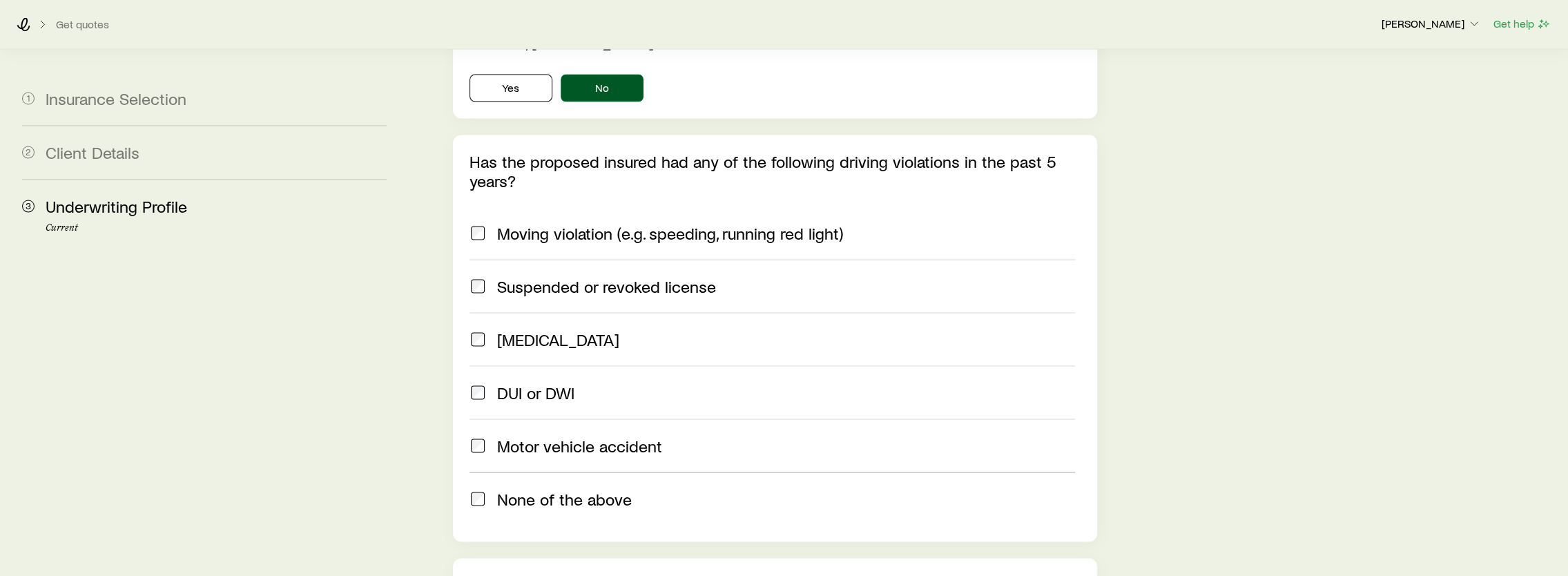 click on "None of the above" at bounding box center [773, 498] 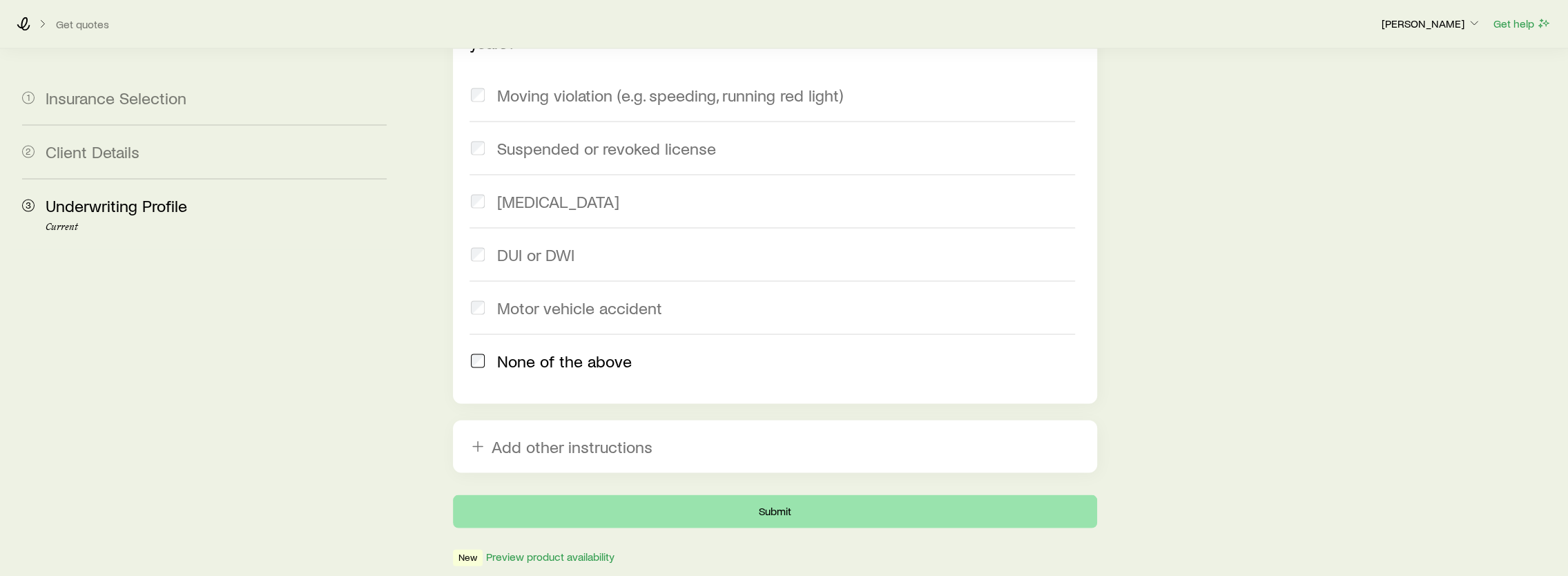 scroll, scrollTop: 2441, scrollLeft: 0, axis: vertical 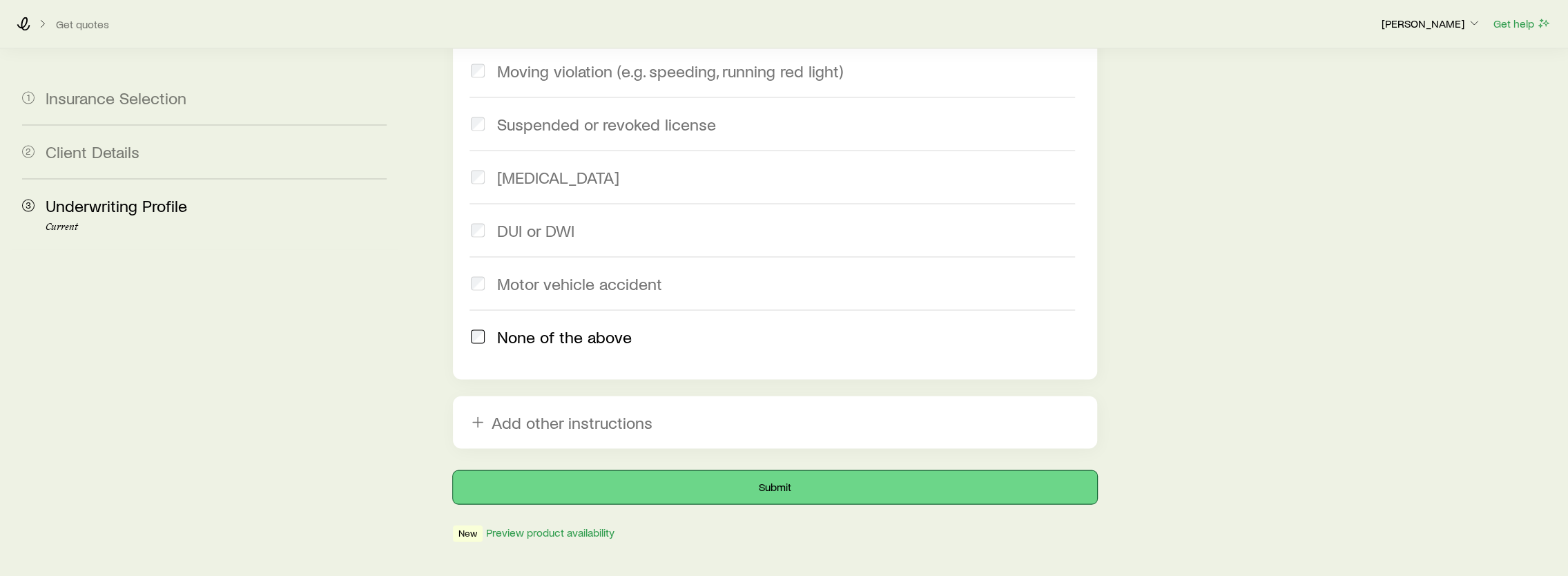 click on "Submit" at bounding box center (775, 488) 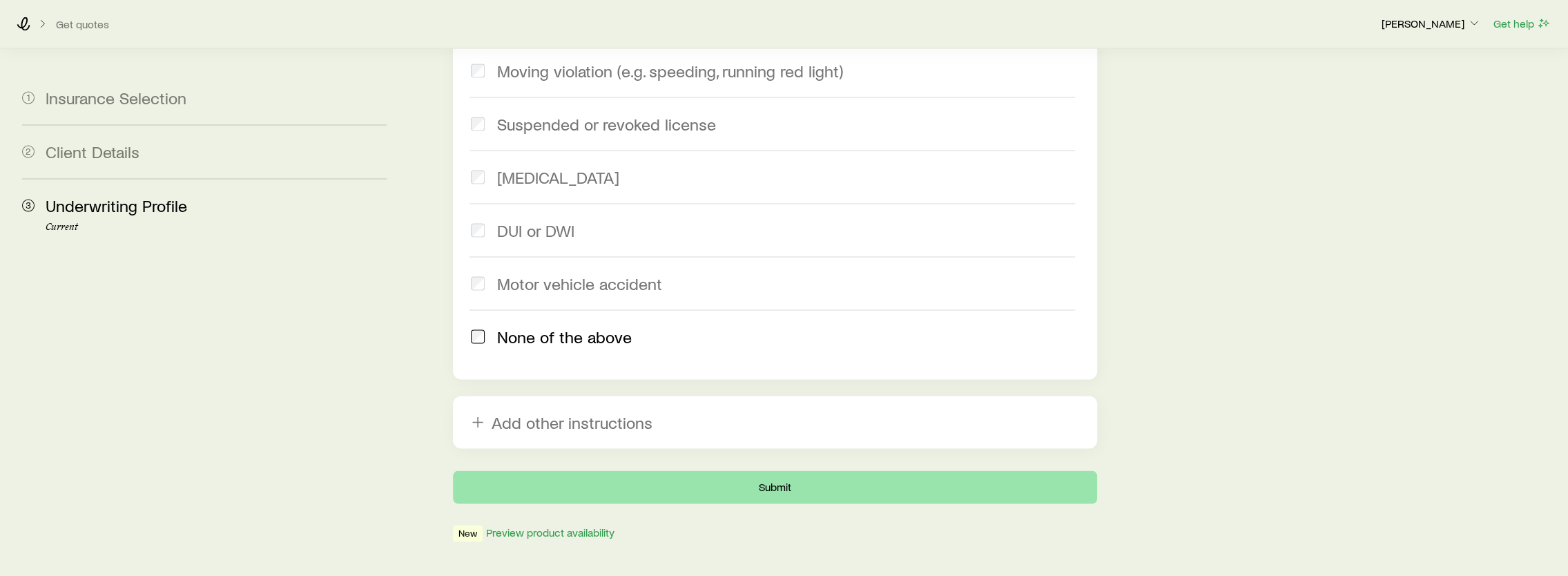 scroll, scrollTop: 0, scrollLeft: 0, axis: both 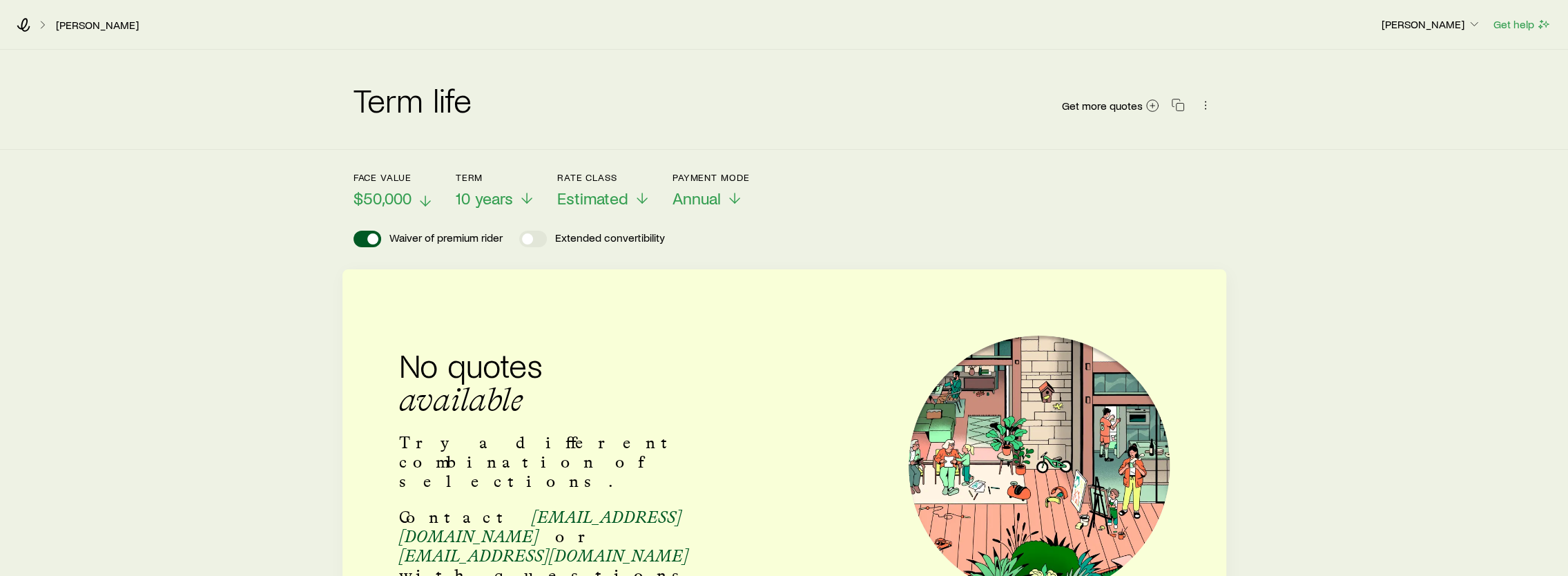 click on "$50,000" at bounding box center (383, 198) 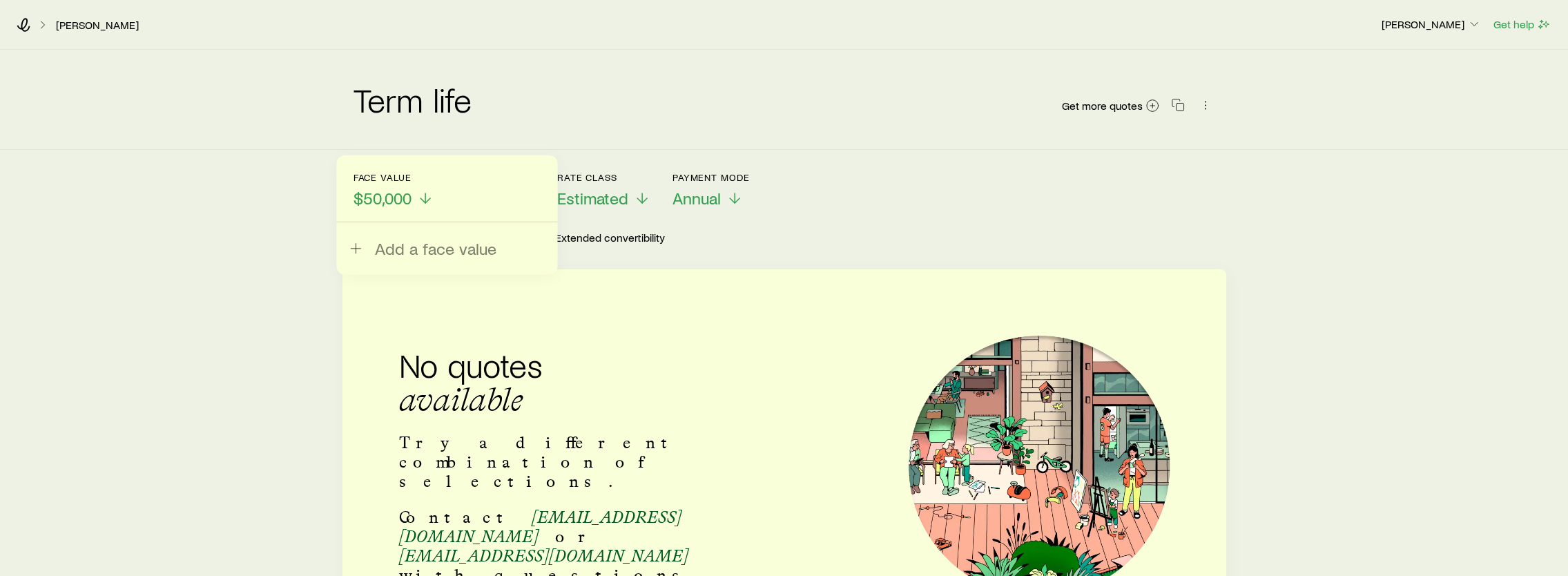 click on "Face value $50,000 Add a face value Term 10 years Rate Class Estimated Payment Mode Annual Waiver of premium rider Extended convertibility No quotes available Try a different combination of selections. Contact   [EMAIL_ADDRESS][DOMAIN_NAME]   or   [EMAIL_ADDRESS][DOMAIN_NAME]   with questions." at bounding box center (784, 417) 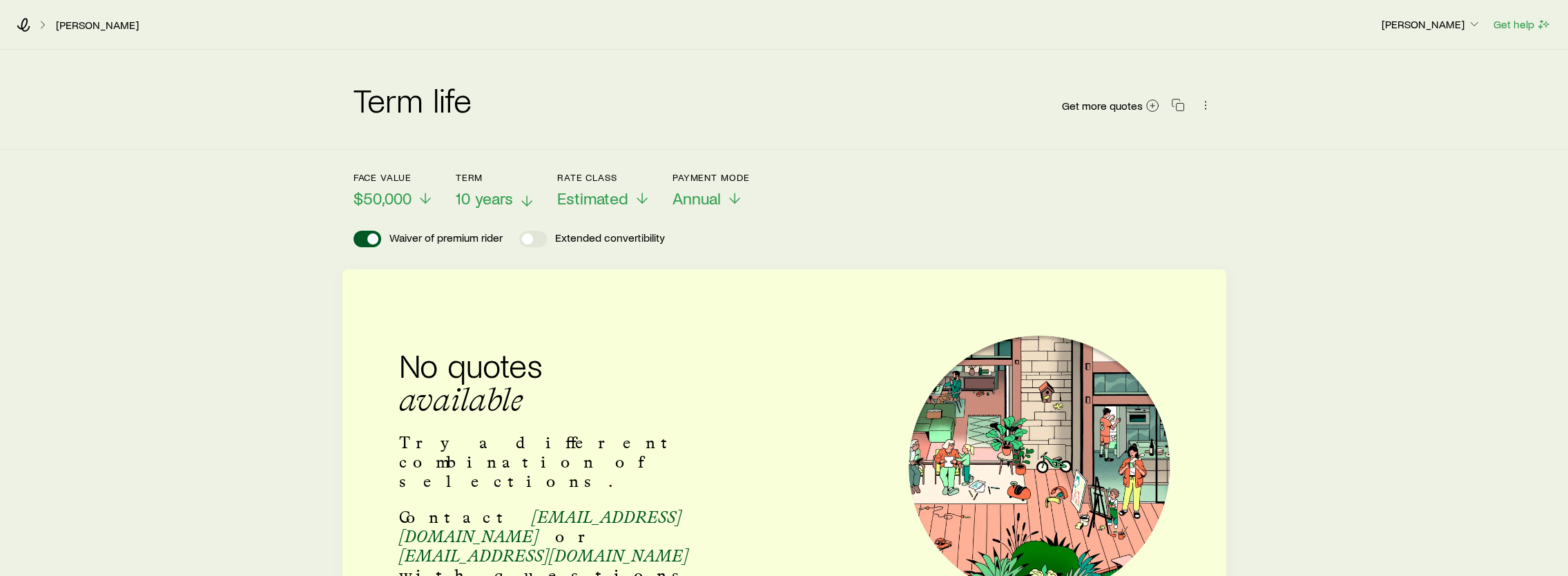 click on "10 years" at bounding box center [484, 198] 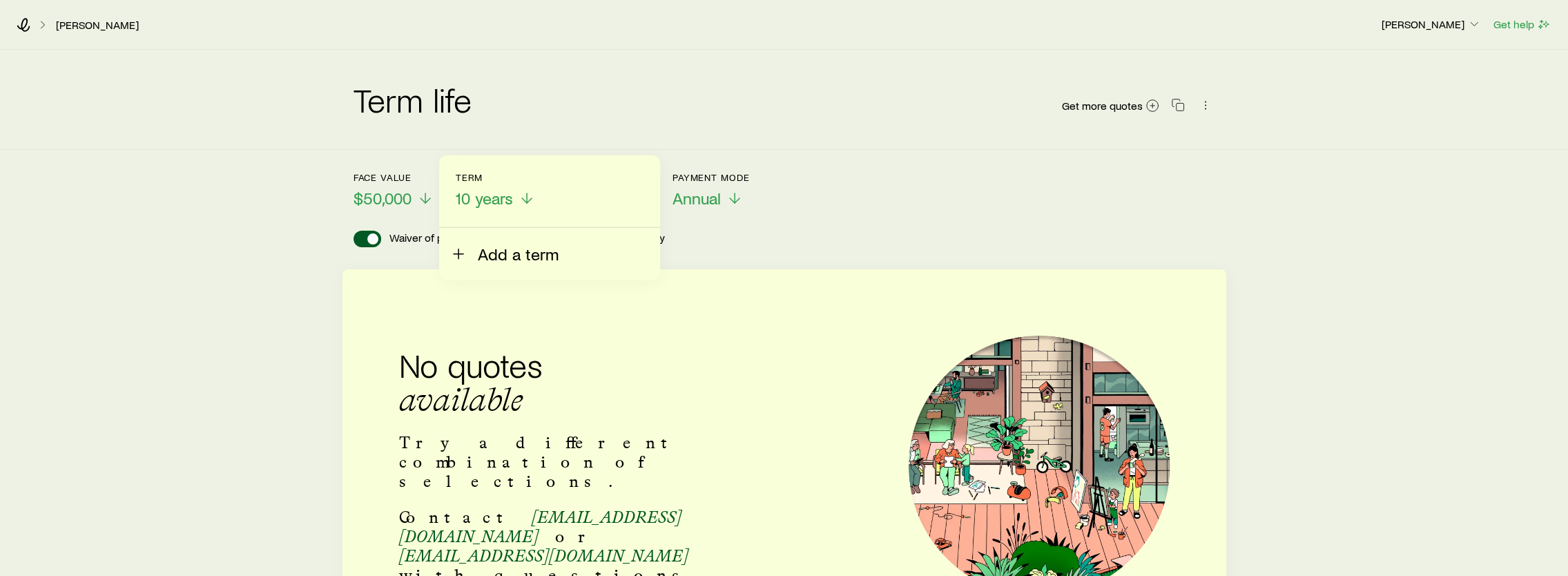 click on "Add a term" at bounding box center (518, 254) 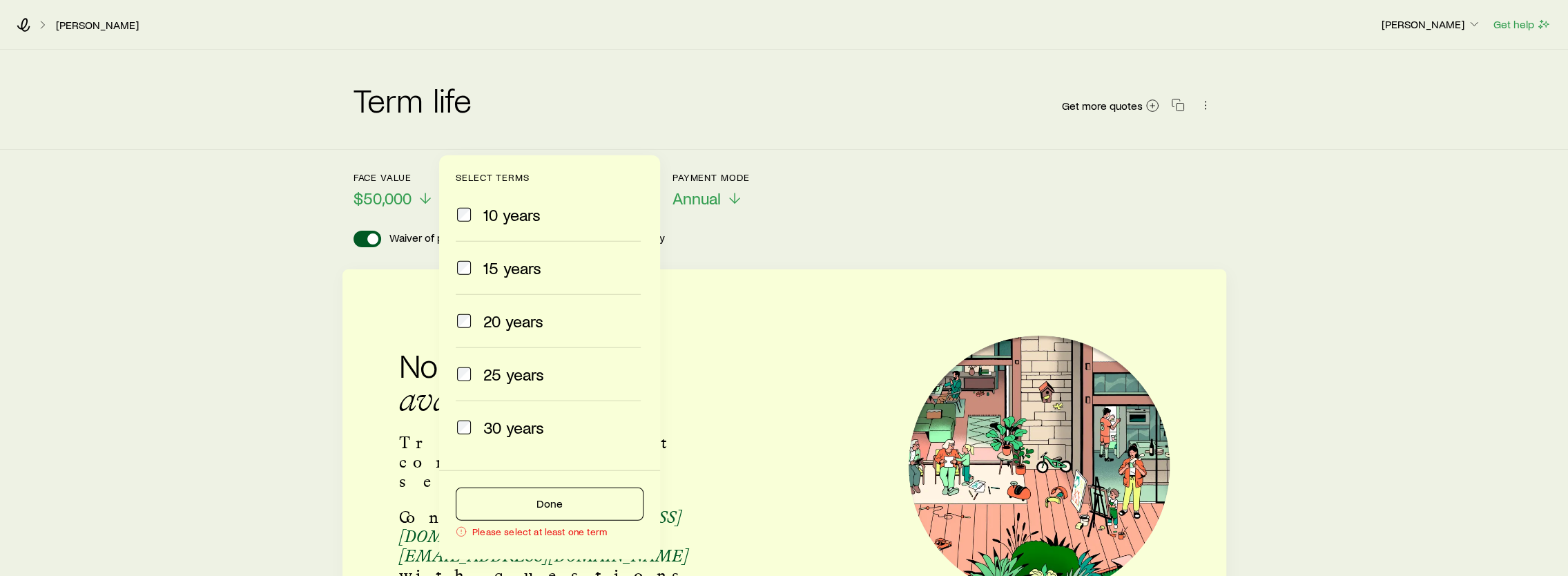 click at bounding box center (464, 268) 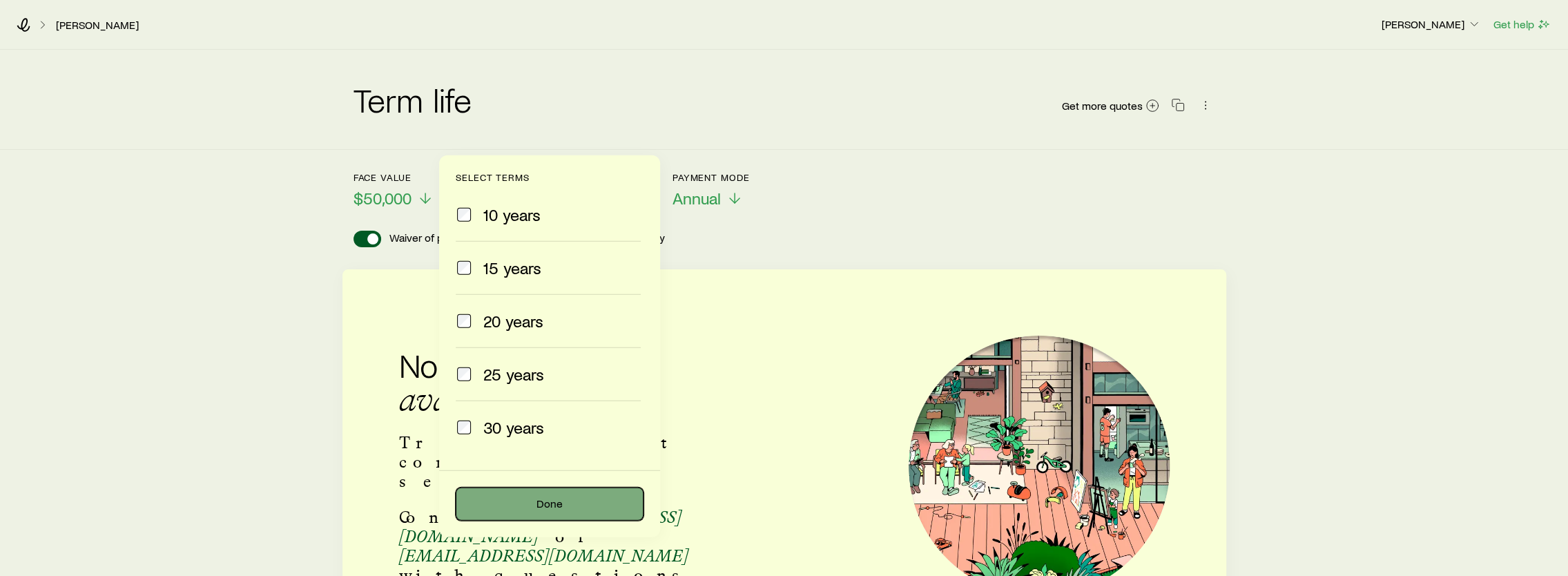 click on "Done" at bounding box center [550, 504] 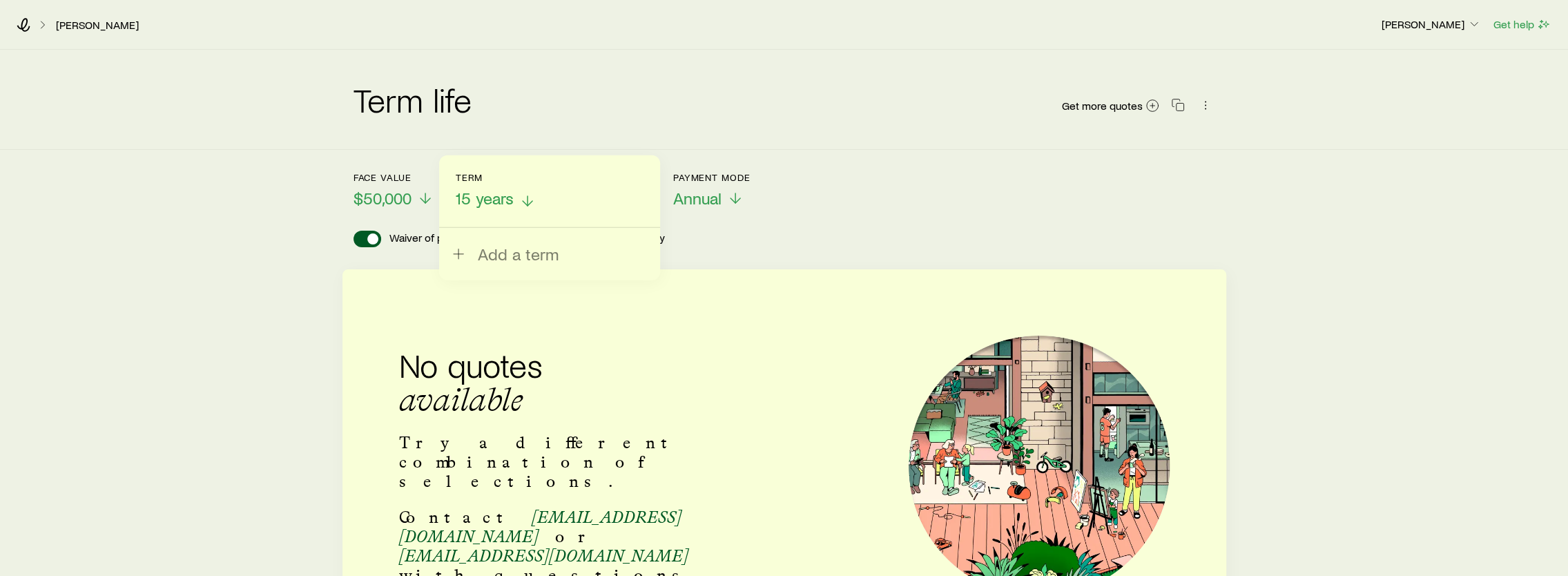 click on "15 years" at bounding box center (496, 198) 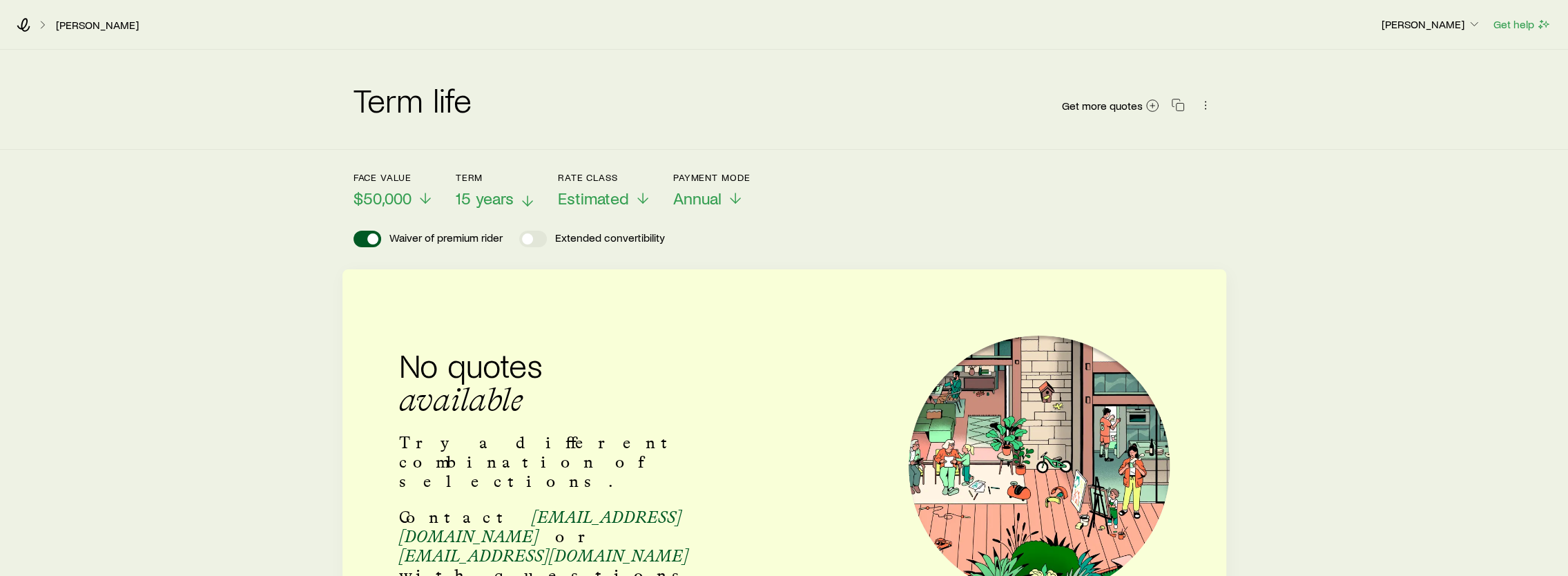 click on "15 years" at bounding box center (485, 198) 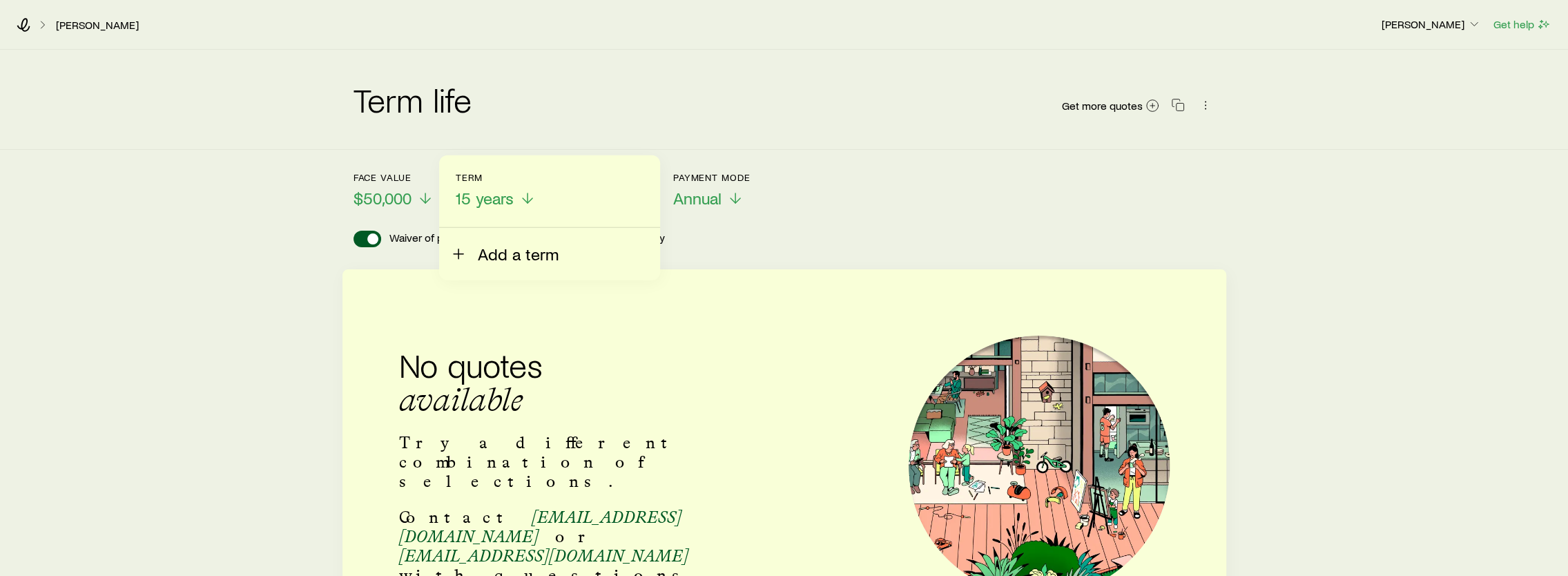 click on "Add a term" at bounding box center (518, 254) 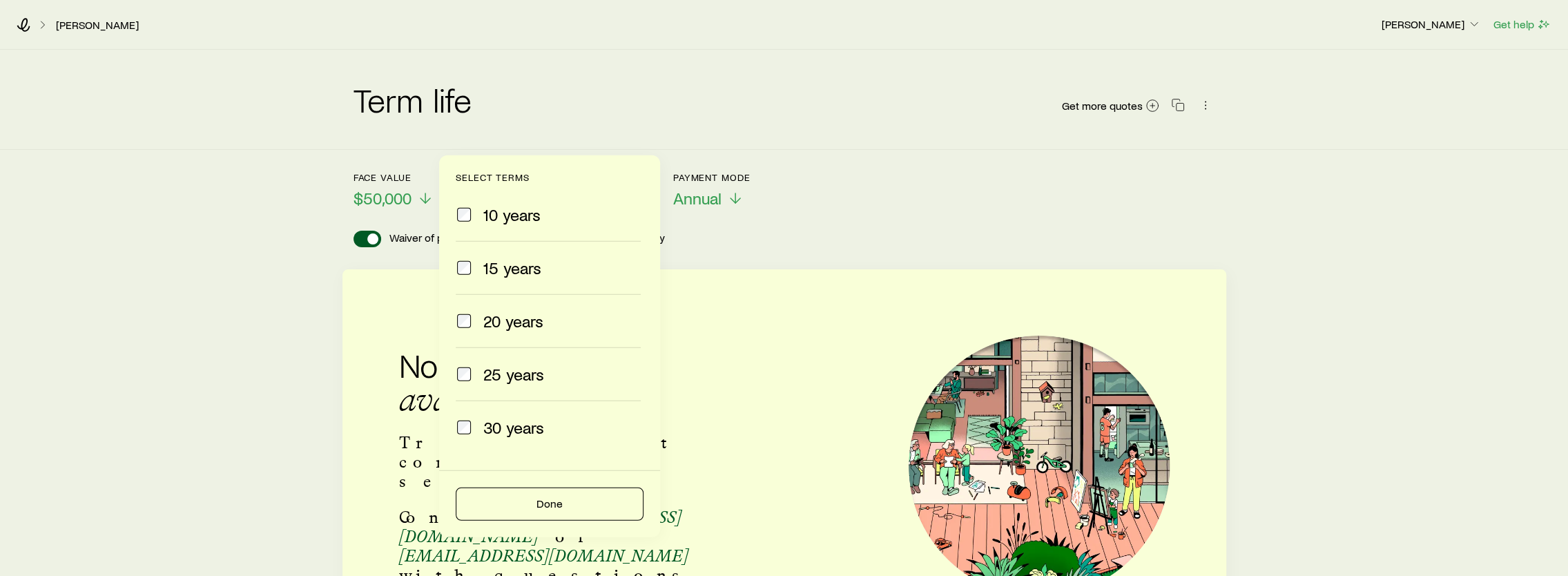 click on "15 years" at bounding box center [548, 268] 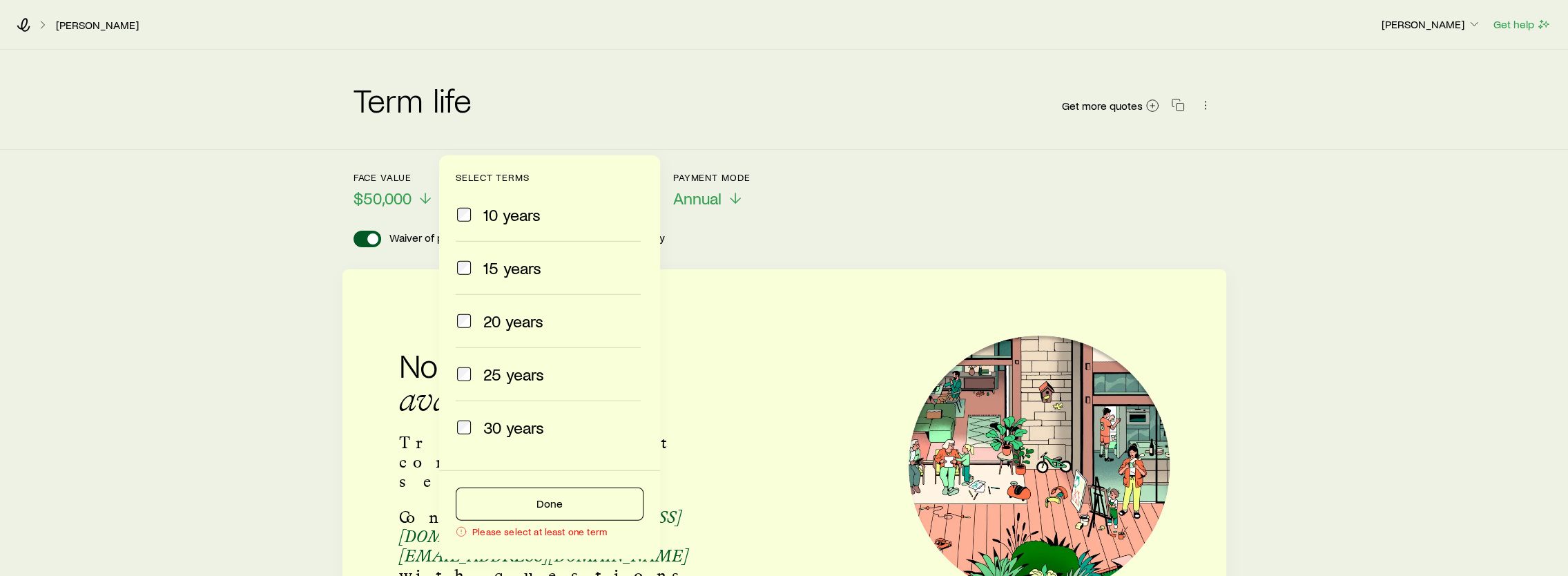 click on "Term 15 years" at bounding box center [496, 182] 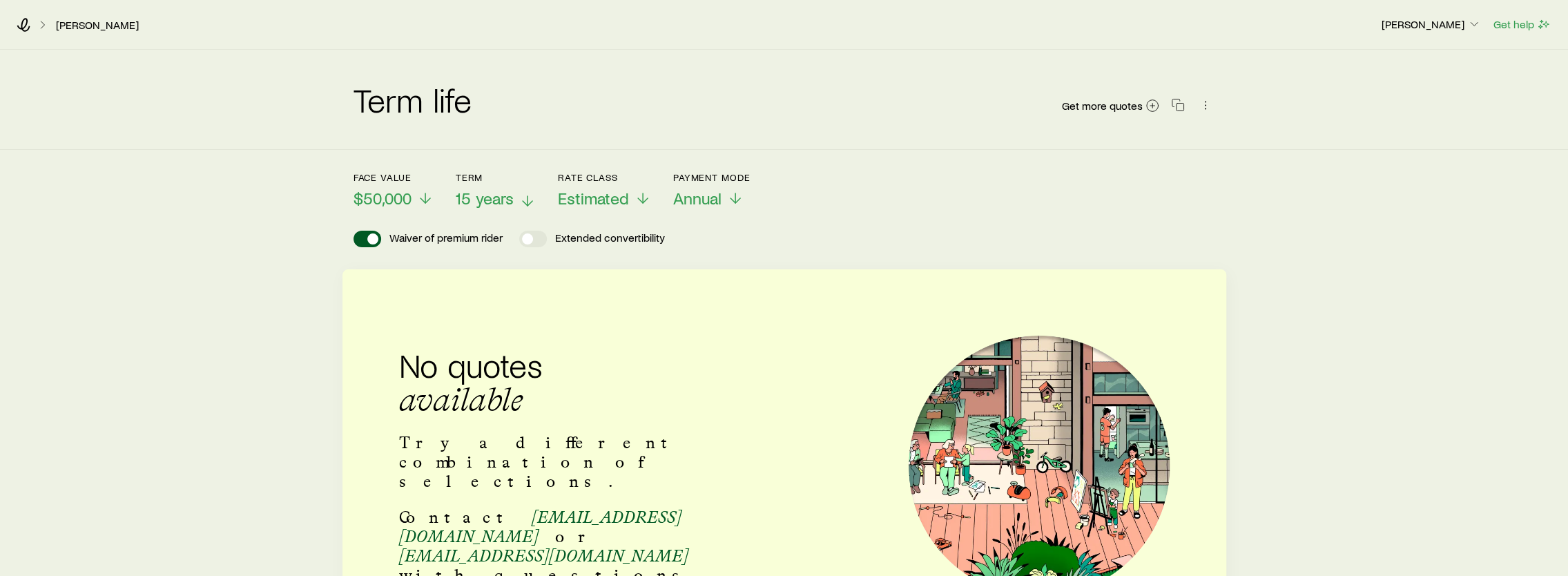 click on "15 years" at bounding box center (485, 198) 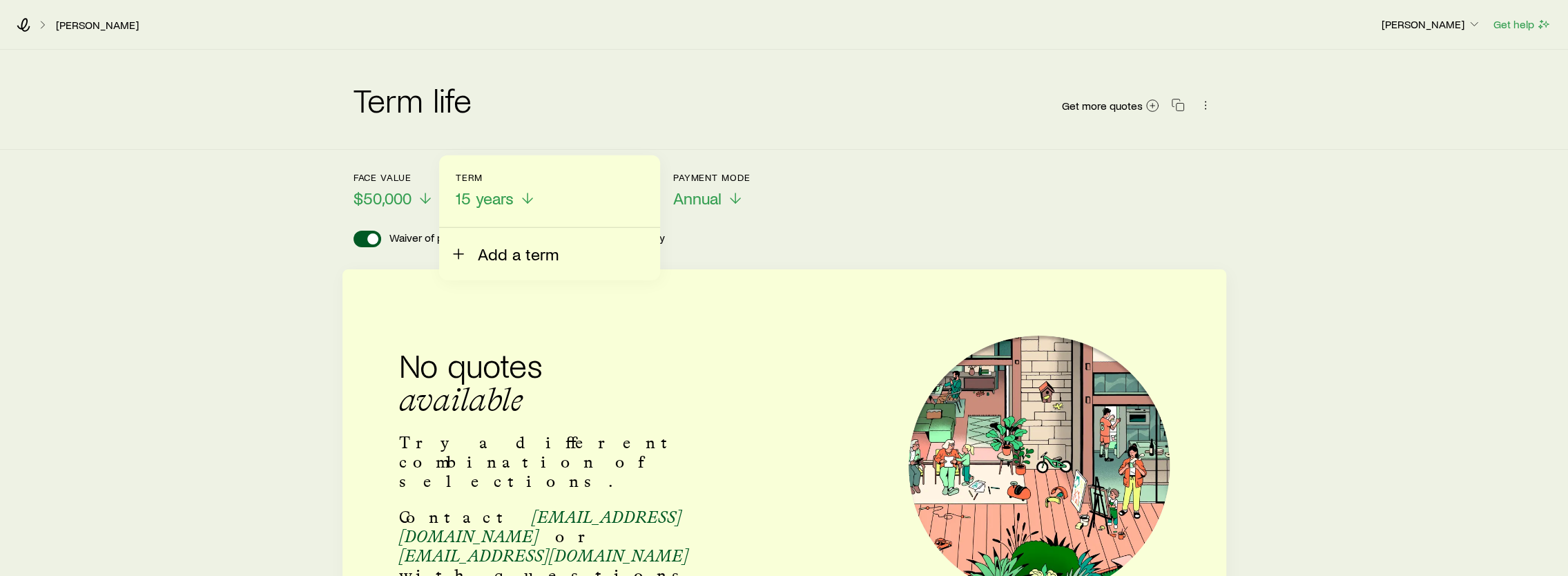 click on "Add a term" at bounding box center (518, 254) 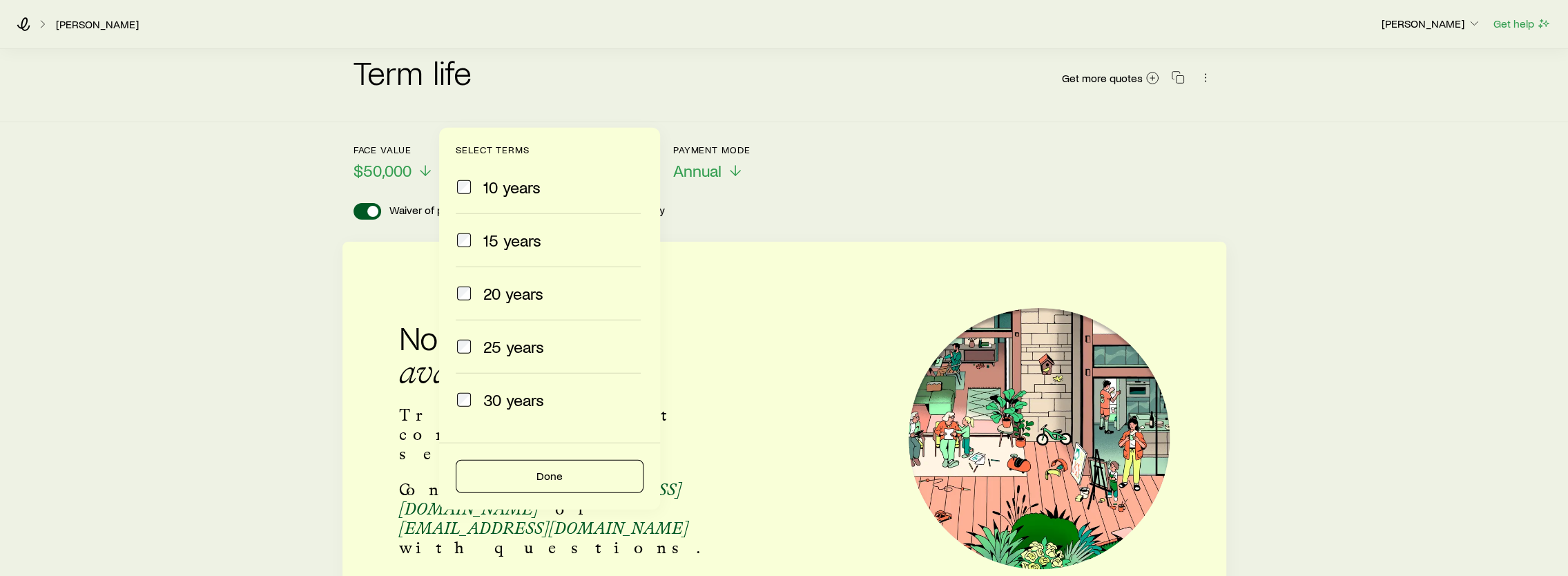 scroll, scrollTop: 0, scrollLeft: 0, axis: both 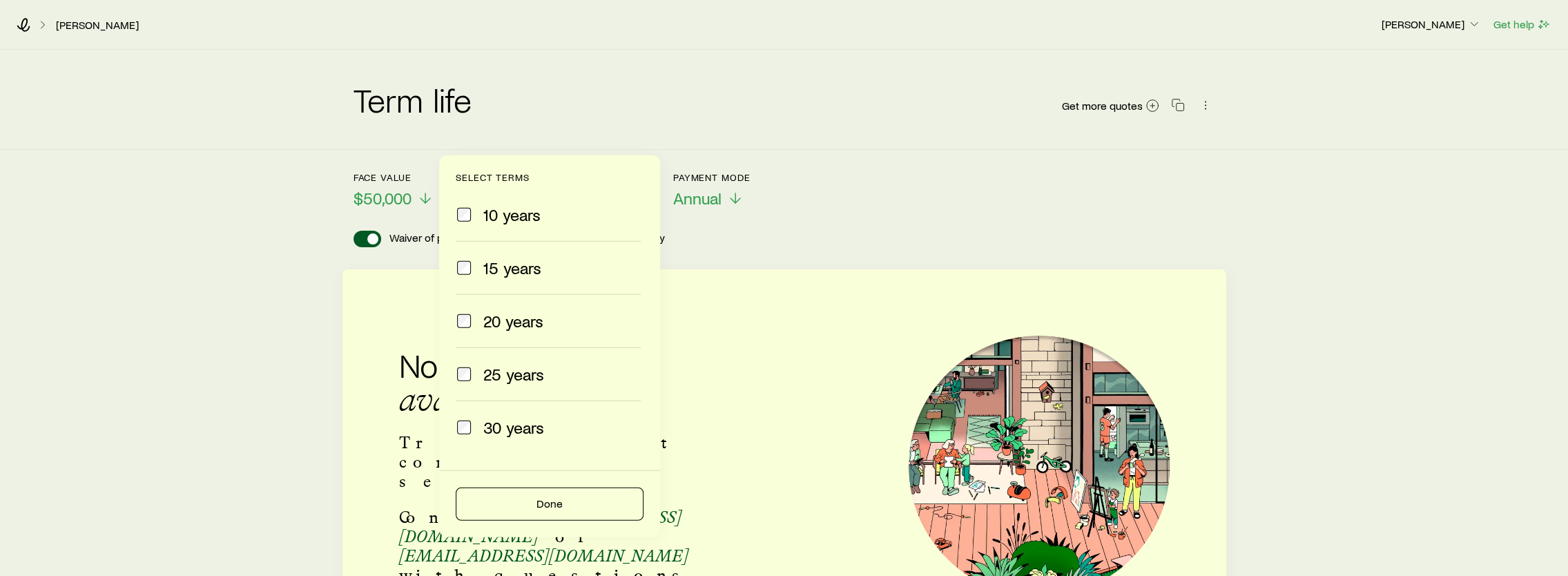click on "30 years" at bounding box center (514, 428) 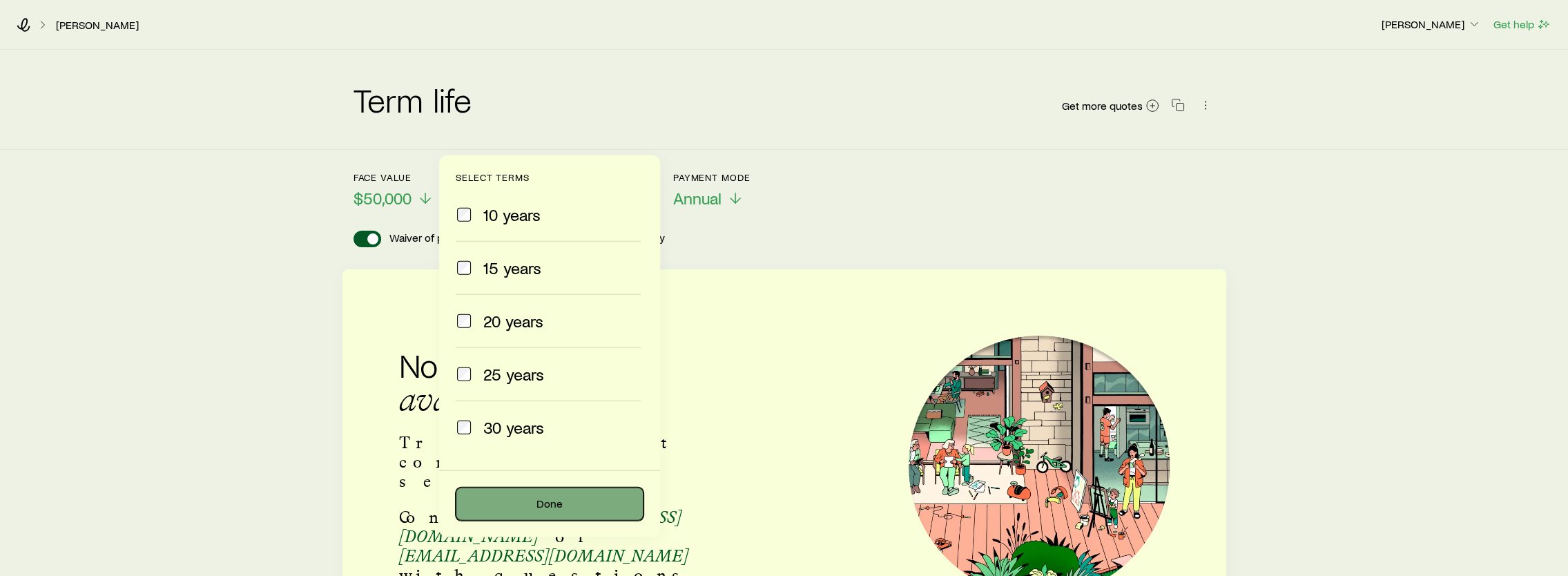 click on "Done" at bounding box center [550, 504] 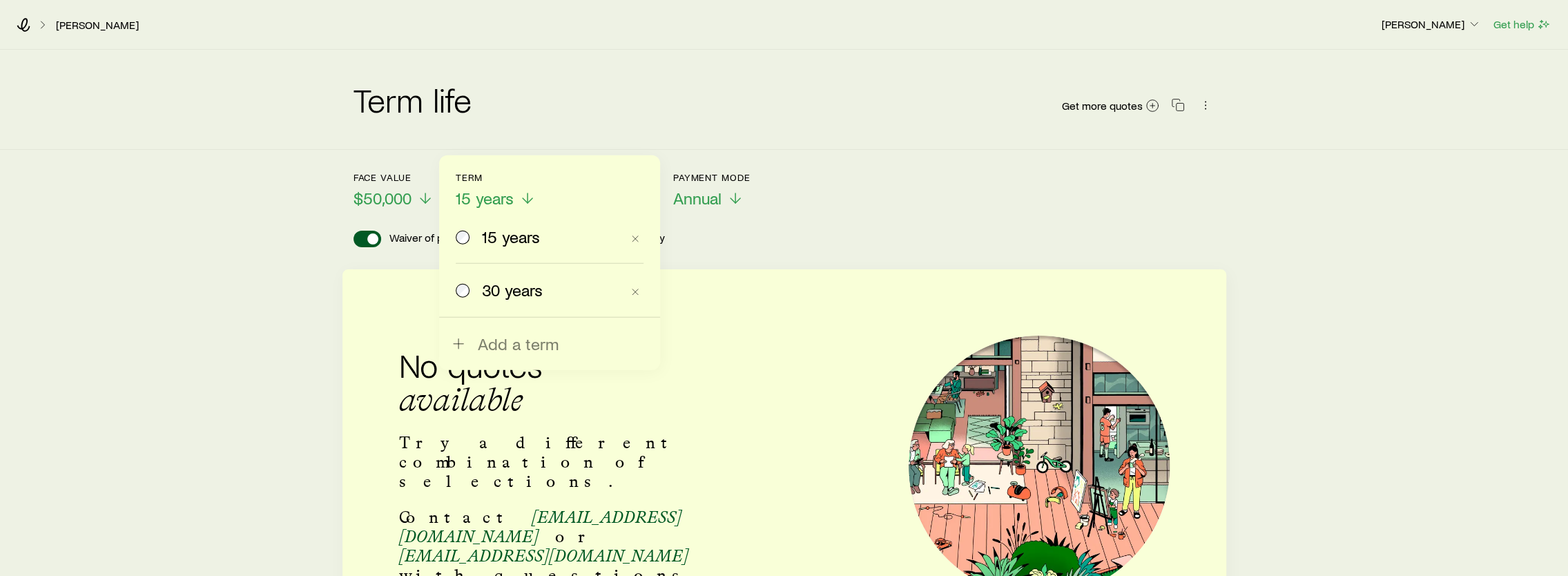 click on "30 years" at bounding box center [539, 290] 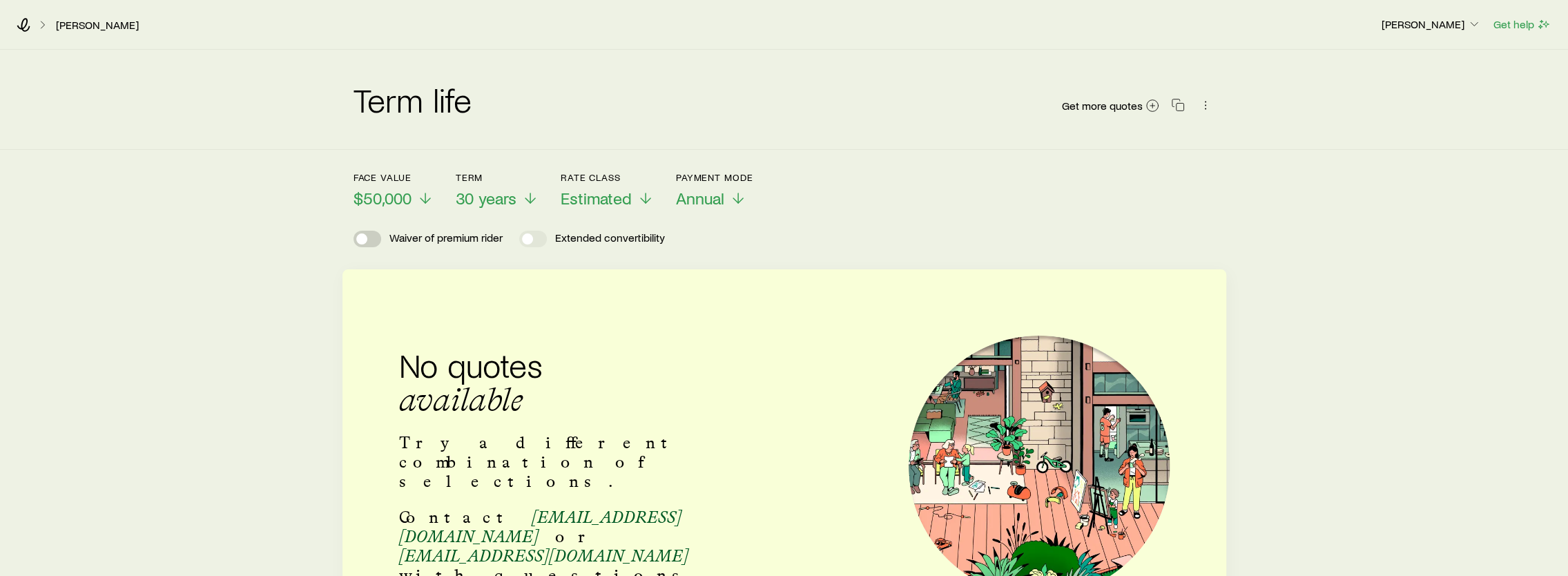 click at bounding box center [362, 239] 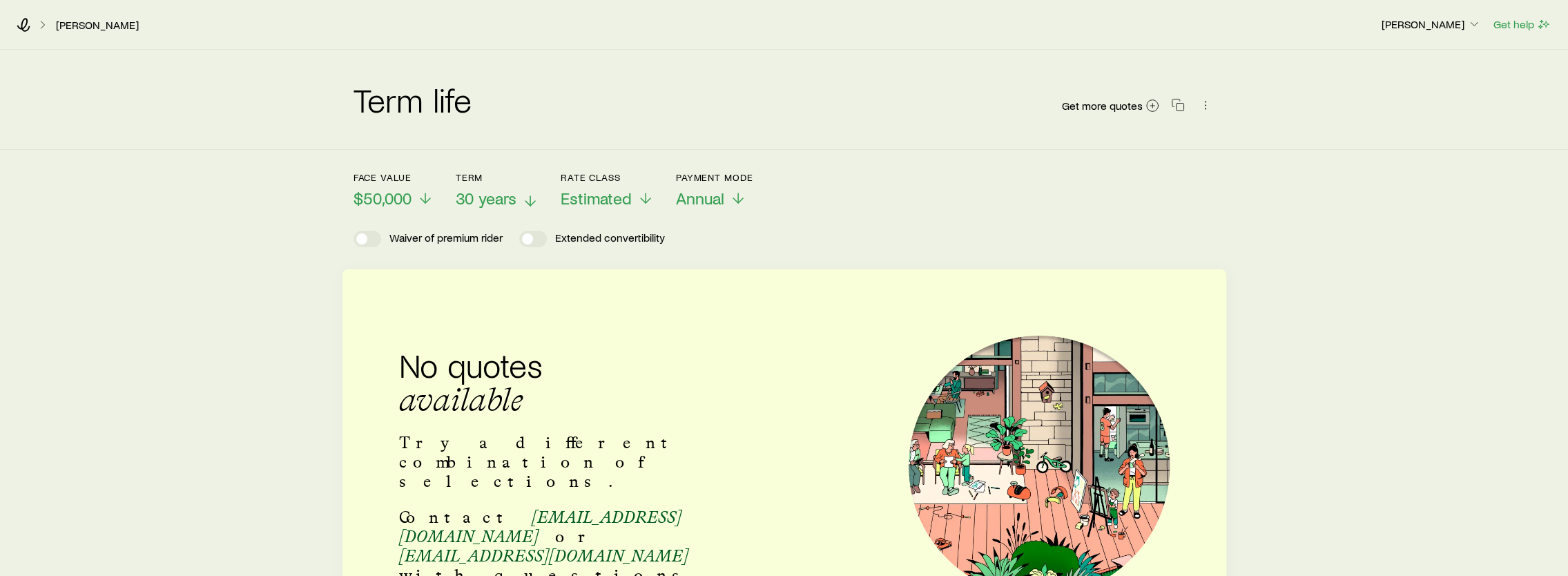 click on "30 years" at bounding box center [486, 198] 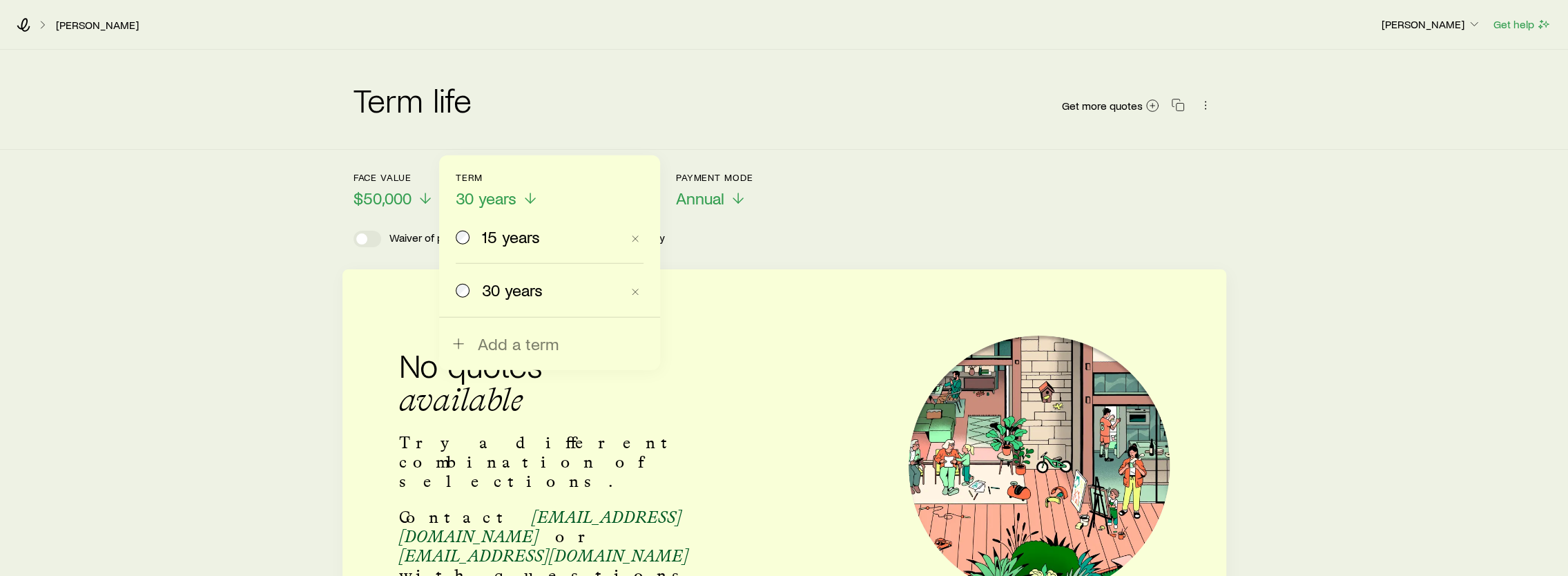 click on "15 years" at bounding box center [539, 237] 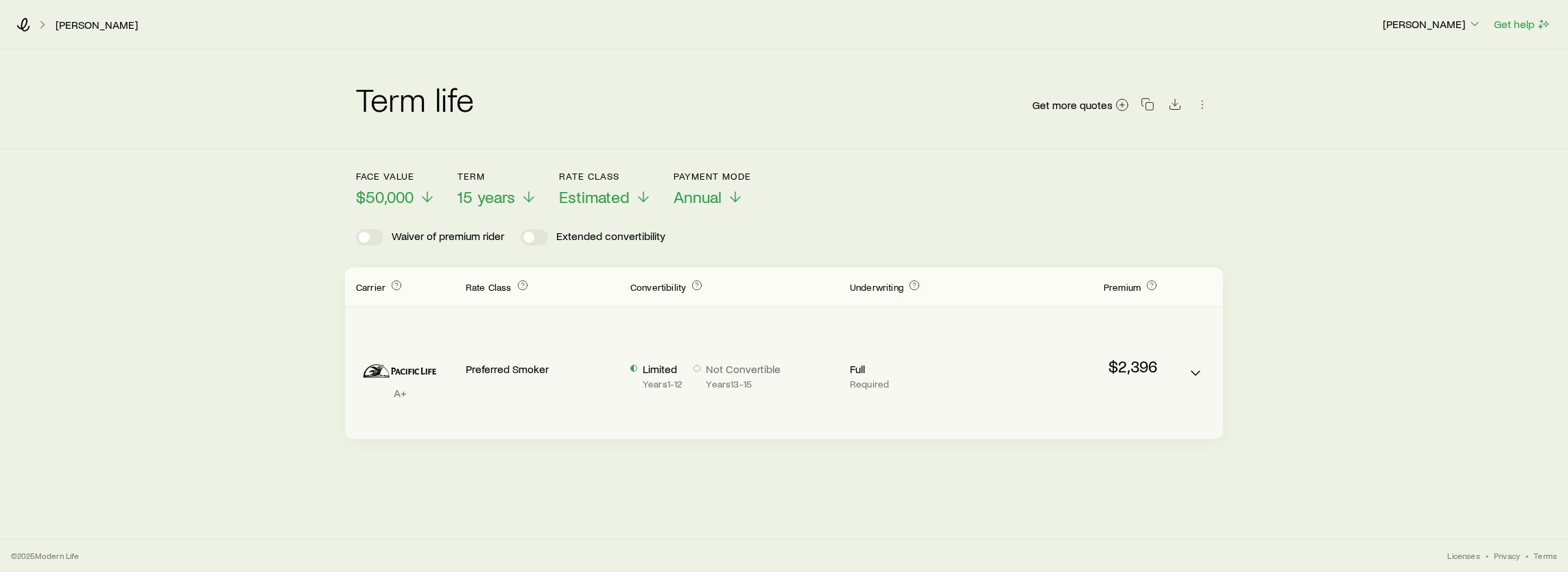 click on "$2,396" at bounding box center (1058, 366) 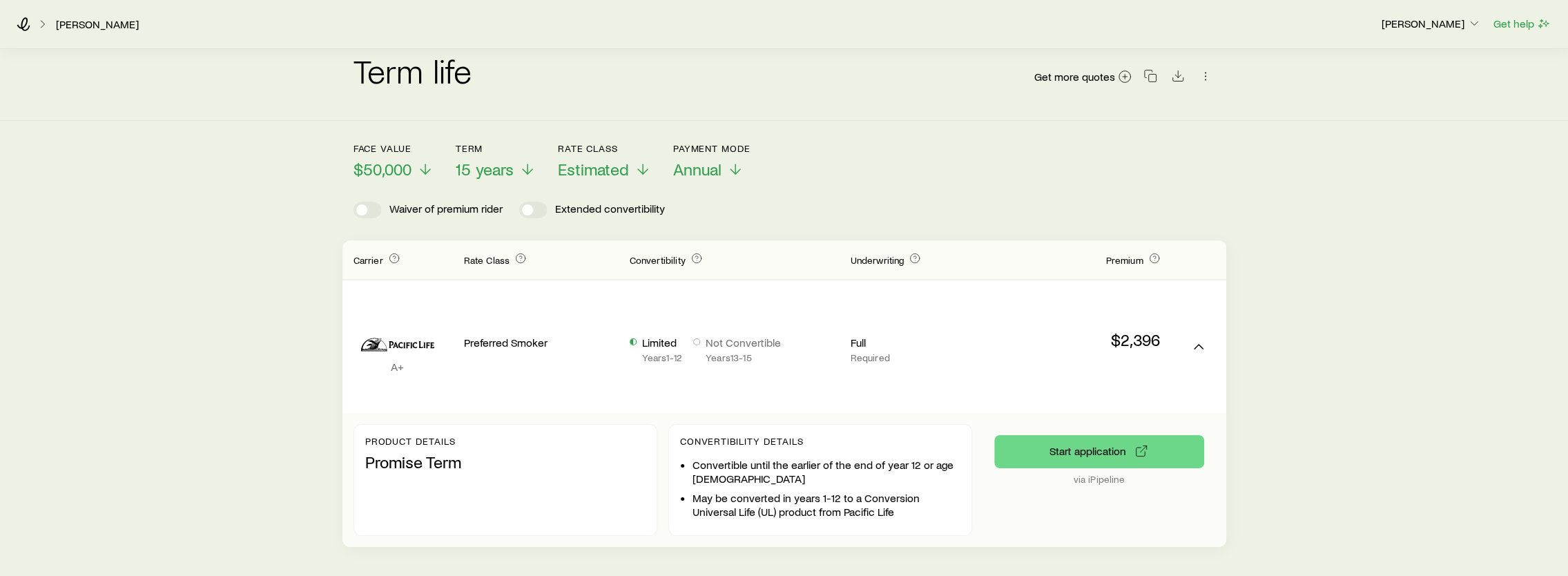 scroll, scrollTop: 8, scrollLeft: 0, axis: vertical 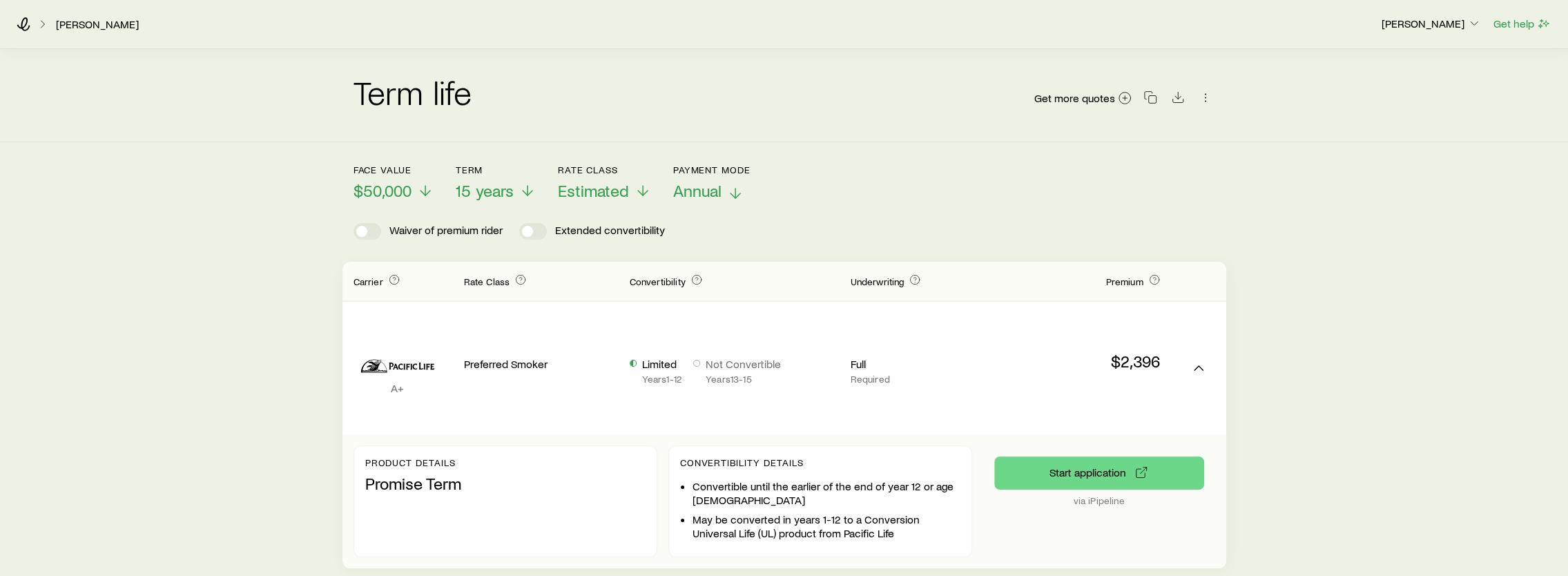 click on "Annual" at bounding box center (697, 191) 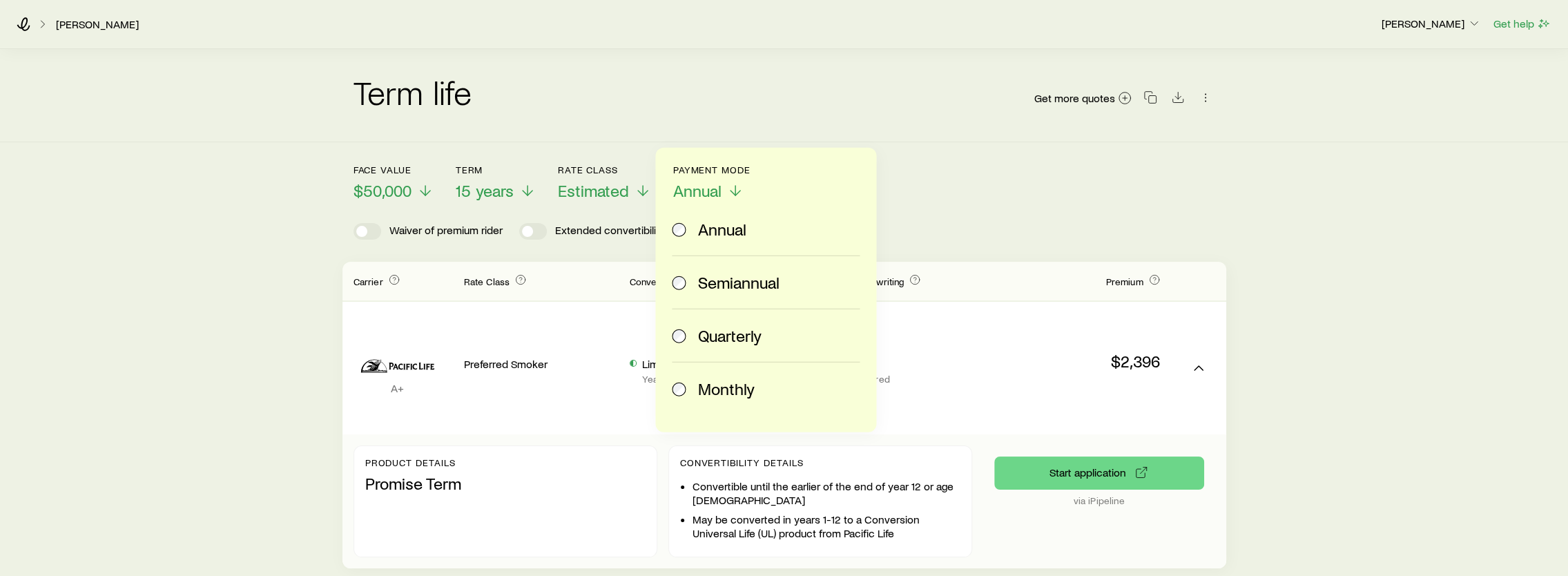 click on "Monthly" at bounding box center (726, 389) 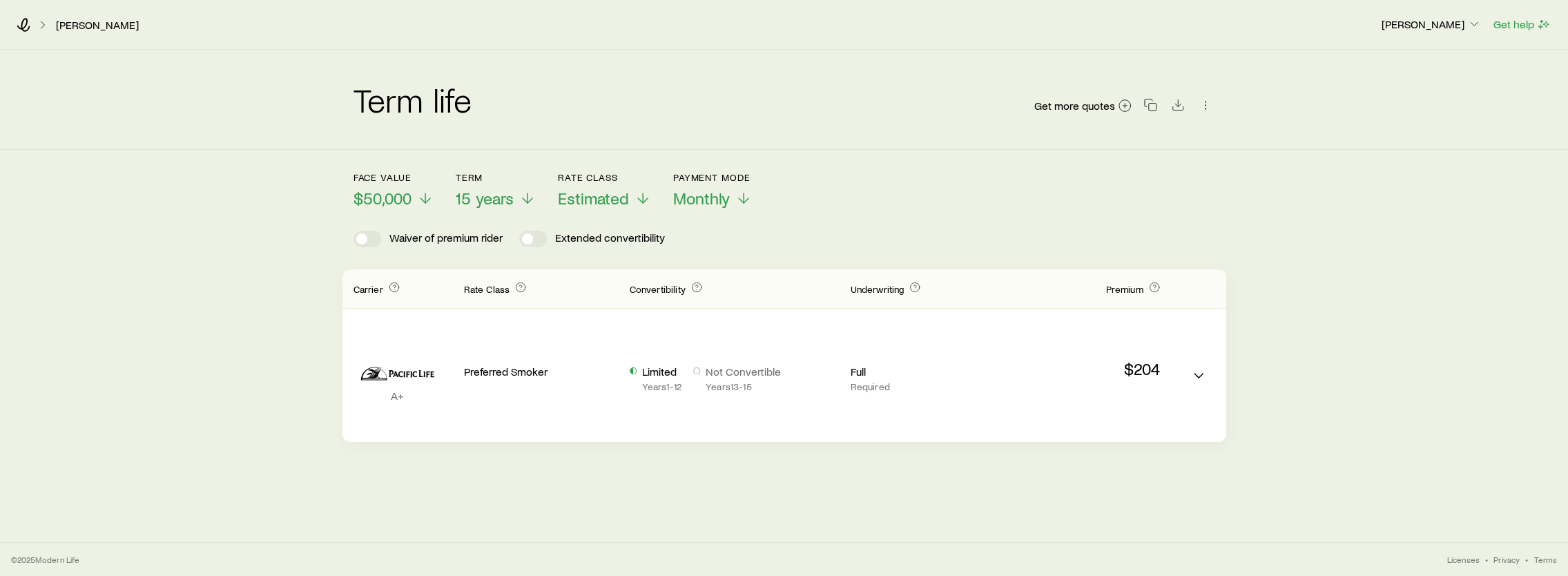 scroll, scrollTop: 0, scrollLeft: 0, axis: both 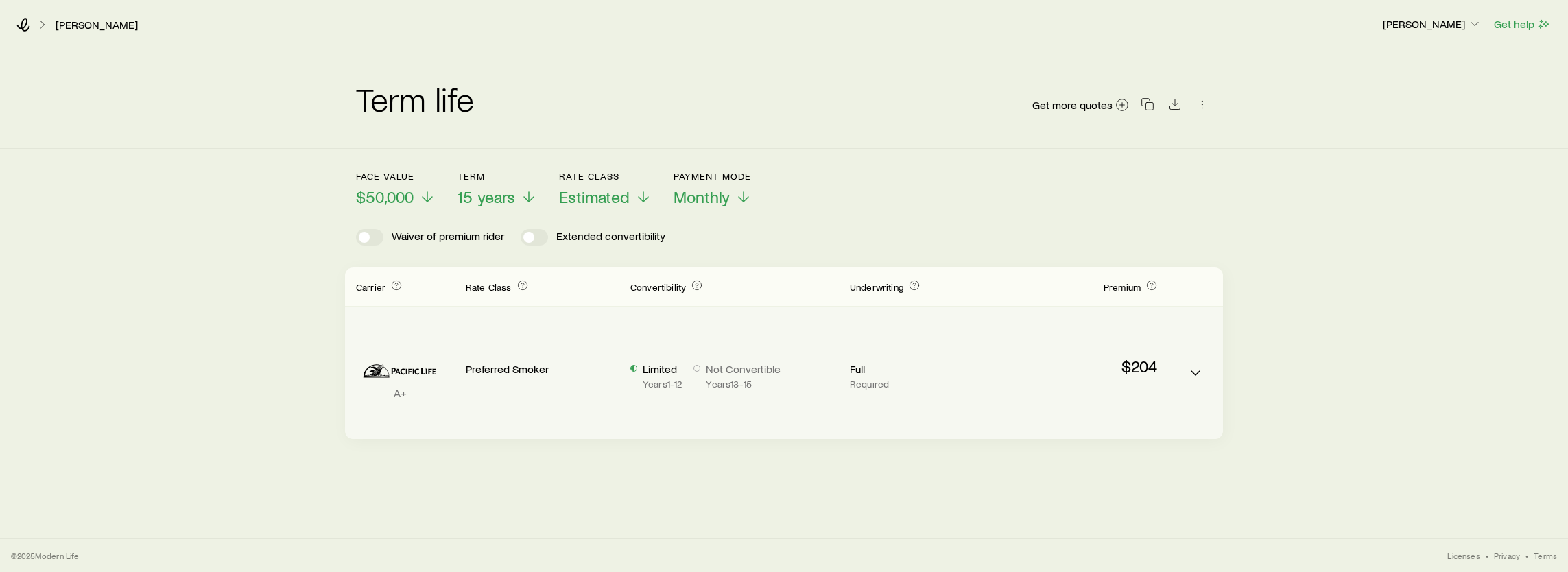 click on "Preferred Smoker" at bounding box center (537, 368) 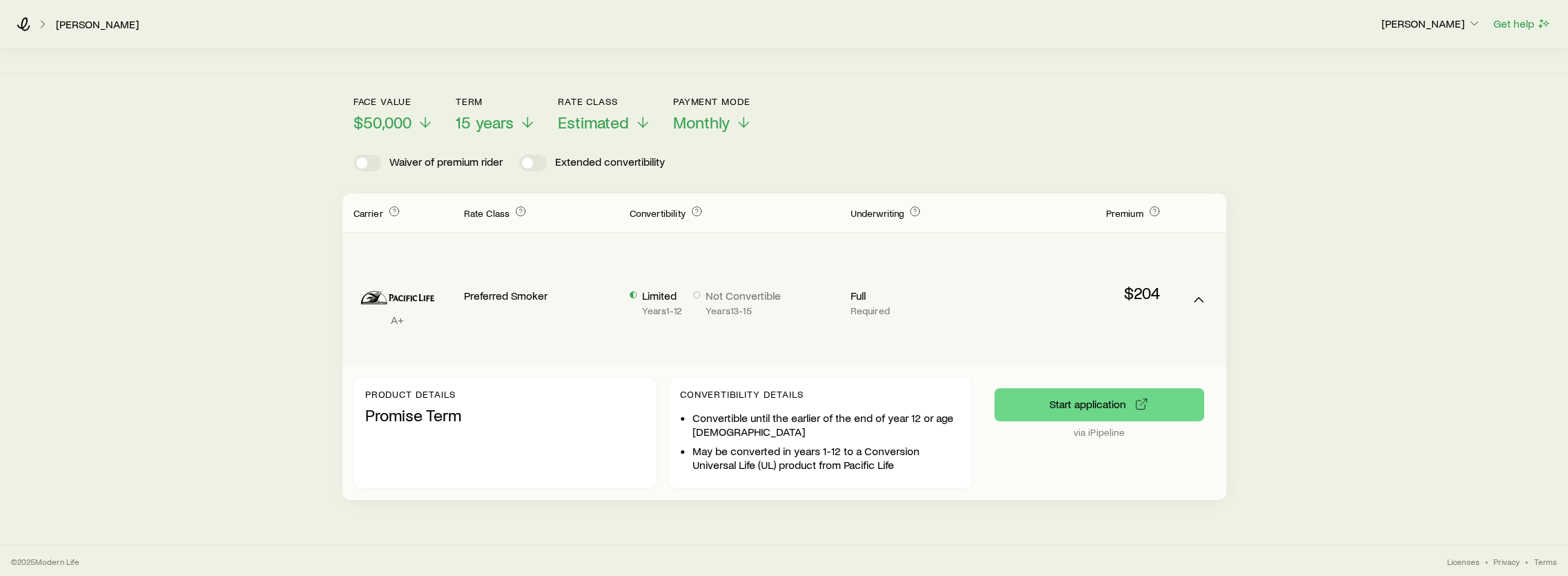 scroll, scrollTop: 77, scrollLeft: 0, axis: vertical 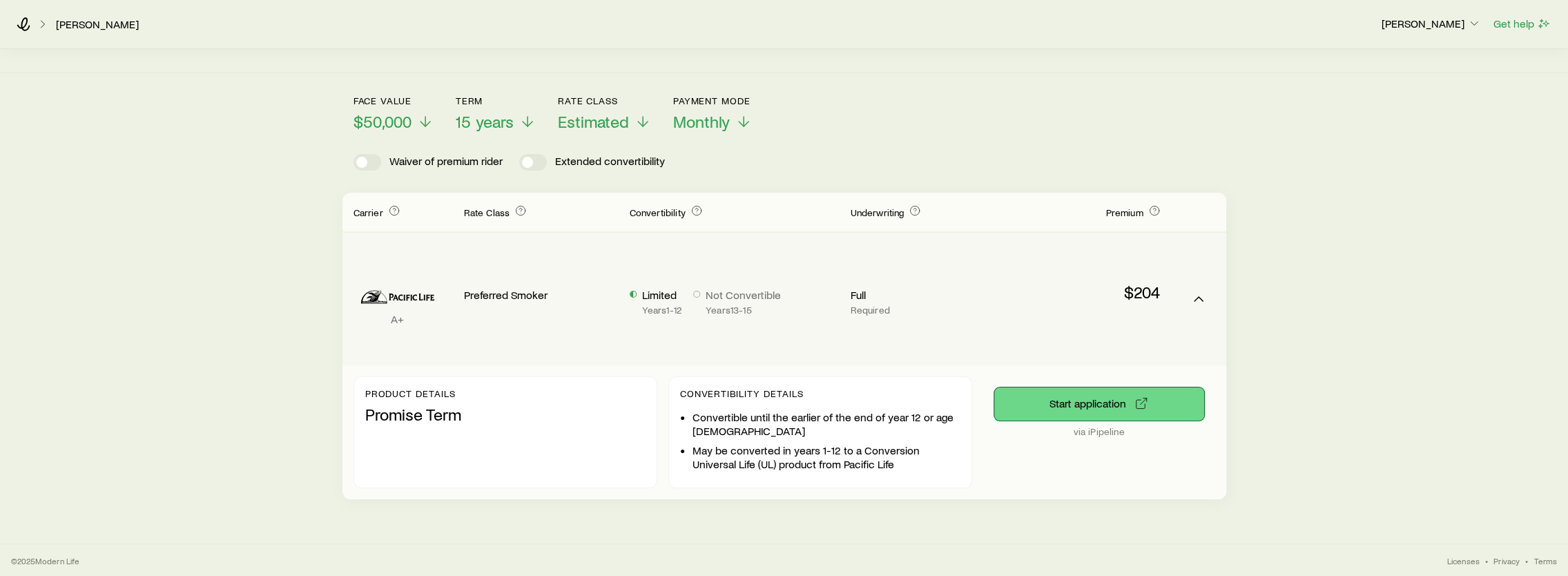 click on "Start application" at bounding box center (1099, 404) 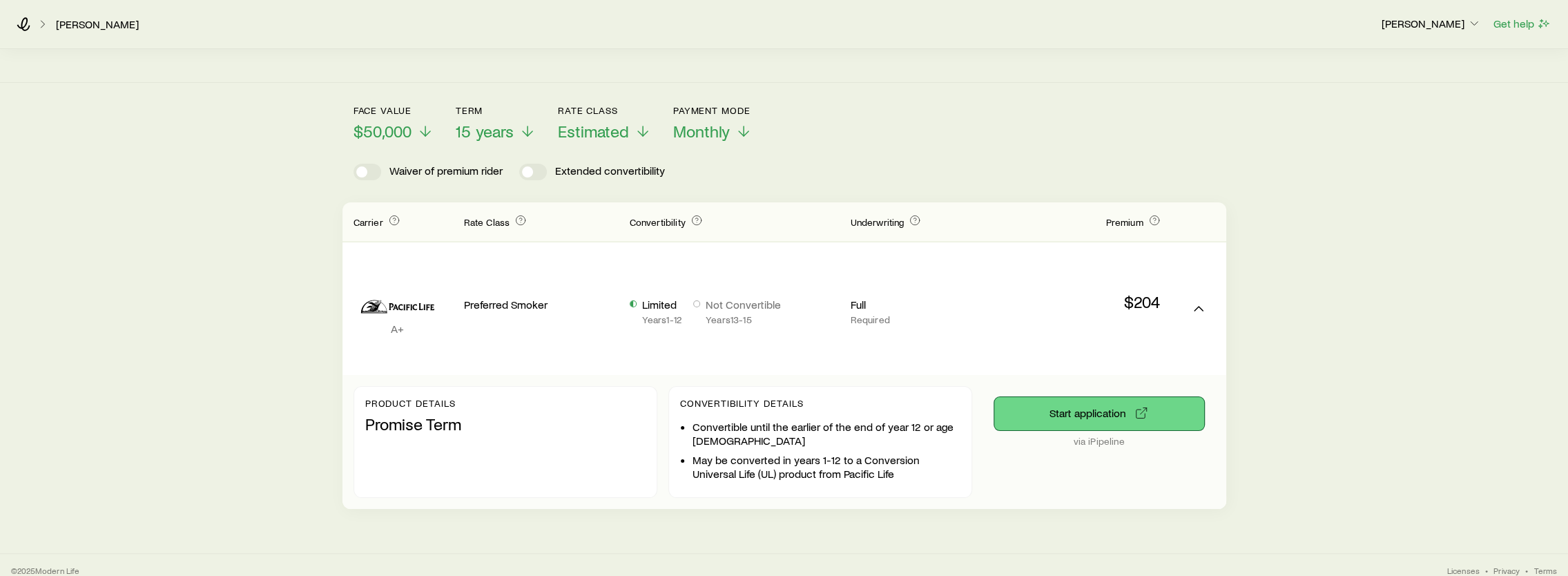 scroll, scrollTop: 0, scrollLeft: 0, axis: both 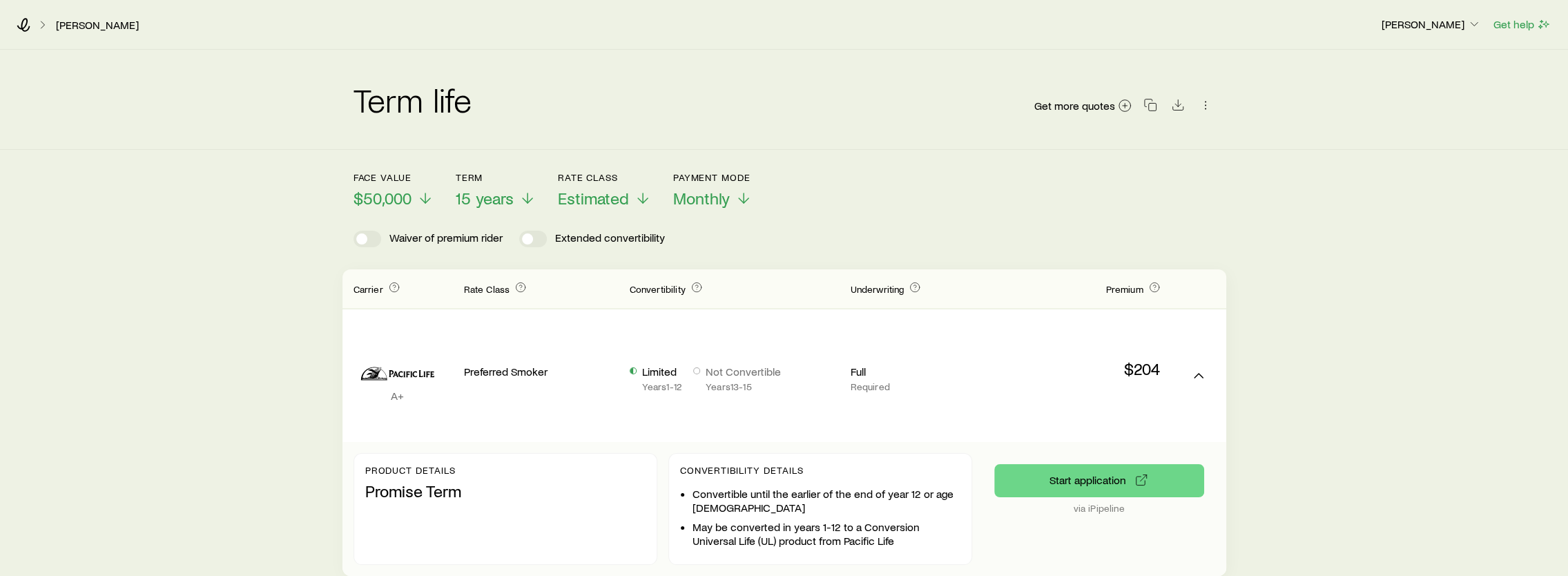 click on "Term life" at bounding box center (413, 99) 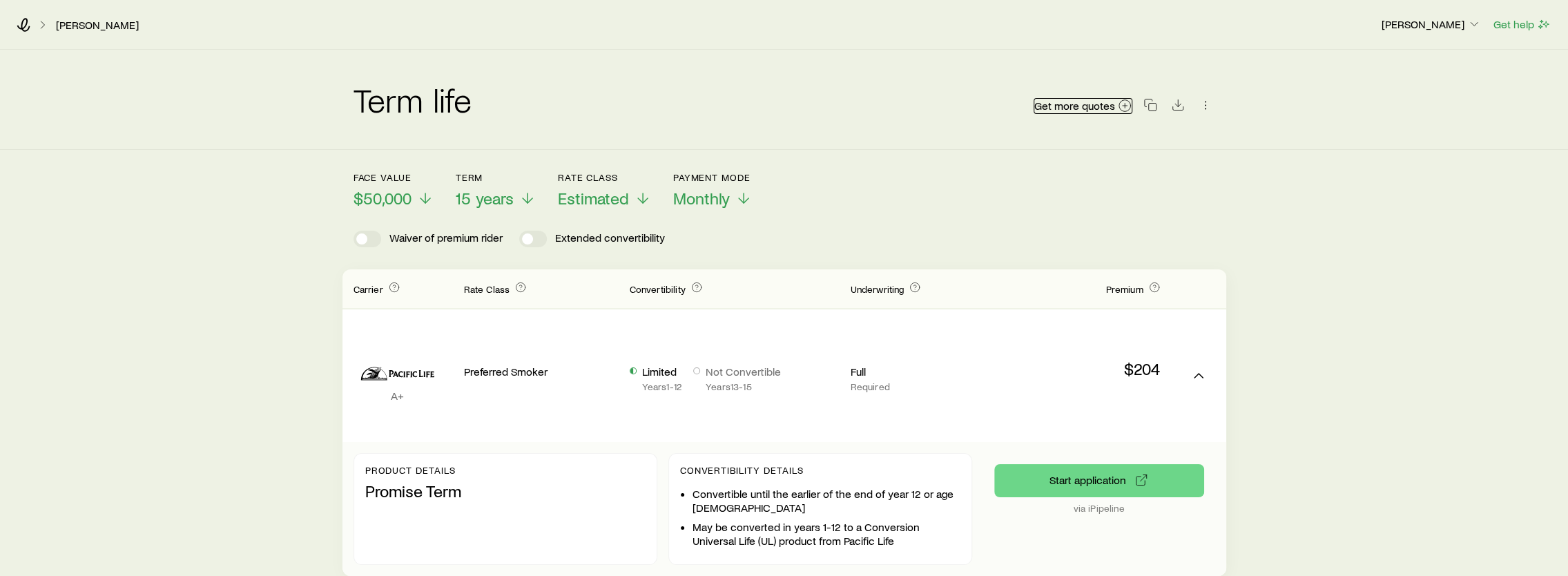 click on "Get more quotes" at bounding box center (1074, 106) 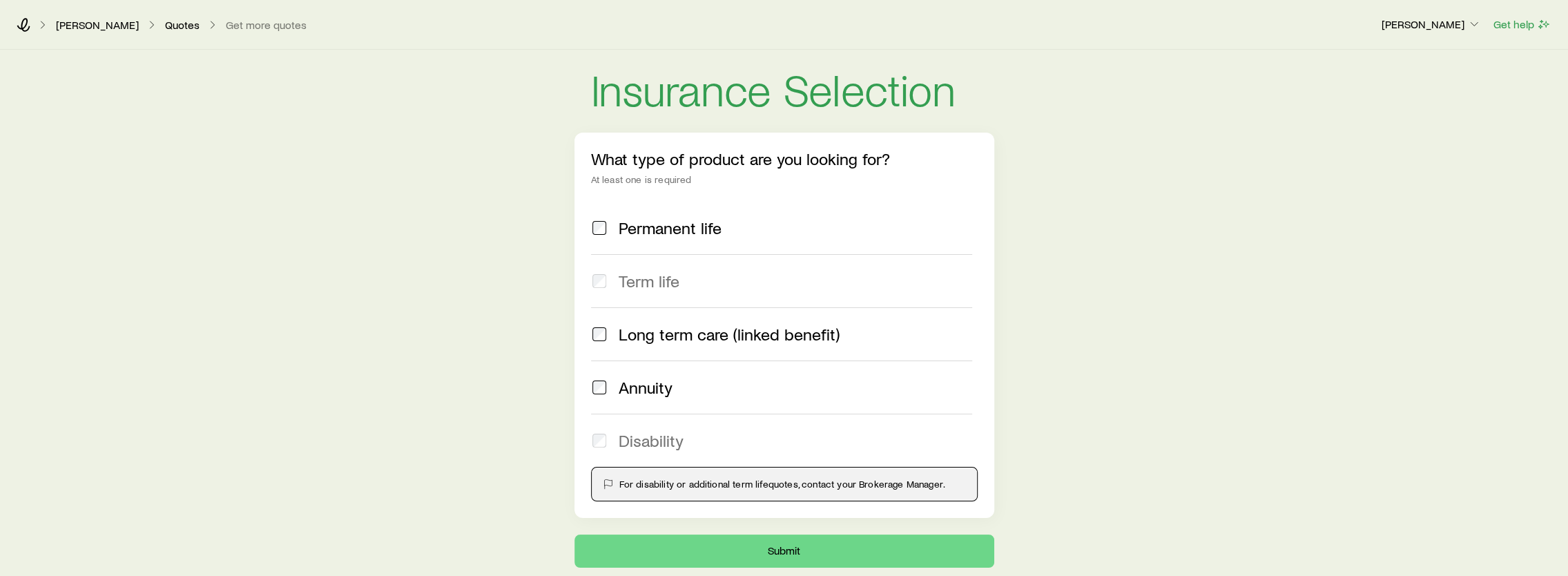 click on "Permanent life" at bounding box center (782, 228) 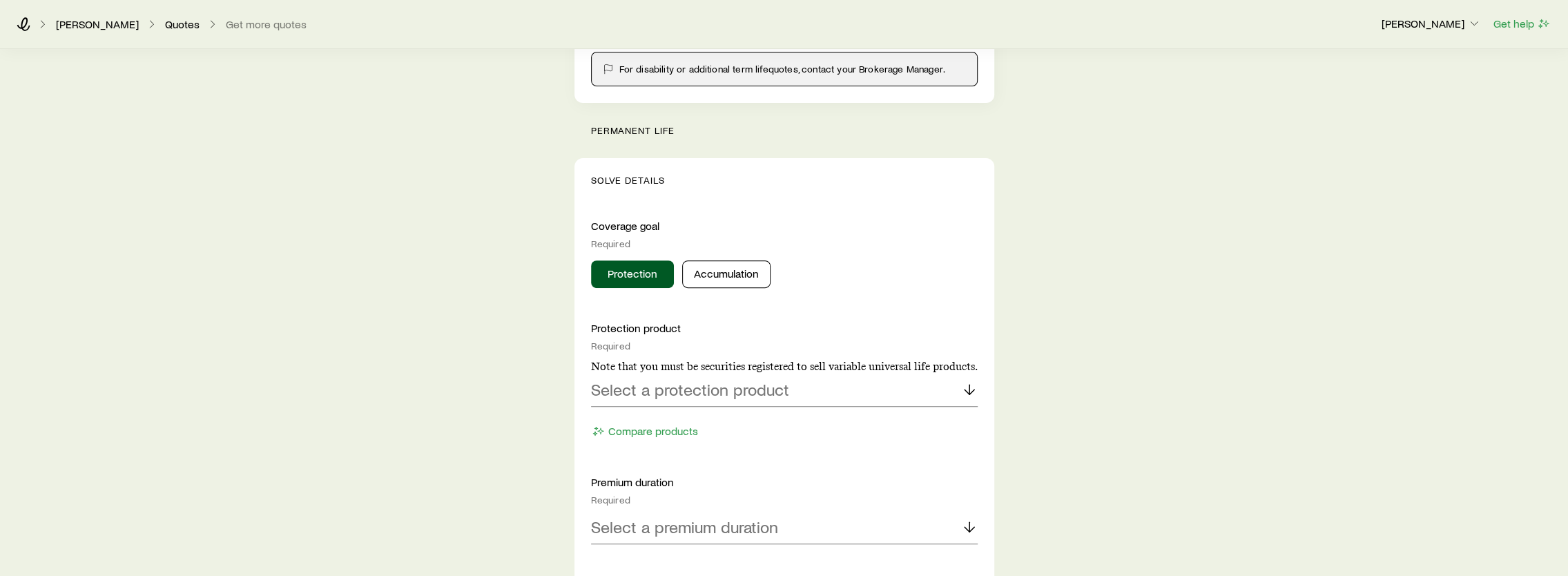 scroll, scrollTop: 553, scrollLeft: 0, axis: vertical 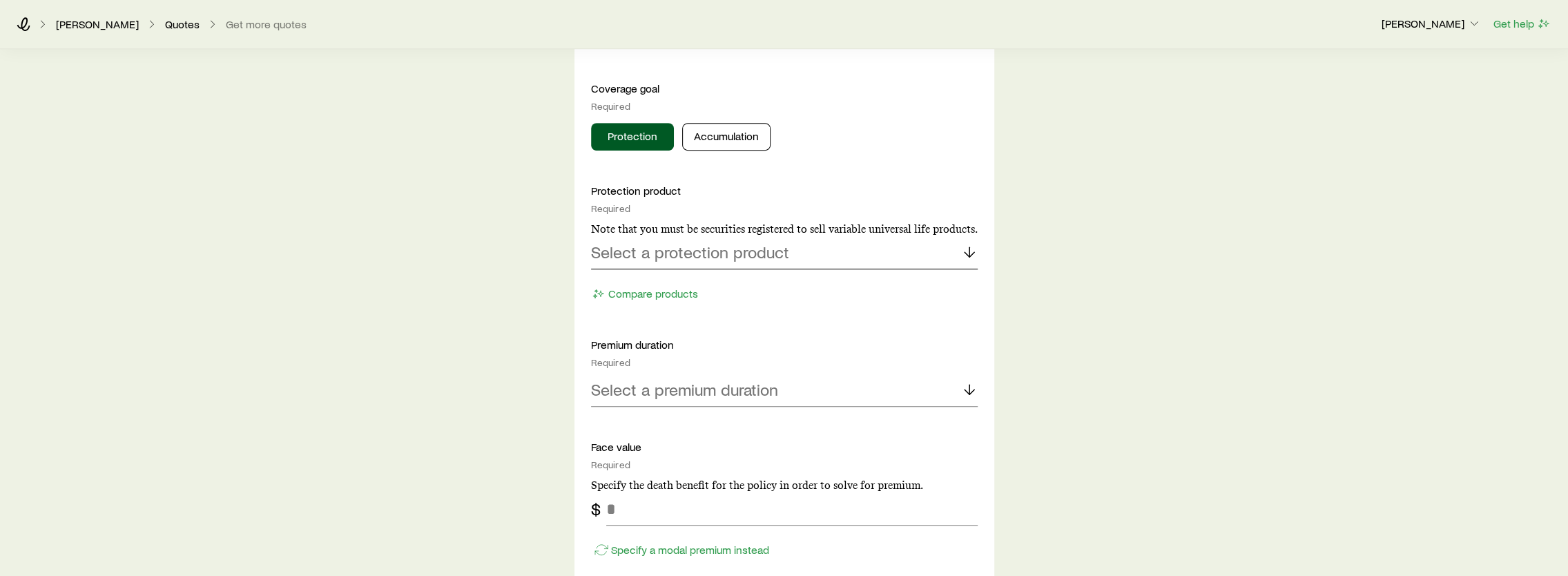 click on "Select a protection product" at bounding box center [690, 252] 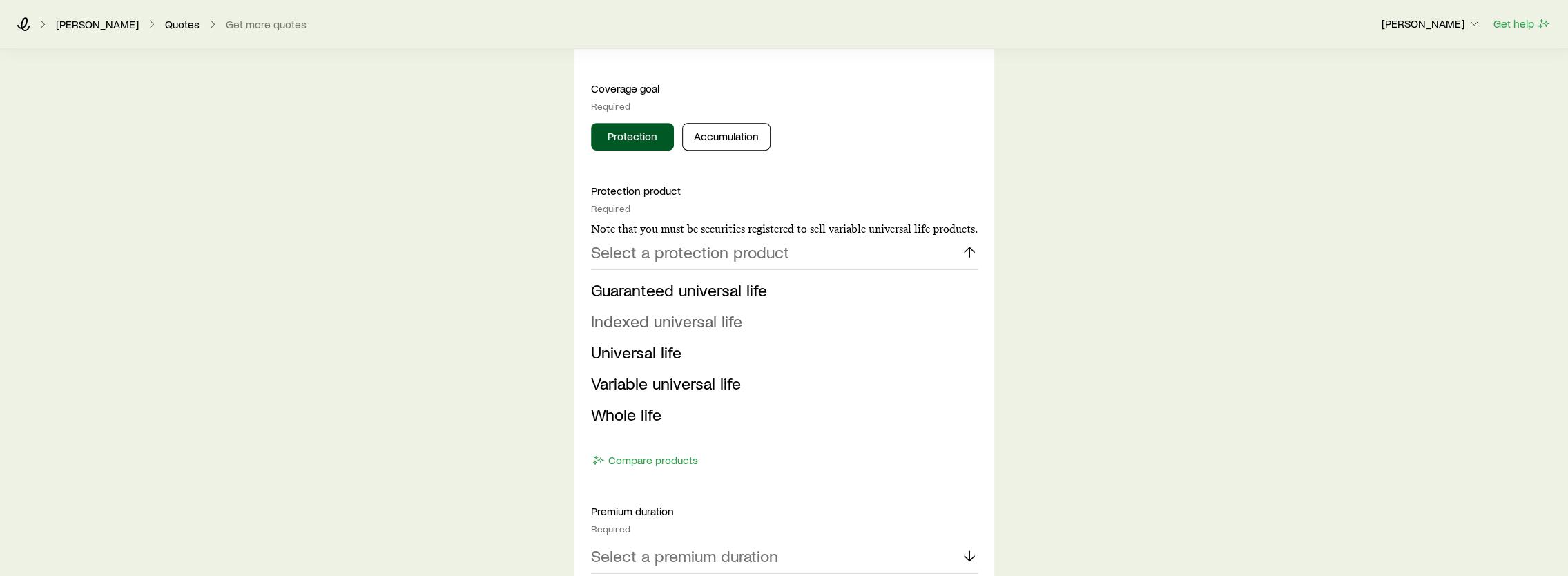 click on "Indexed universal life" at bounding box center (666, 320) 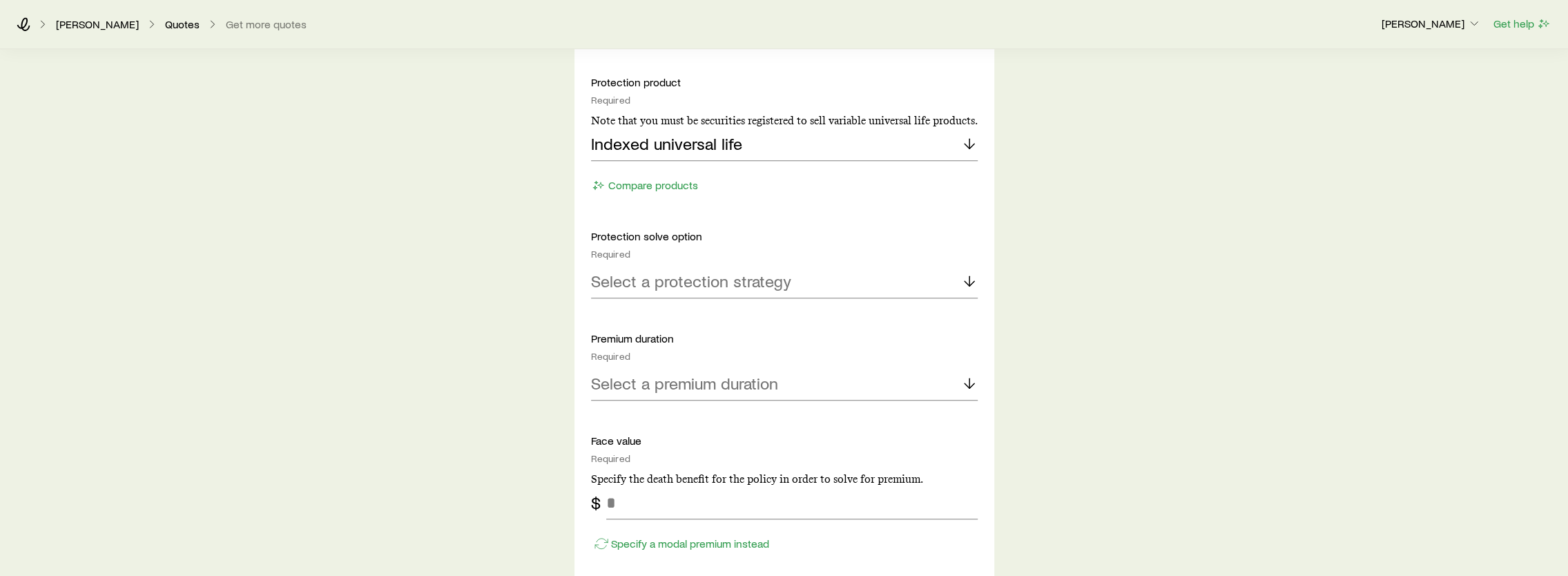 scroll, scrollTop: 760, scrollLeft: 0, axis: vertical 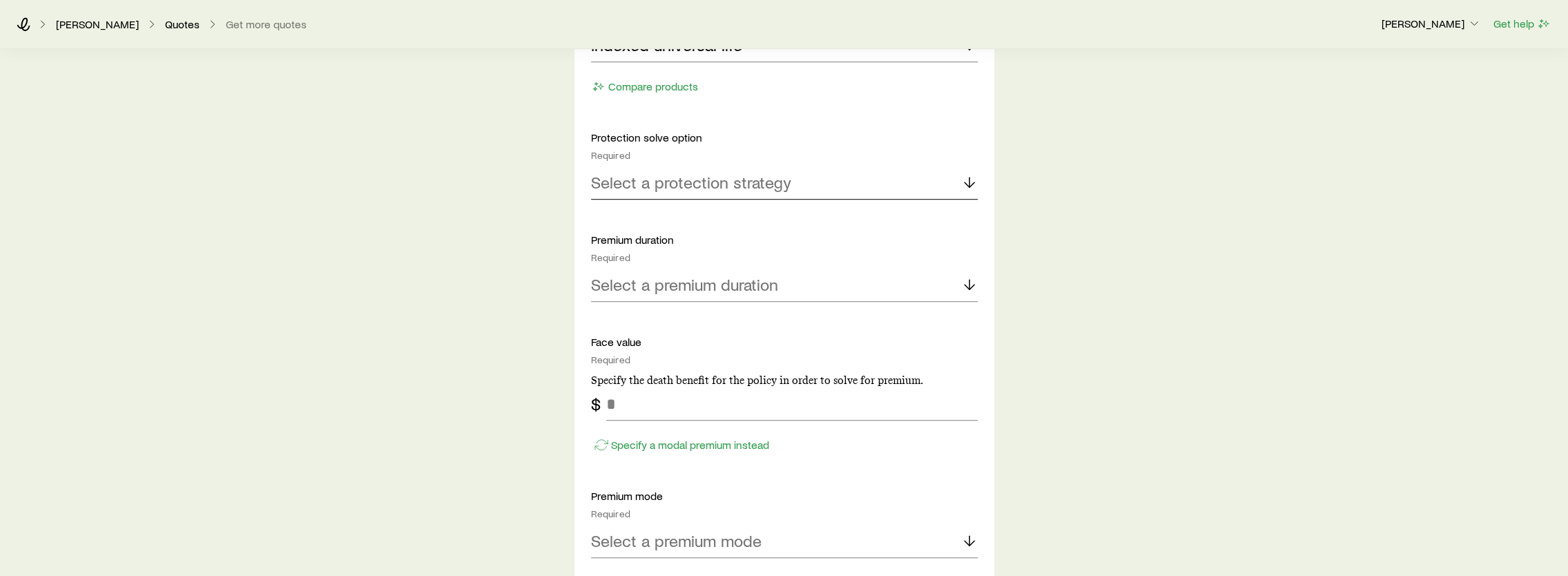 click on "Select a protection strategy" at bounding box center [691, 182] 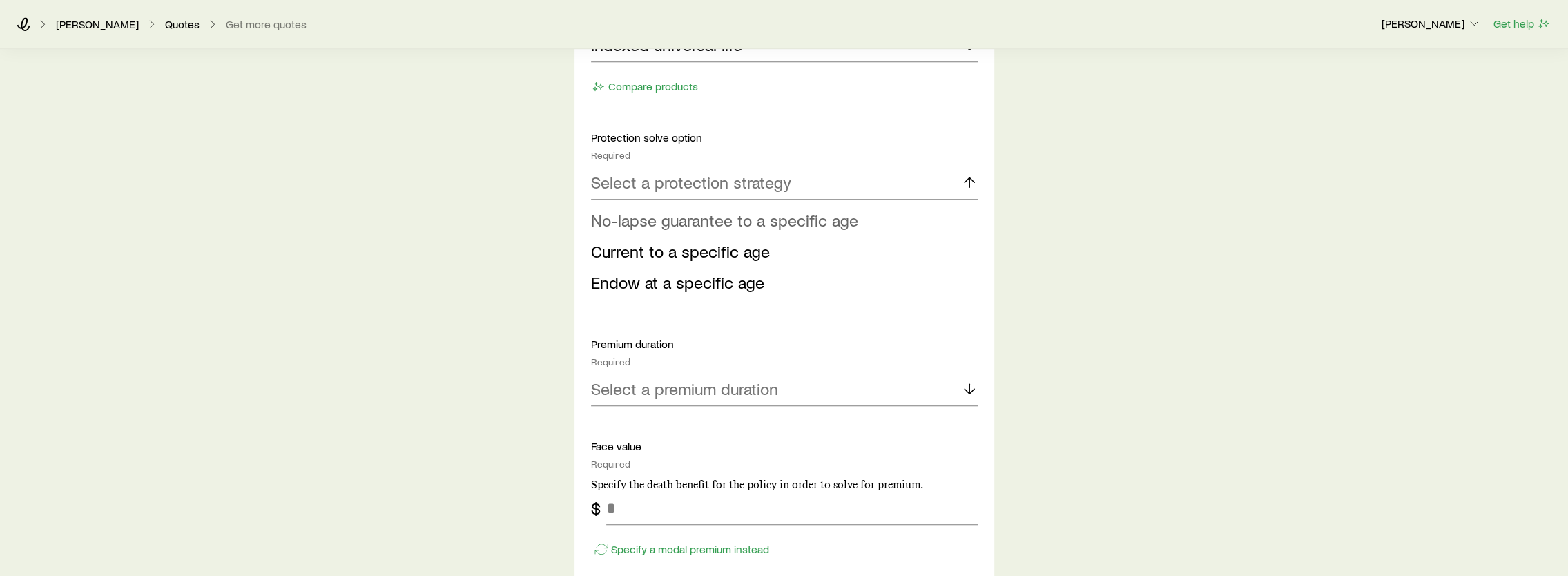 click on "No-lapse guarantee to a specific age" at bounding box center [724, 220] 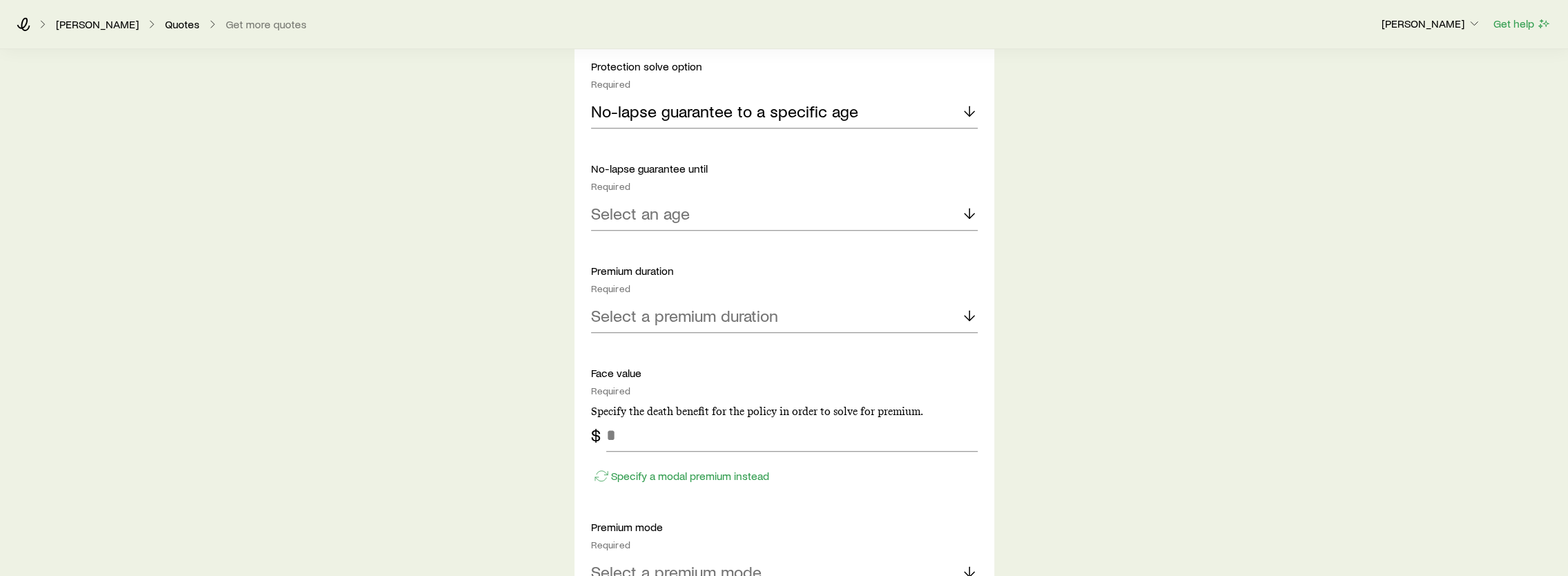scroll, scrollTop: 898, scrollLeft: 0, axis: vertical 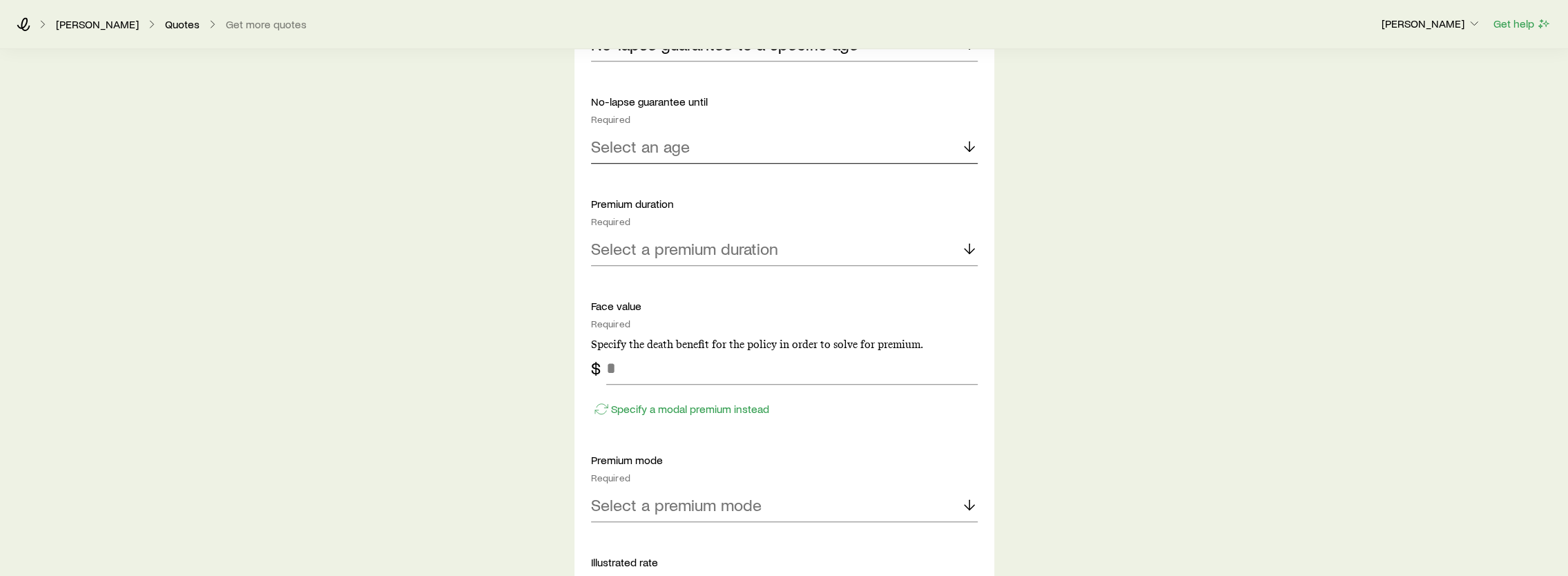 click on "Select an age" at bounding box center [640, 146] 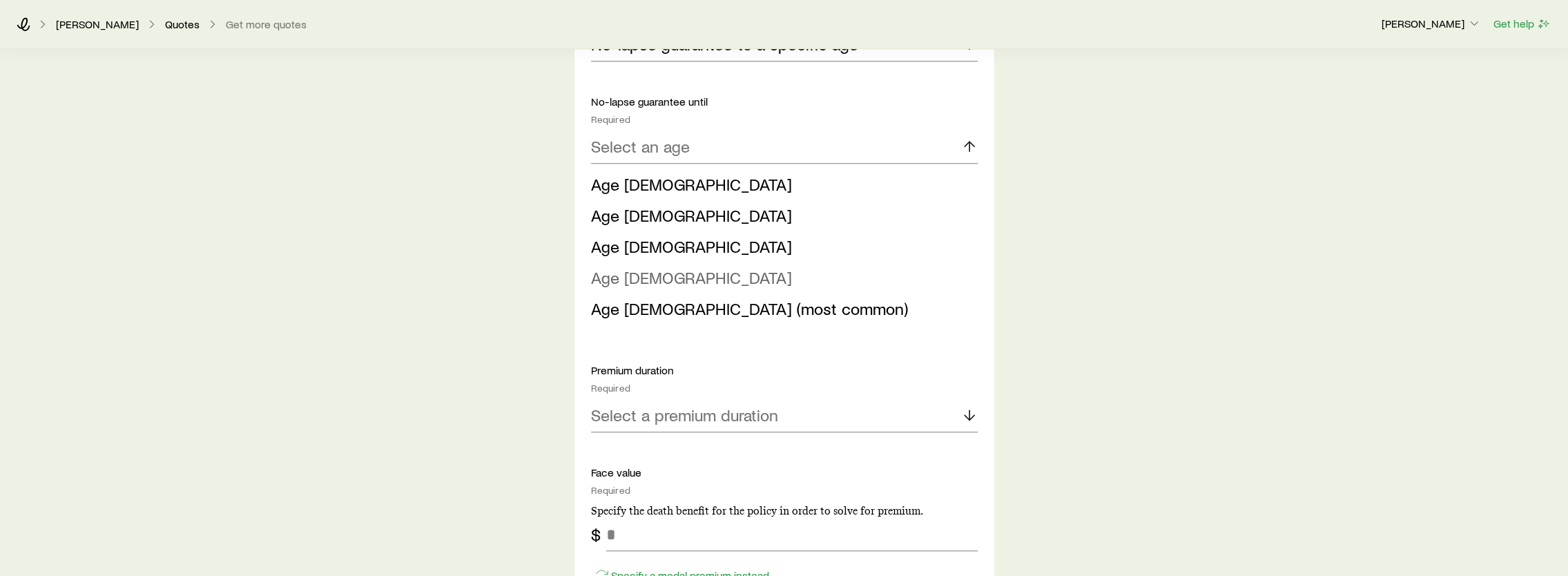 click on "Age [DEMOGRAPHIC_DATA]" at bounding box center [691, 277] 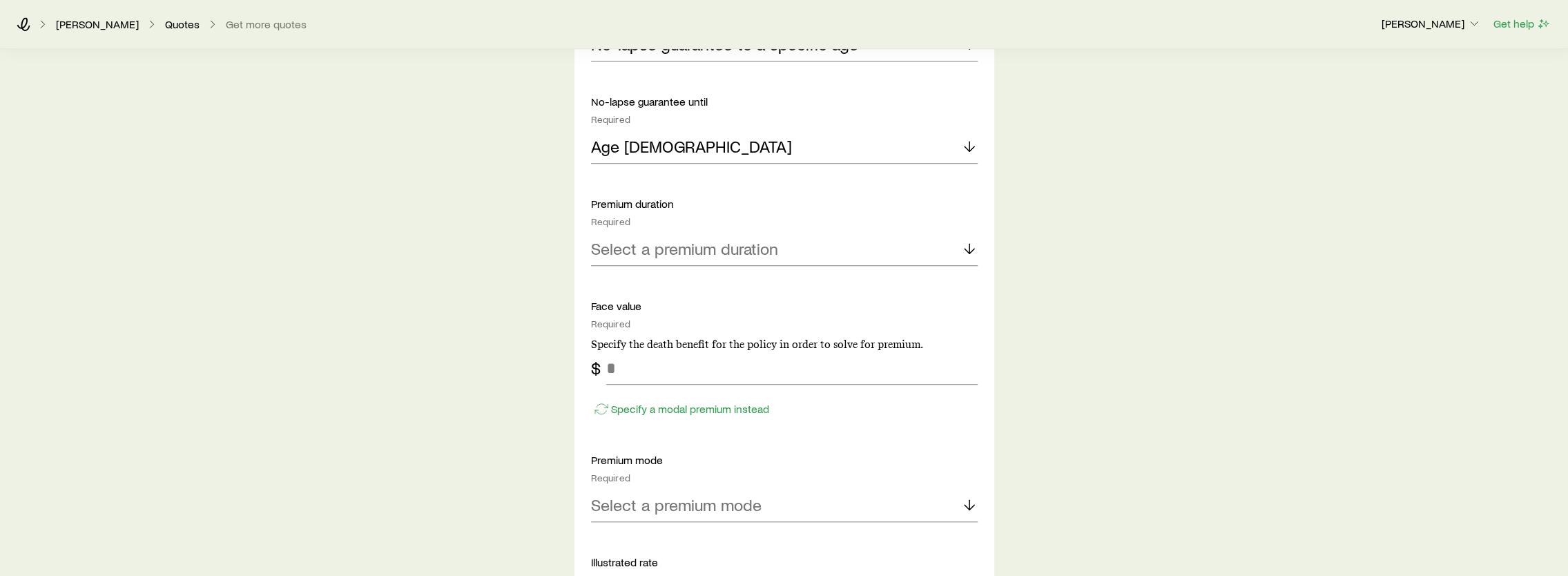 scroll, scrollTop: 967, scrollLeft: 0, axis: vertical 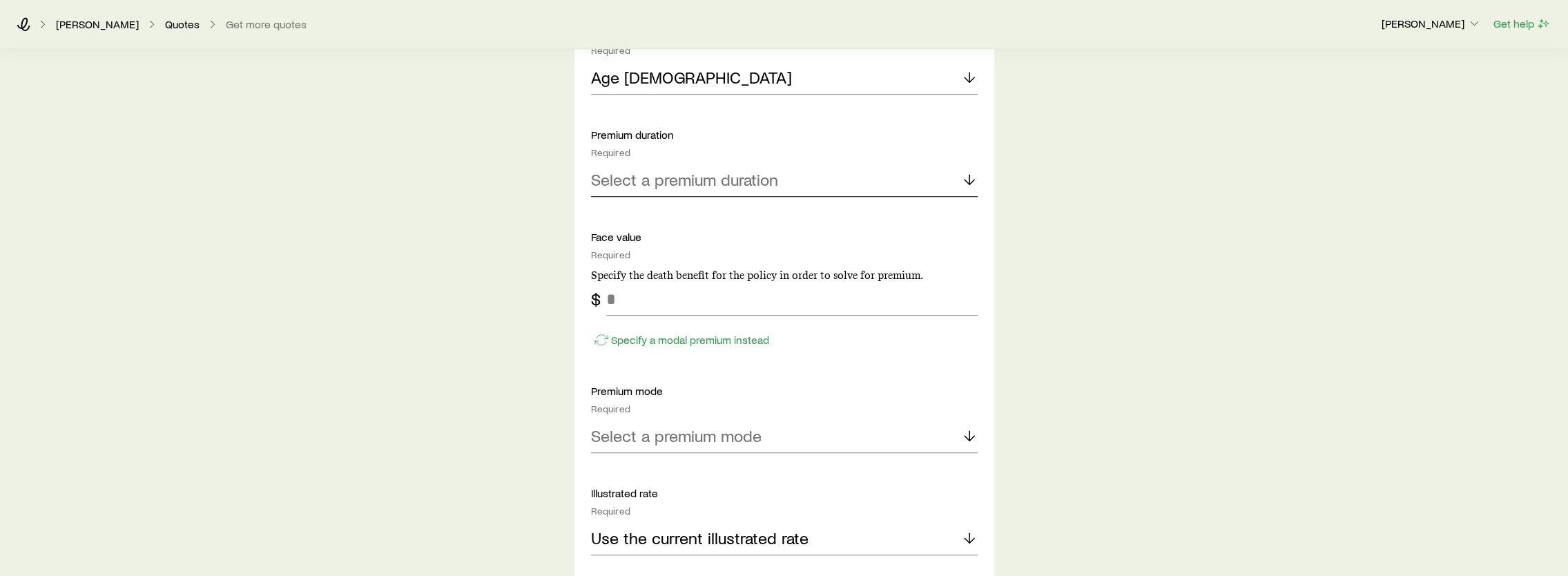 click on "Select a premium duration" at bounding box center [784, 180] 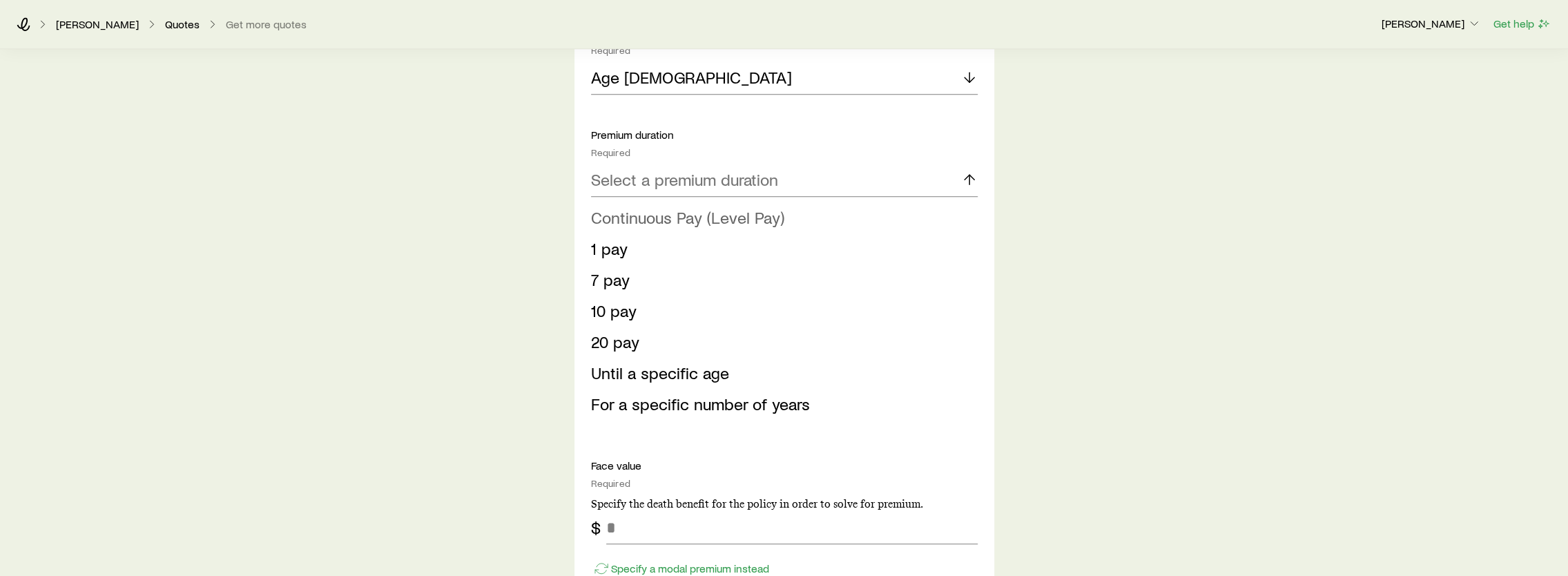 click on "Continuous Pay (Level Pay)" at bounding box center (688, 217) 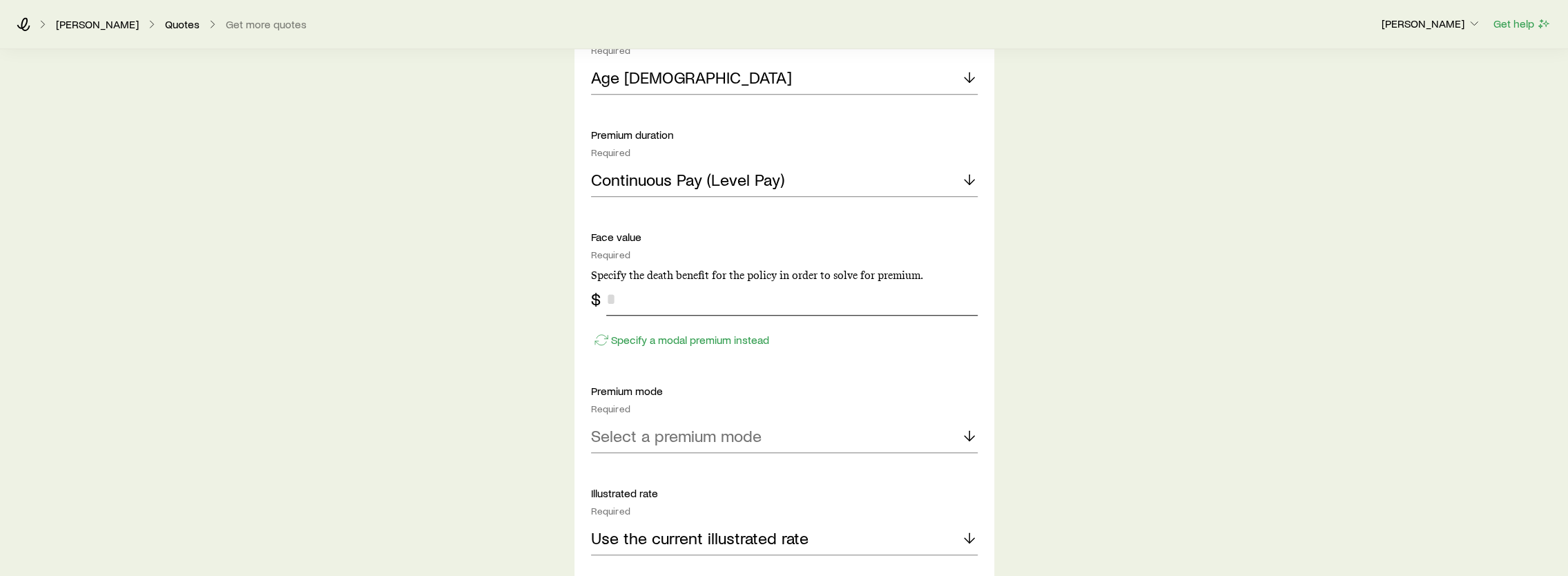 click at bounding box center (792, 299) 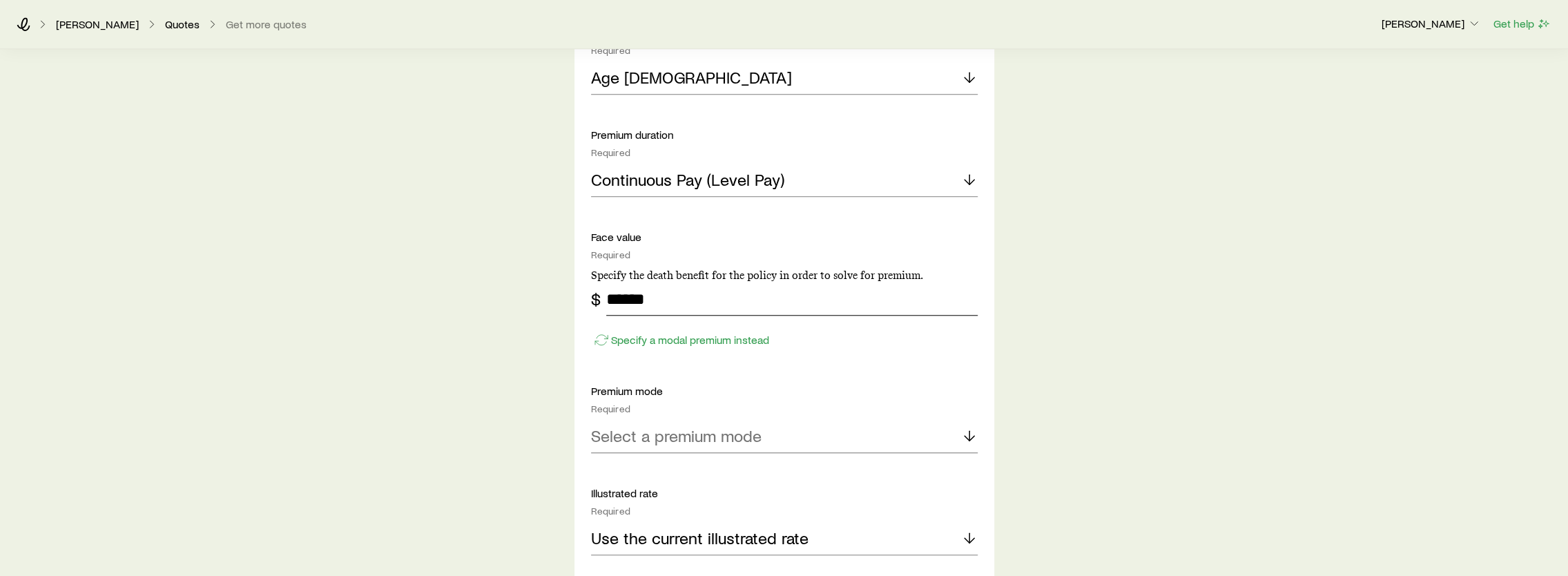 type on "******" 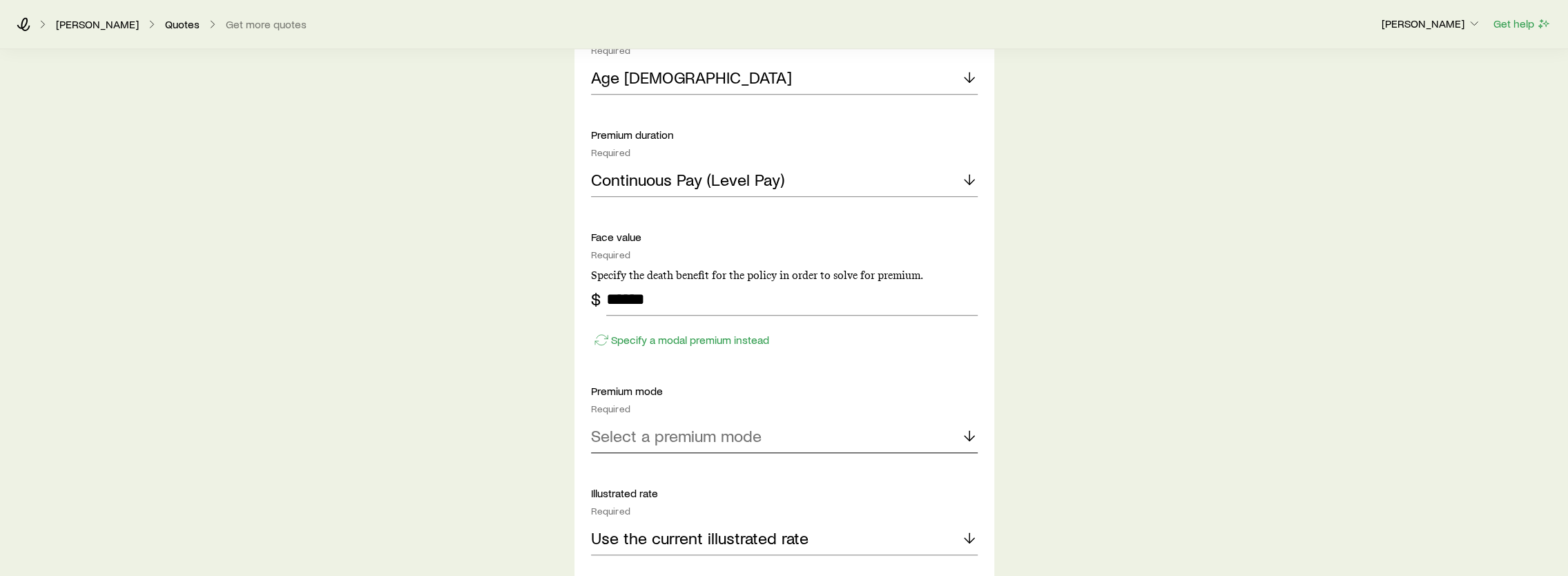 click on "Select a premium mode" at bounding box center [784, 436] 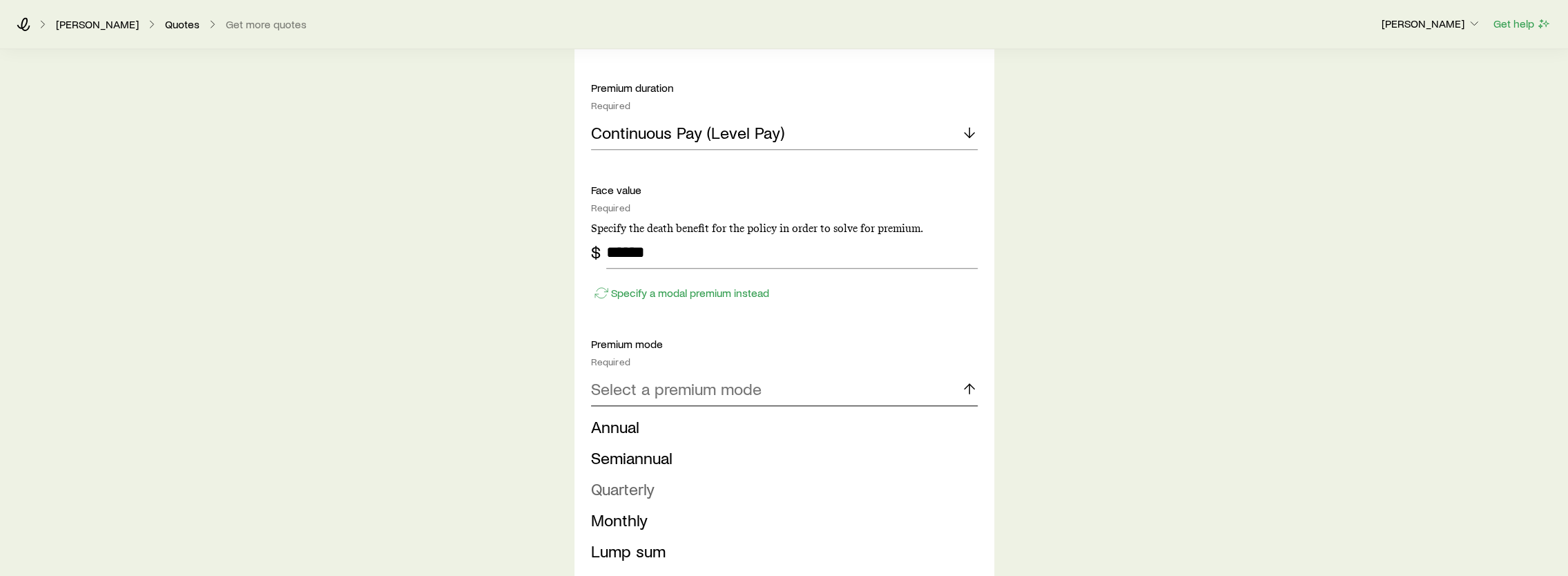 scroll, scrollTop: 1036, scrollLeft: 0, axis: vertical 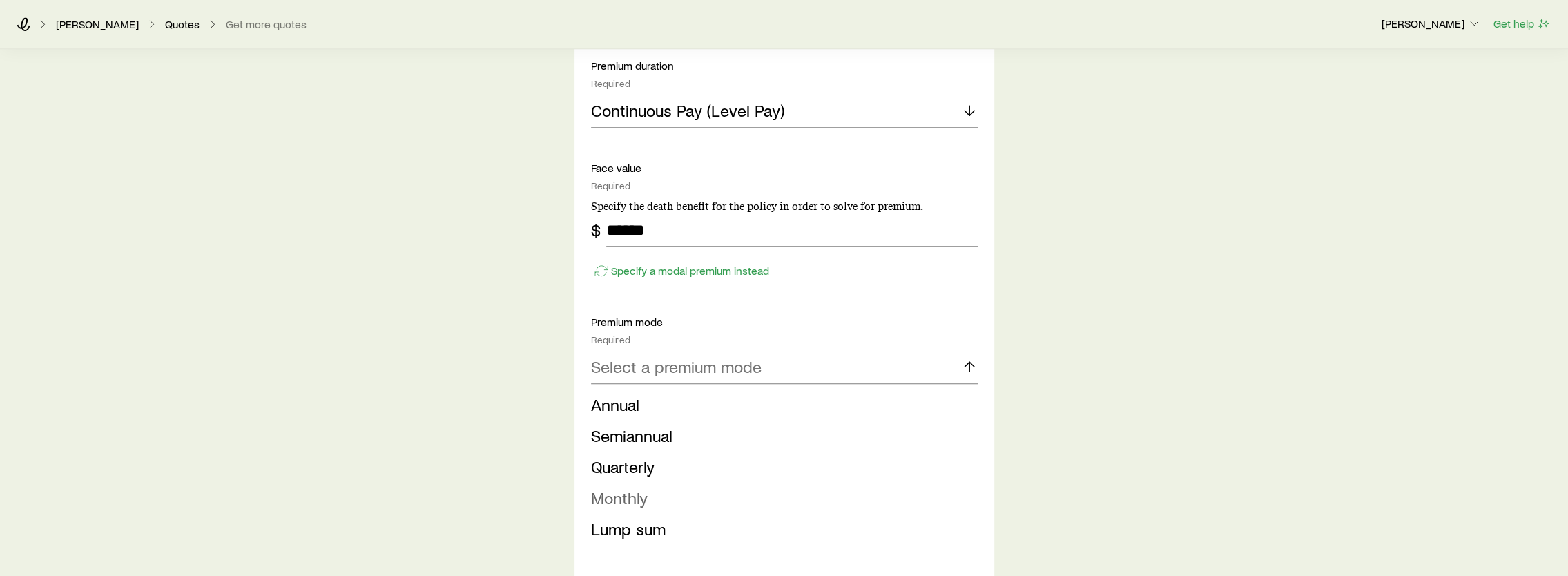 click on "Monthly" at bounding box center (619, 497) 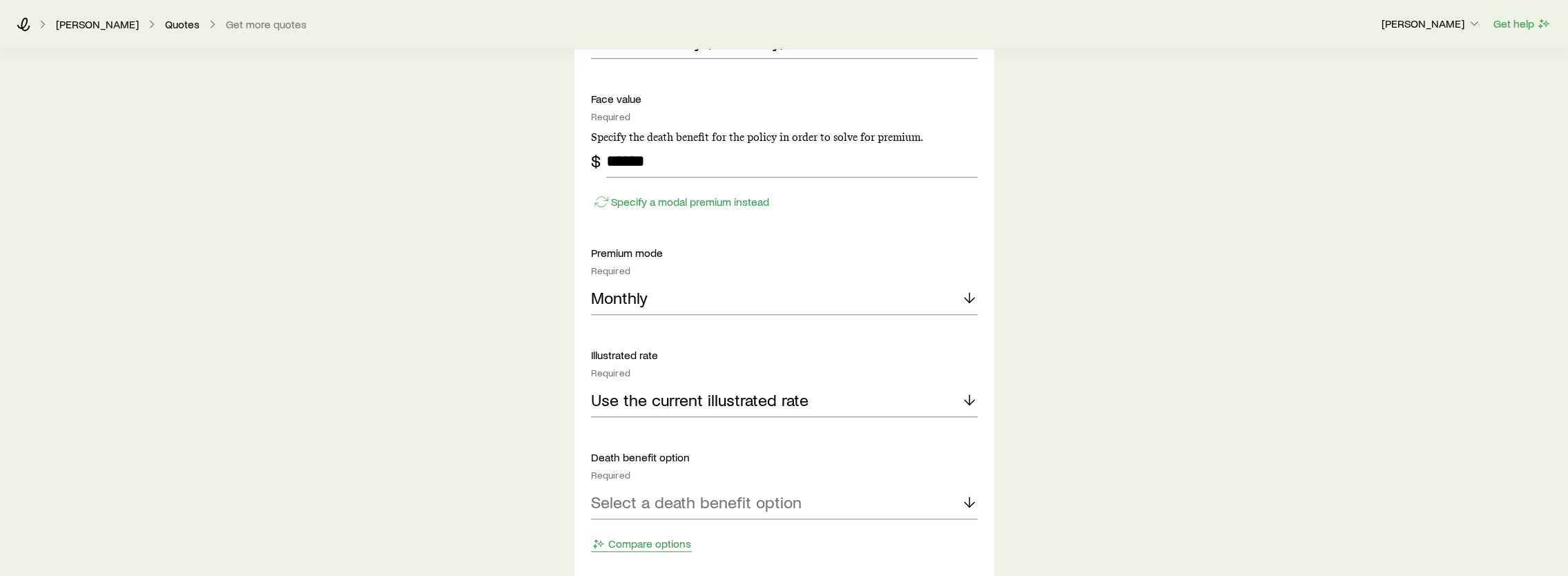 scroll, scrollTop: 1174, scrollLeft: 0, axis: vertical 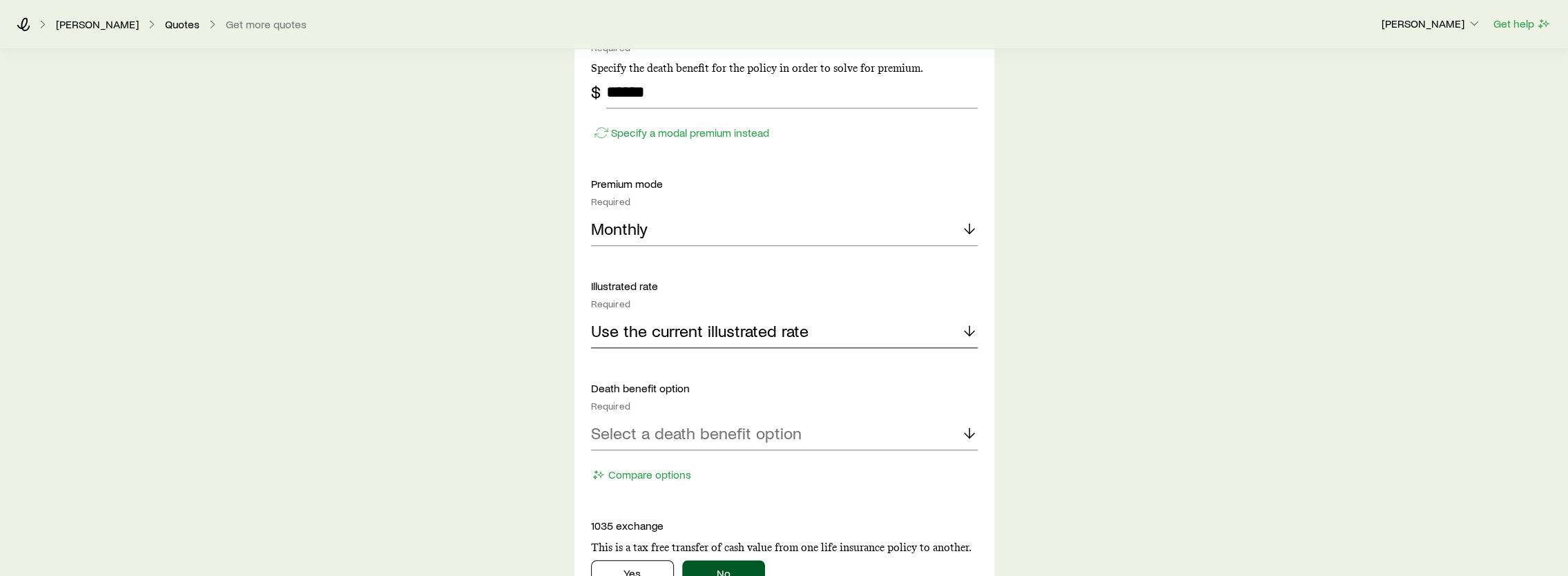 click on "Use the current illustrated rate" at bounding box center (699, 331) 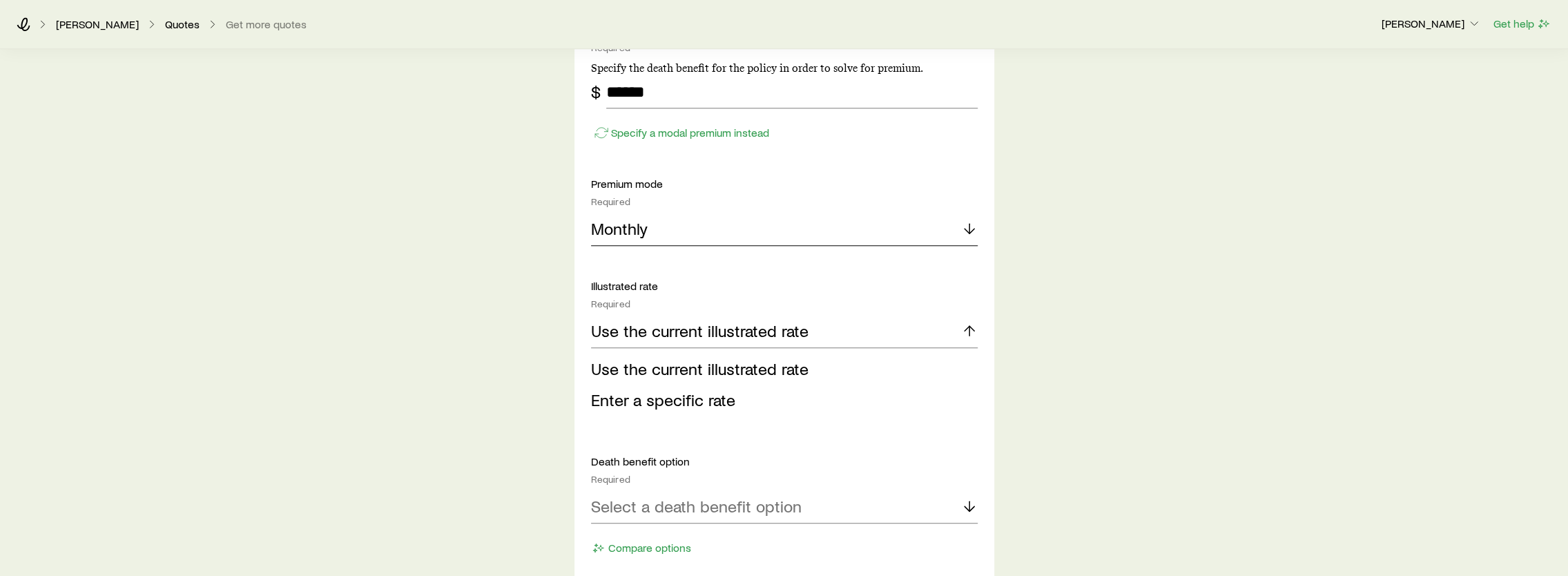 click on "Monthly" at bounding box center [784, 229] 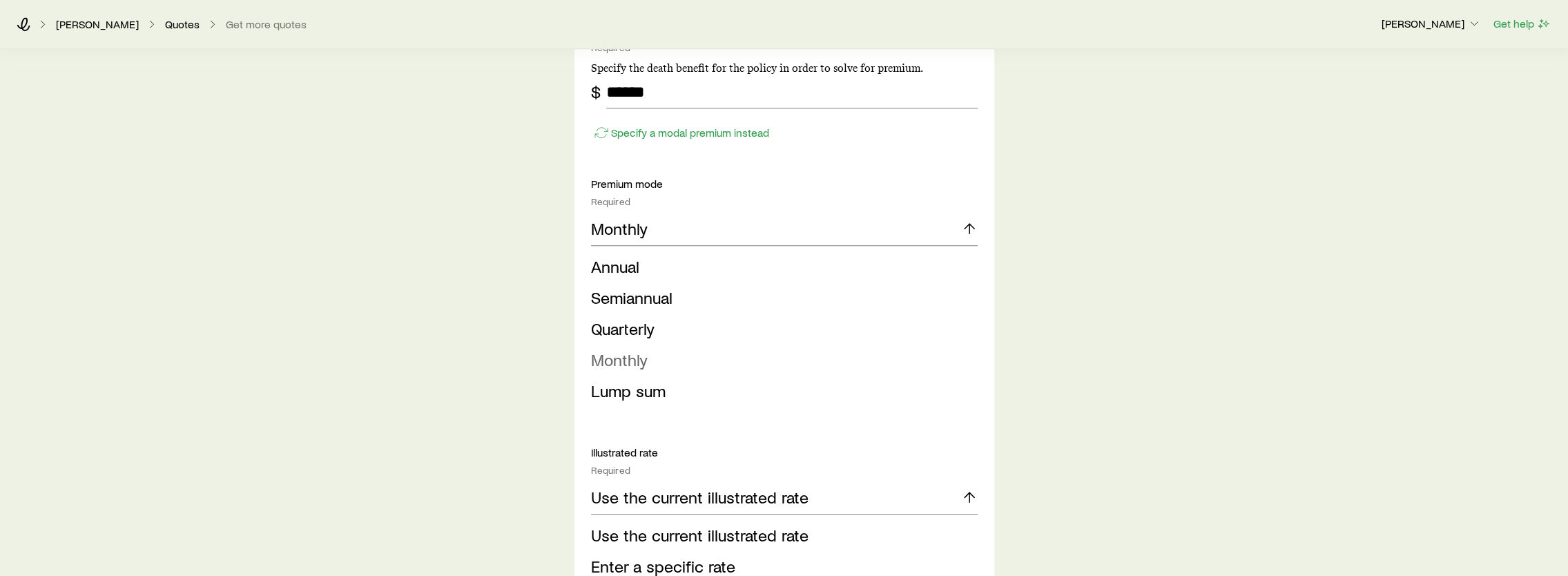 click on "Monthly" at bounding box center [619, 359] 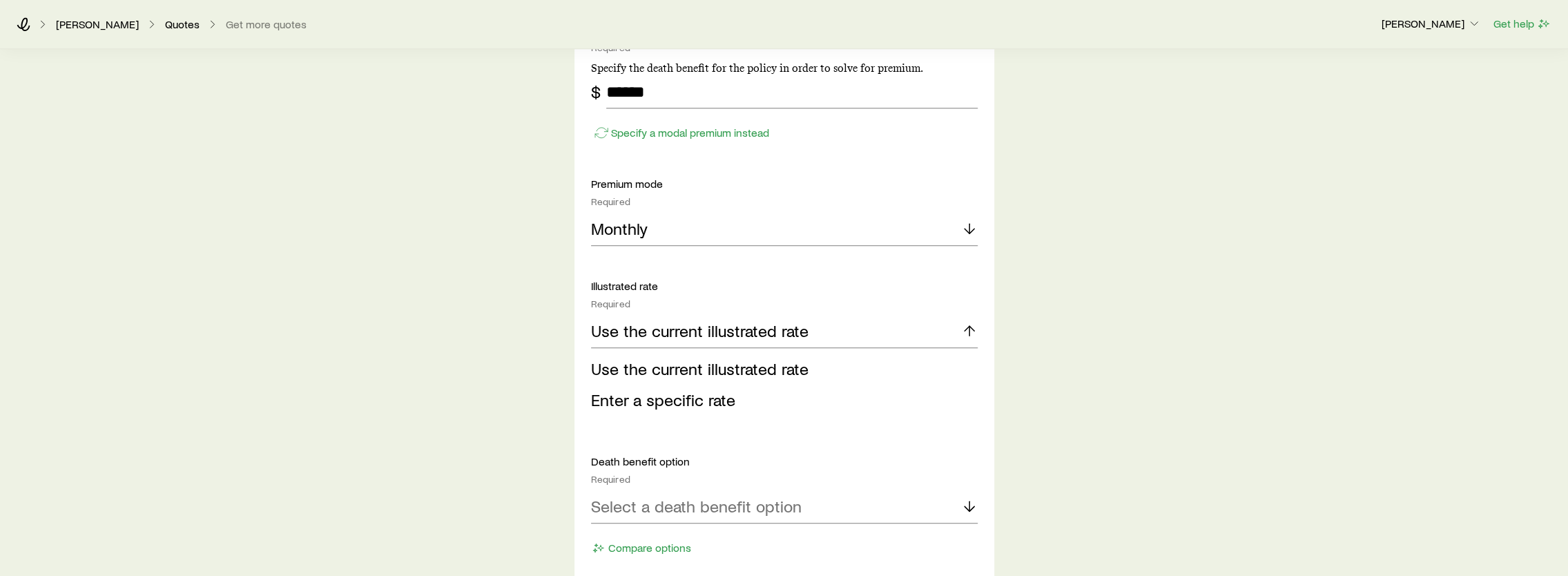 click on "Insurance Selection What type of product are you looking for? At least one is required Permanent life Term life Long term care (linked benefit) Annuity Disability For disability or additional   term life  quotes, contact your Brokerage Manager. permanent life Solve Details Coverage goal Required Protection Accumulation Protection product Required Note that you must be securities registered to sell variable universal life products. Indexed universal life Compare products Protection solve option Required No-lapse guarantee to a specific age No-lapse guarantee until Required Age [DEMOGRAPHIC_DATA] Premium duration Required Continuous Pay (Level Pay) Face value Required Specify the death benefit for the policy in order to solve for premium. $ ****** Specify a modal premium instead Premium mode Required Monthly Illustrated rate Required Use the current illustrated rate Use the current illustrated rate Enter a specific rate Death benefit option Required Select a death benefit option Compare options 1035 exchange Yes No Yes No Yes" at bounding box center (784, 22) 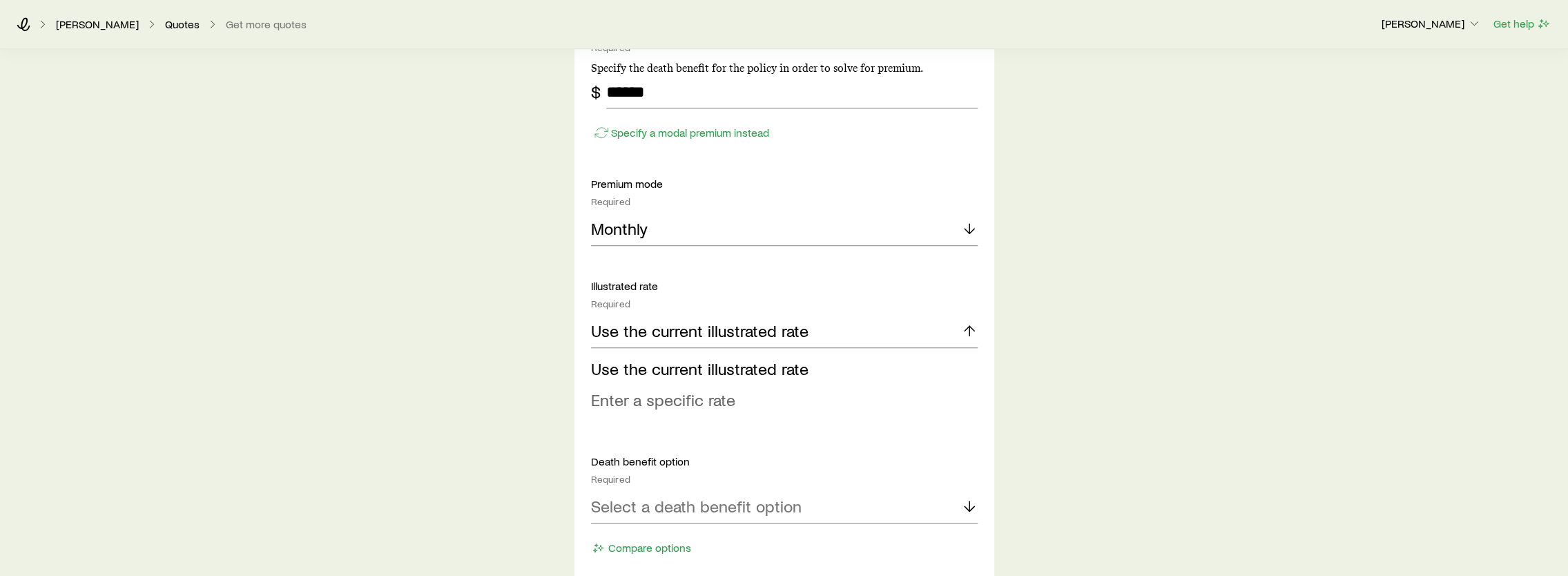 click on "Enter a specific rate" at bounding box center [663, 399] 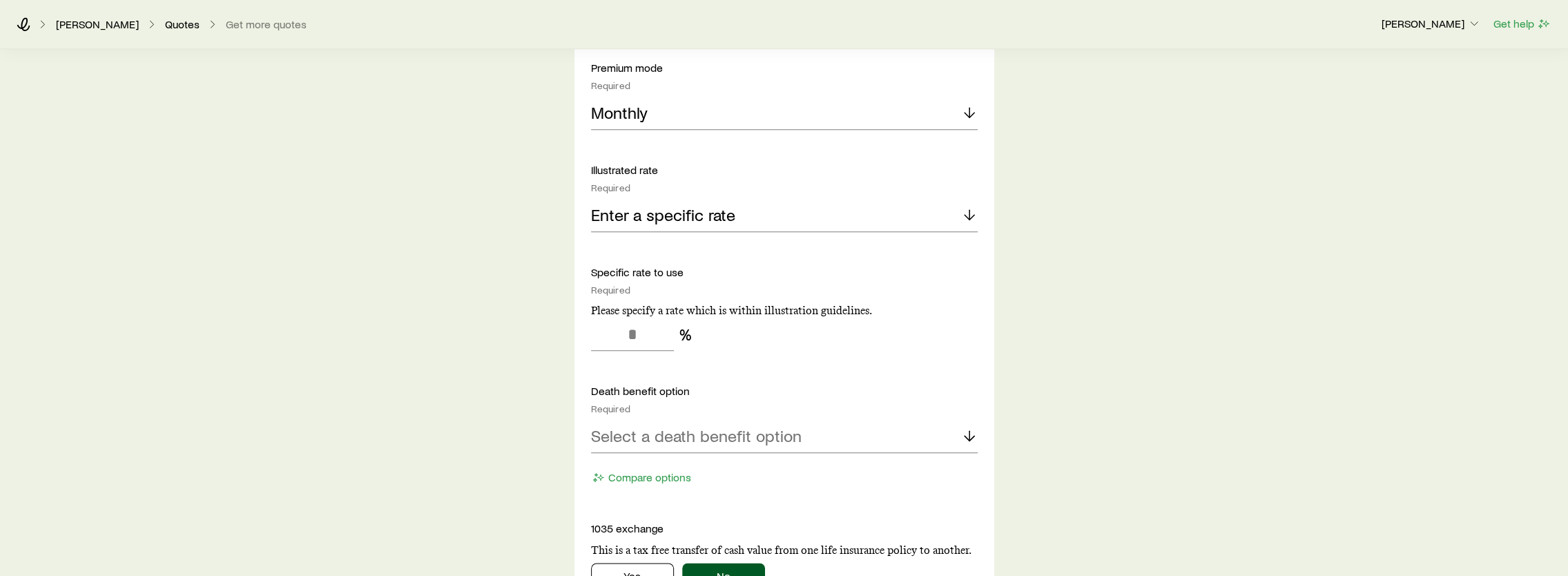 scroll, scrollTop: 1312, scrollLeft: 0, axis: vertical 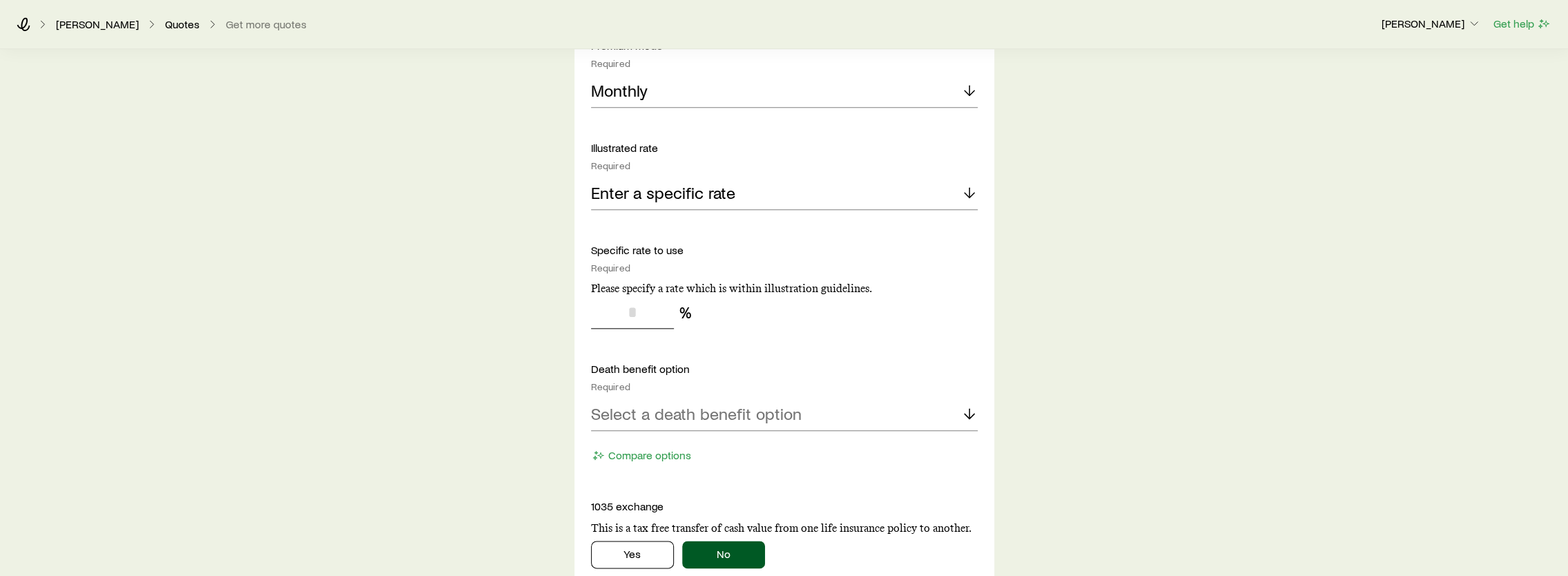 click at bounding box center (632, 312) 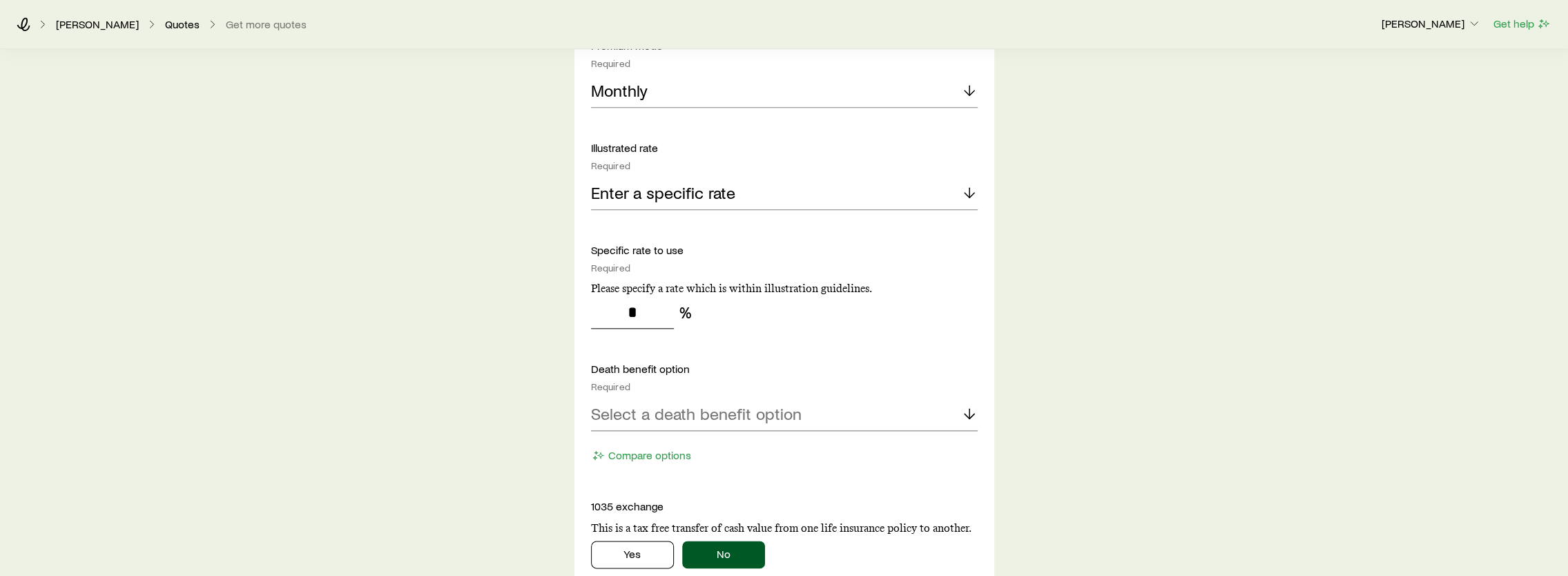 type on "*" 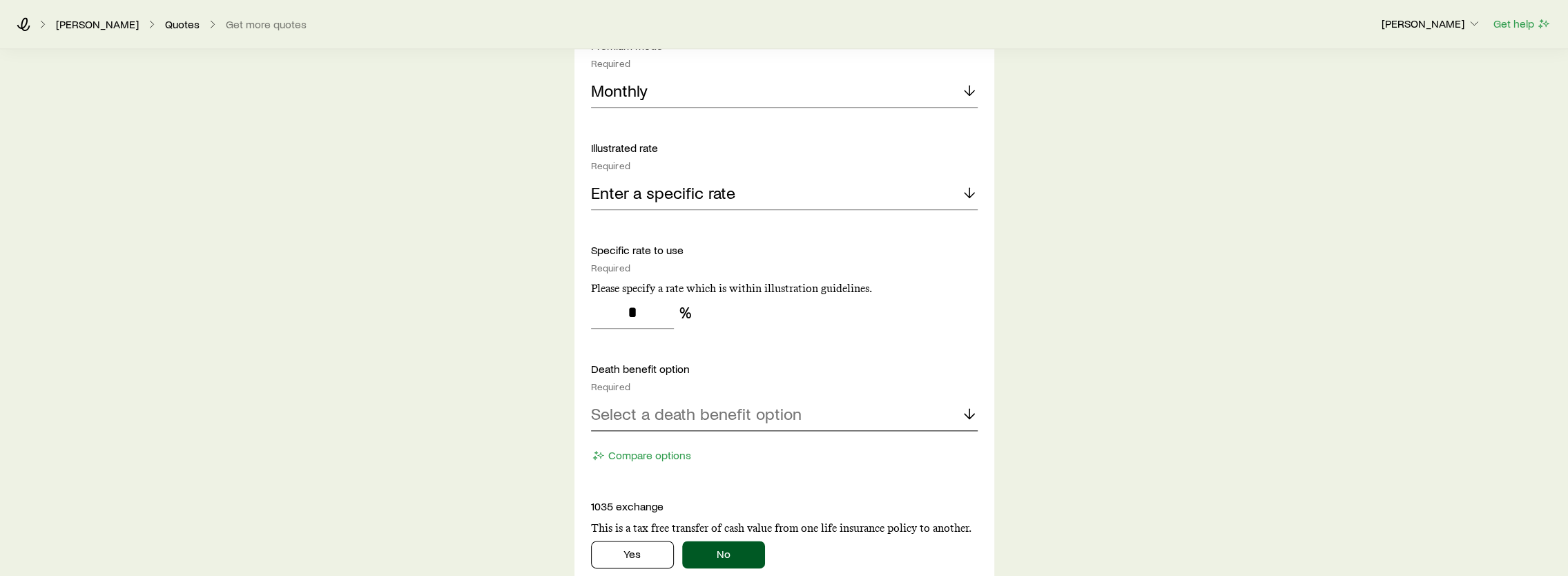 click on "Select a death benefit option" at bounding box center [696, 414] 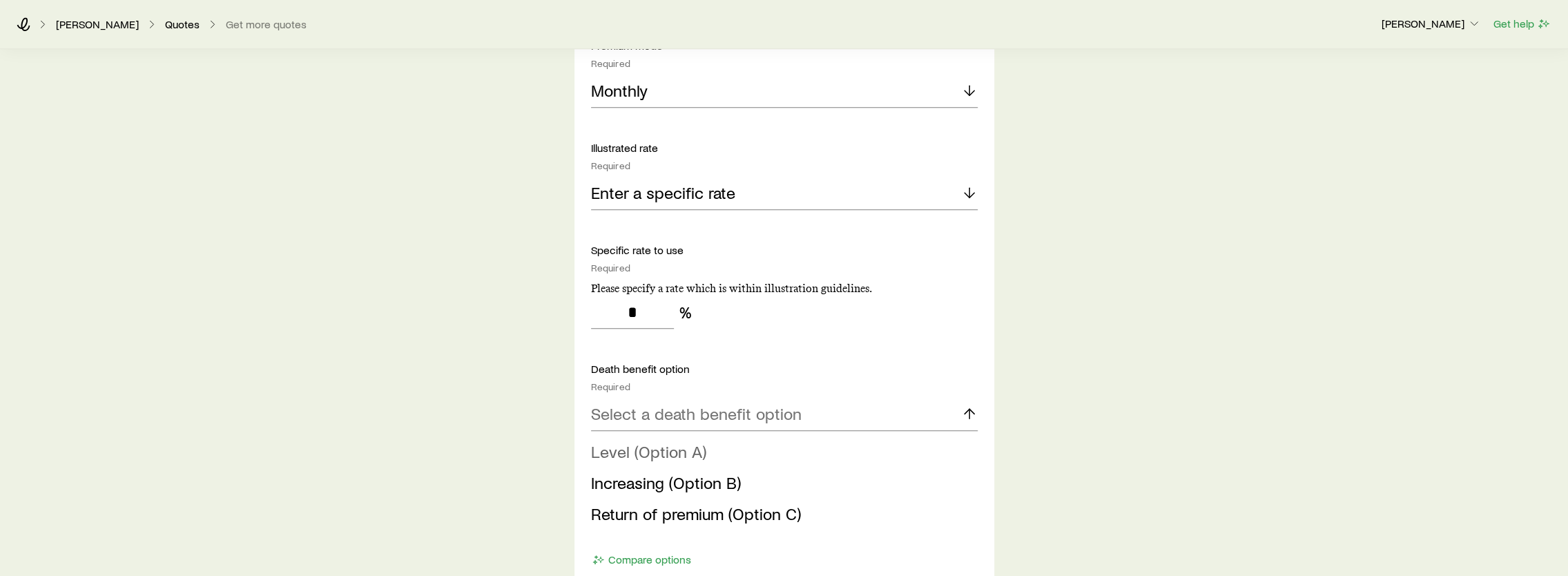 click on "Level (Option A)" at bounding box center [648, 451] 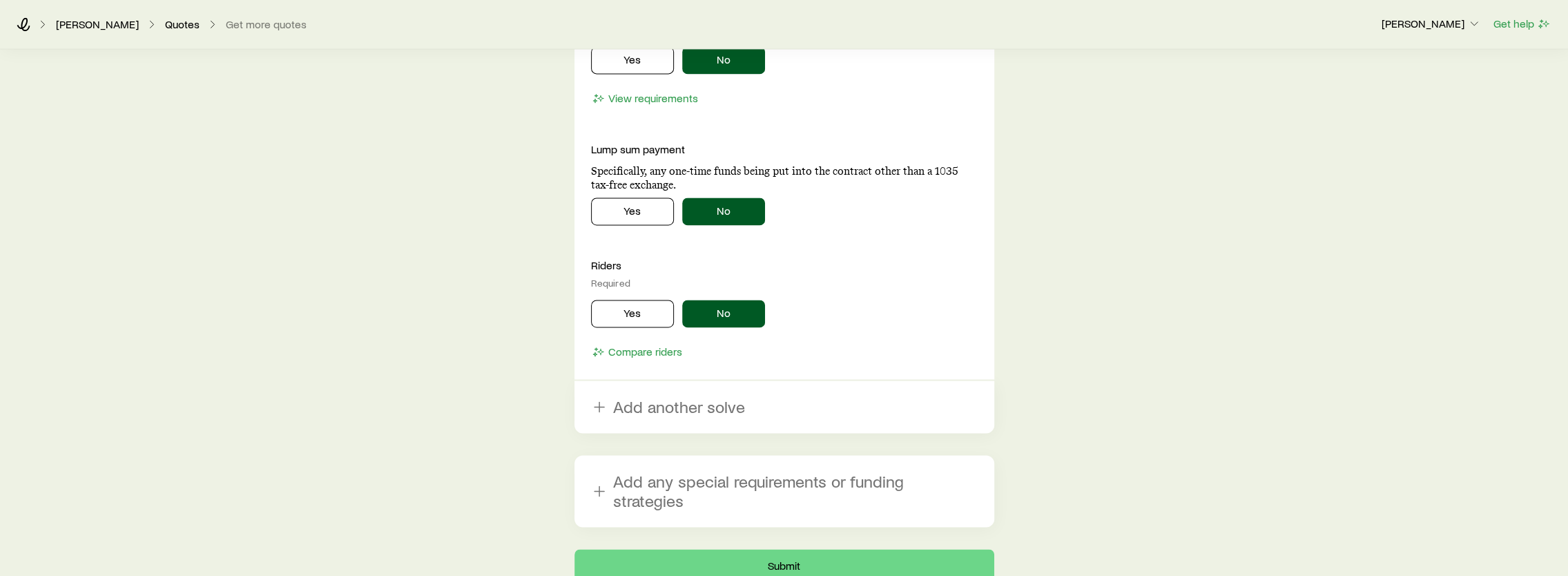 scroll, scrollTop: 1869, scrollLeft: 0, axis: vertical 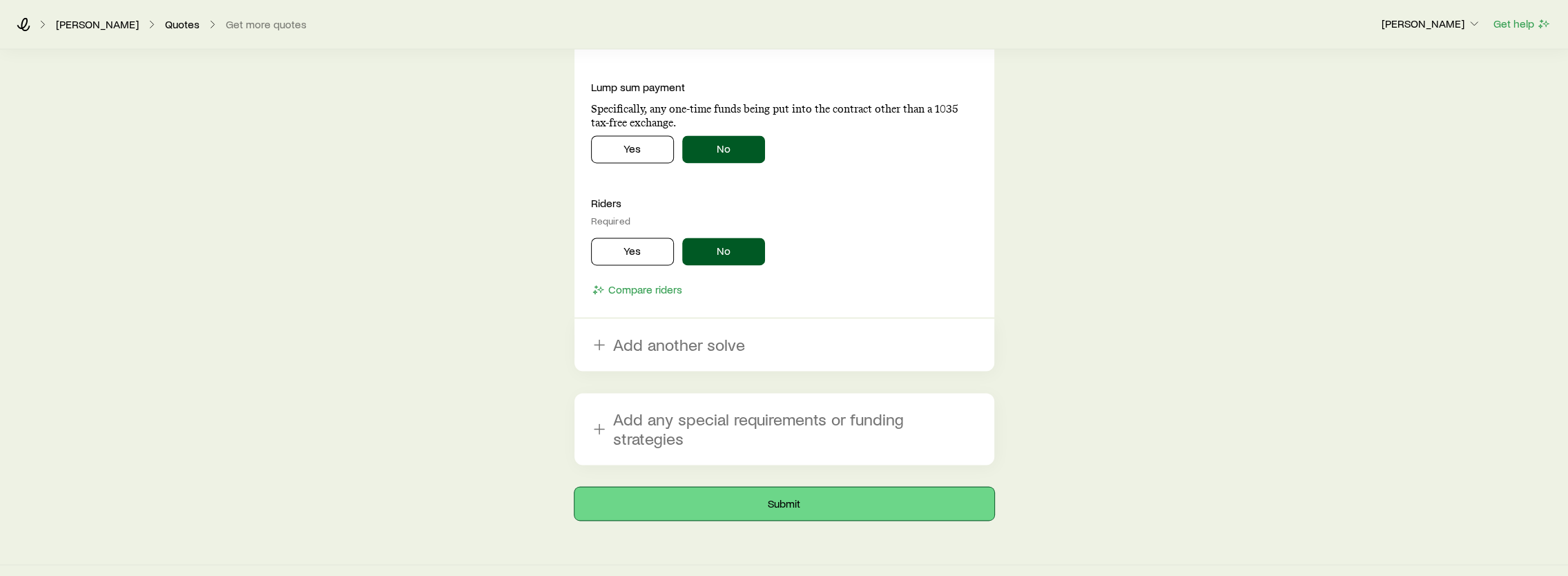 click on "Submit" at bounding box center [784, 503] 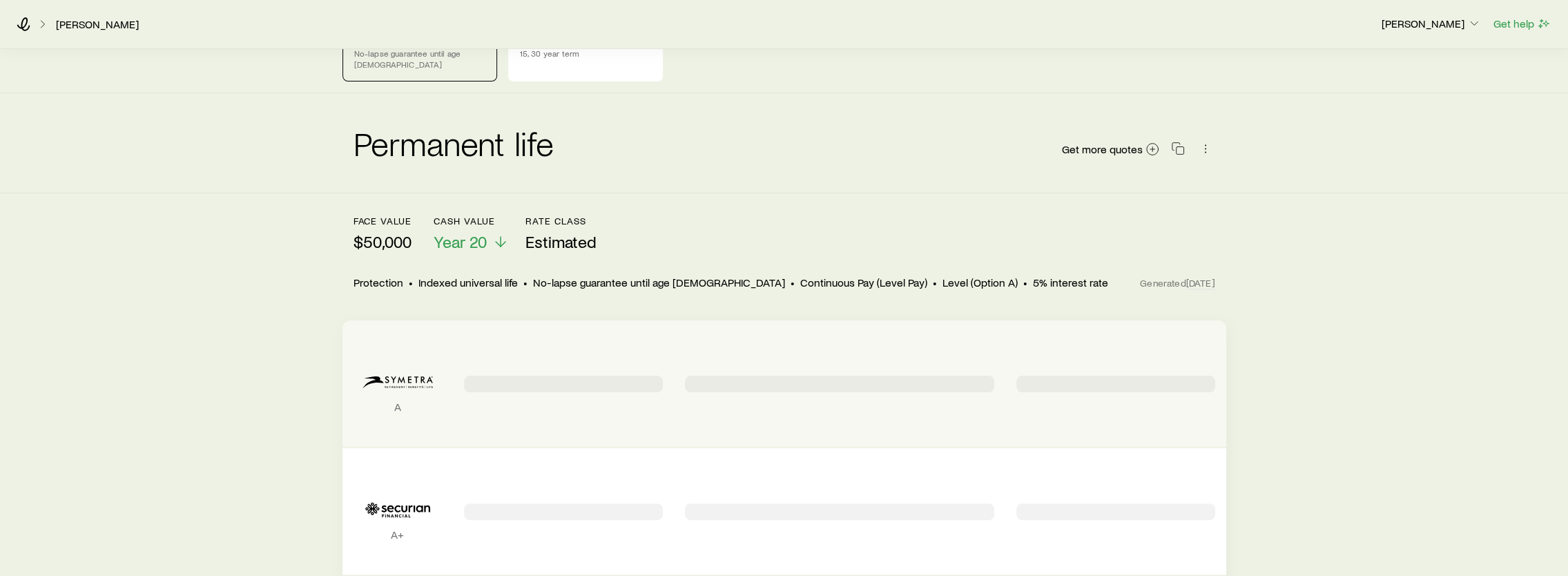 scroll, scrollTop: 0, scrollLeft: 0, axis: both 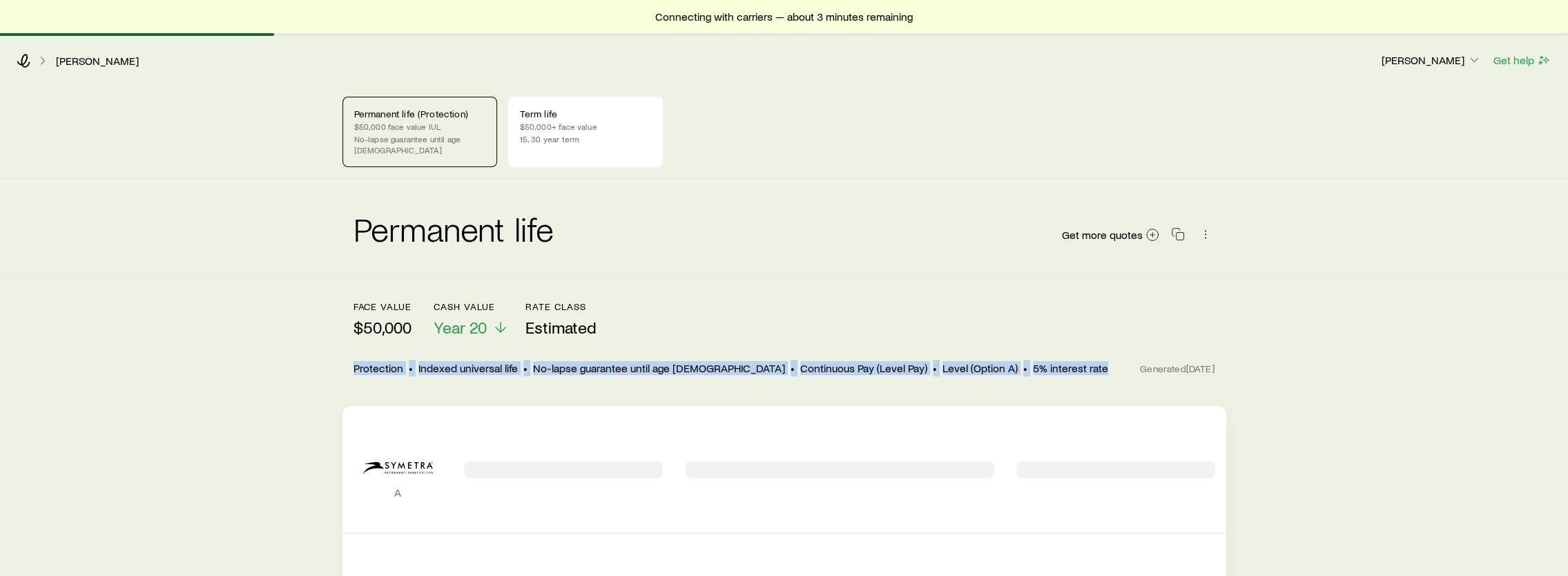 drag, startPoint x: 344, startPoint y: 355, endPoint x: 1029, endPoint y: 354, distance: 685.001 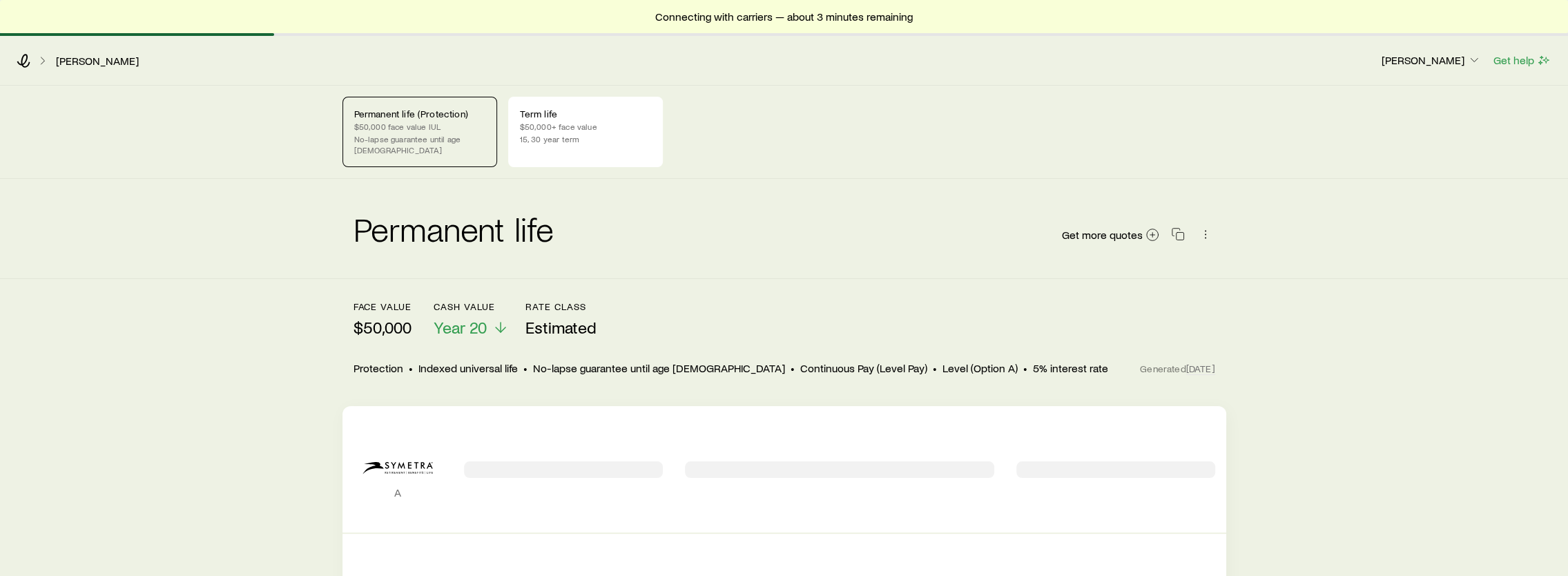 drag, startPoint x: 1029, startPoint y: 354, endPoint x: 838, endPoint y: 297, distance: 199.32386 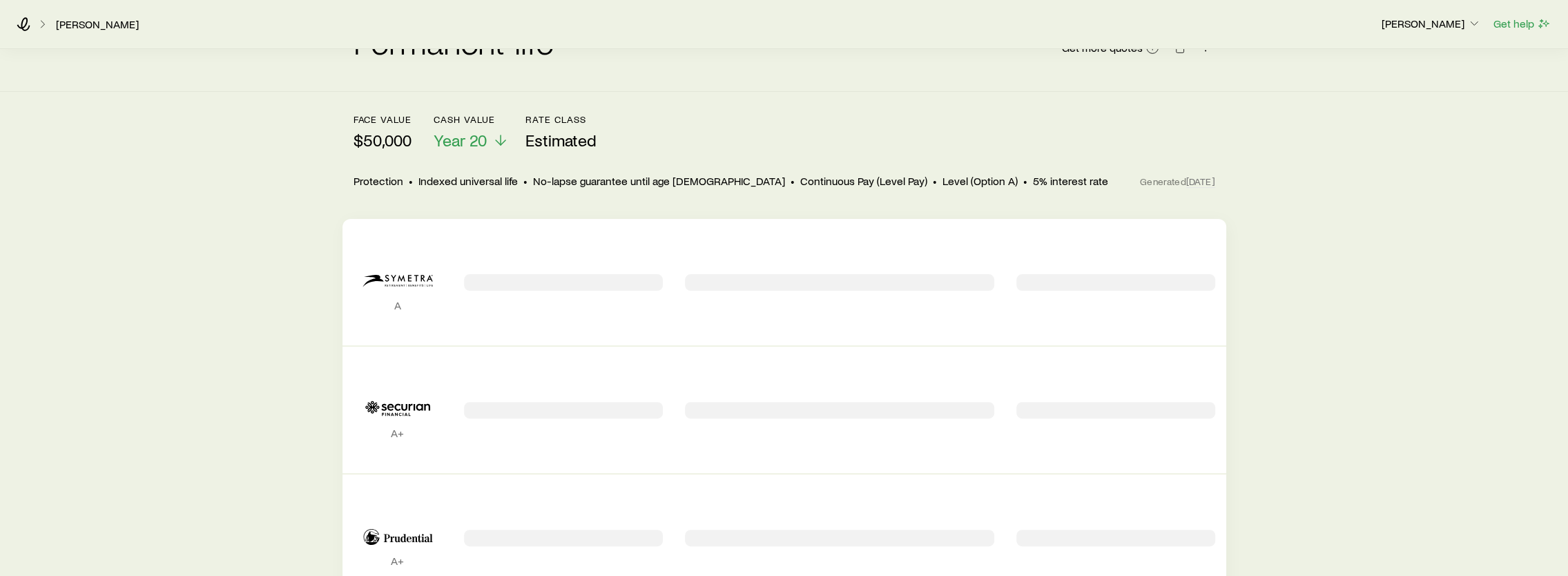 scroll, scrollTop: 345, scrollLeft: 0, axis: vertical 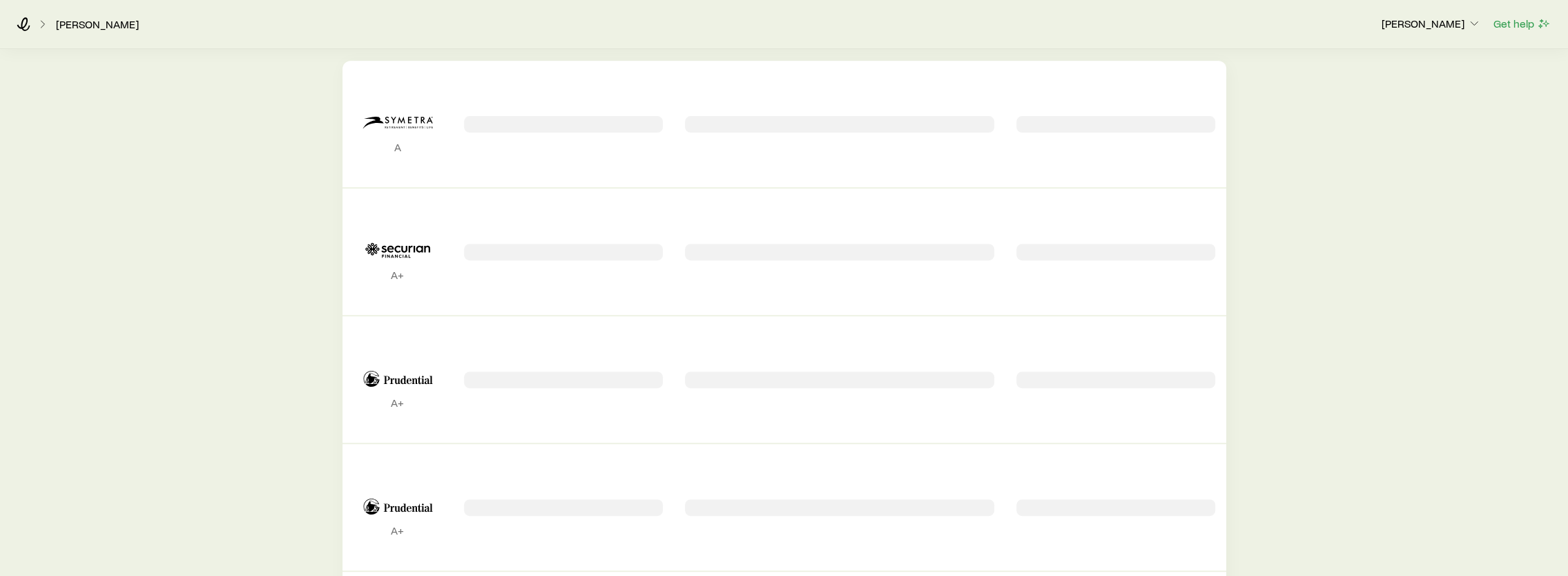click on "Permanent life (Protection) $50,000 face value IUL No-lapse guarantee until age [DEMOGRAPHIC_DATA] Term life $50,000+ face value 15, 30 year term Permanent life Get more quotes face value $50,000 Cash Value Year 20 Rate Class Estimated Protection • Indexed universal life • No-lapse guarantee until age [DEMOGRAPHIC_DATA] • Continuous Pay (Level Pay) • Level (Option A) • 5% interest rate Generated  [DATE] A A+ A+ A+ A+ A+ A+ A+ A" at bounding box center [784, 474] 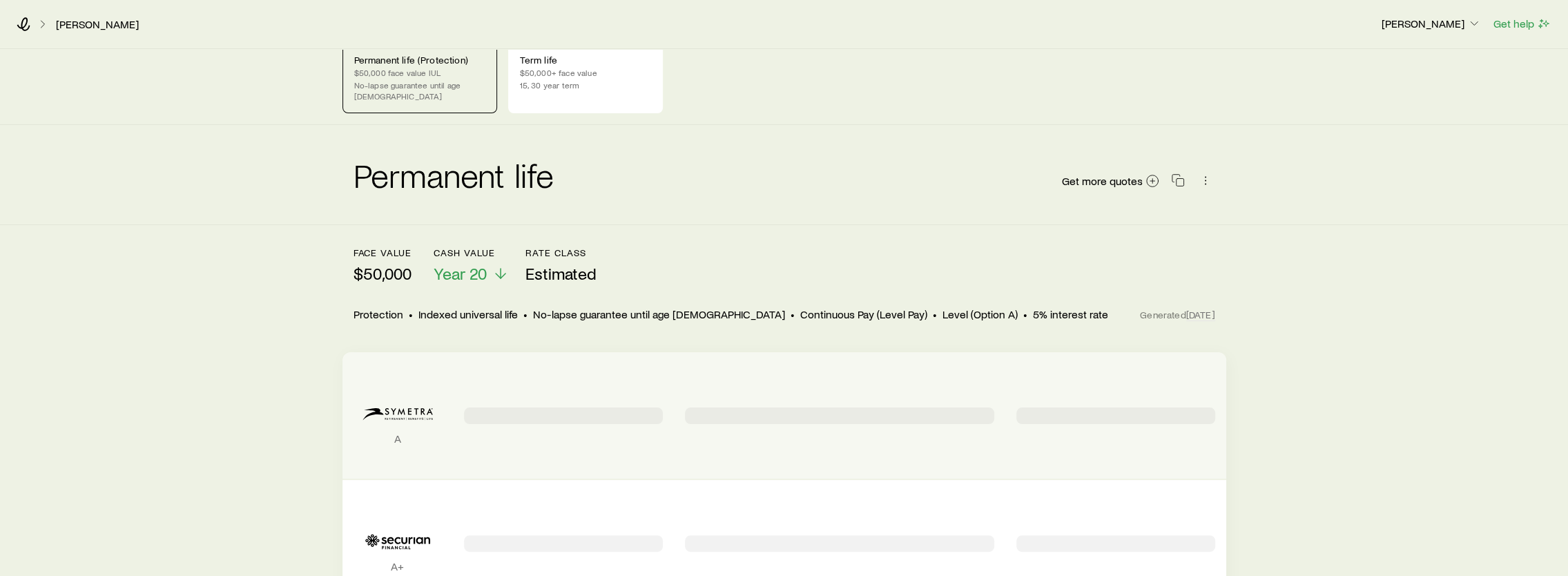 scroll, scrollTop: 0, scrollLeft: 0, axis: both 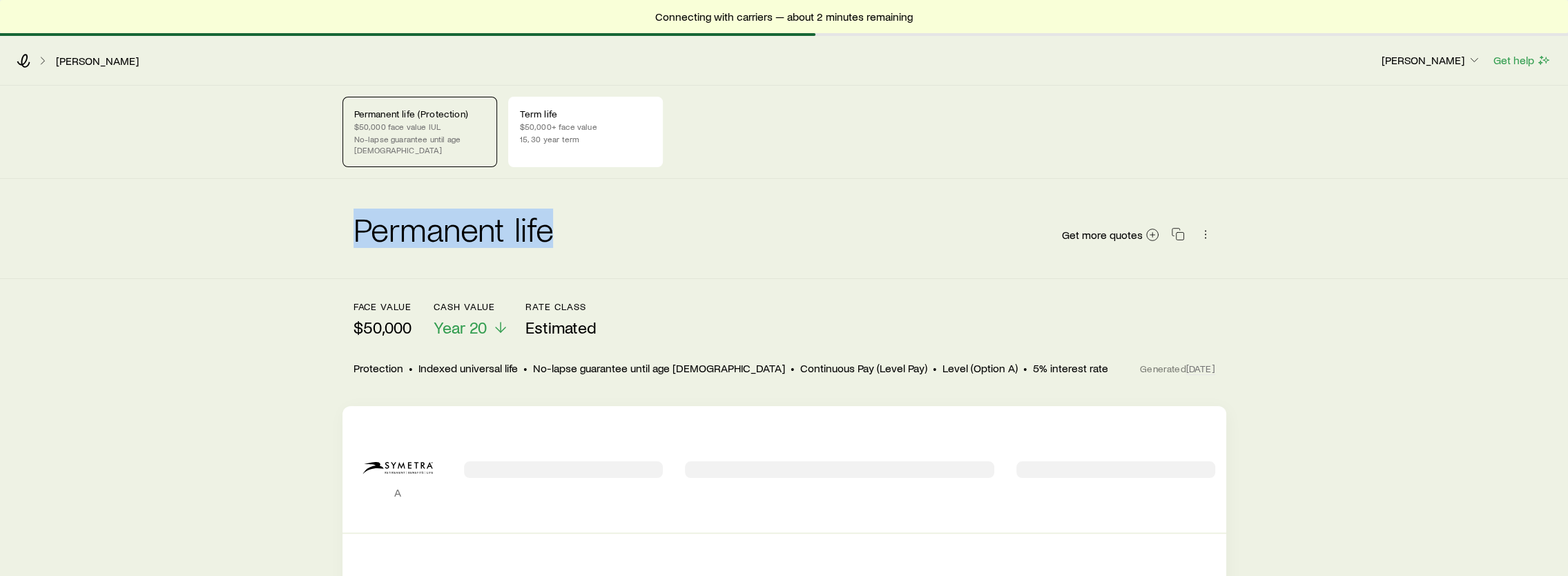 drag, startPoint x: 348, startPoint y: 210, endPoint x: 701, endPoint y: 244, distance: 354.63361 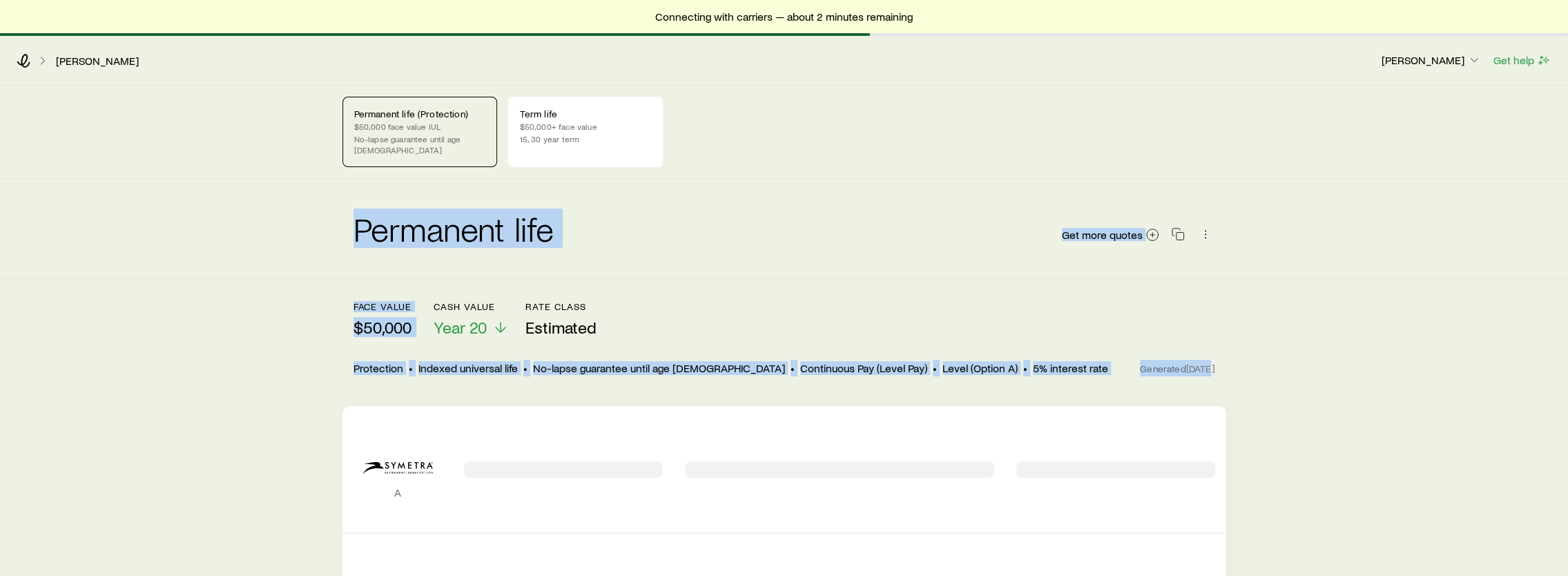 drag, startPoint x: 1266, startPoint y: 355, endPoint x: 311, endPoint y: 202, distance: 967.1784 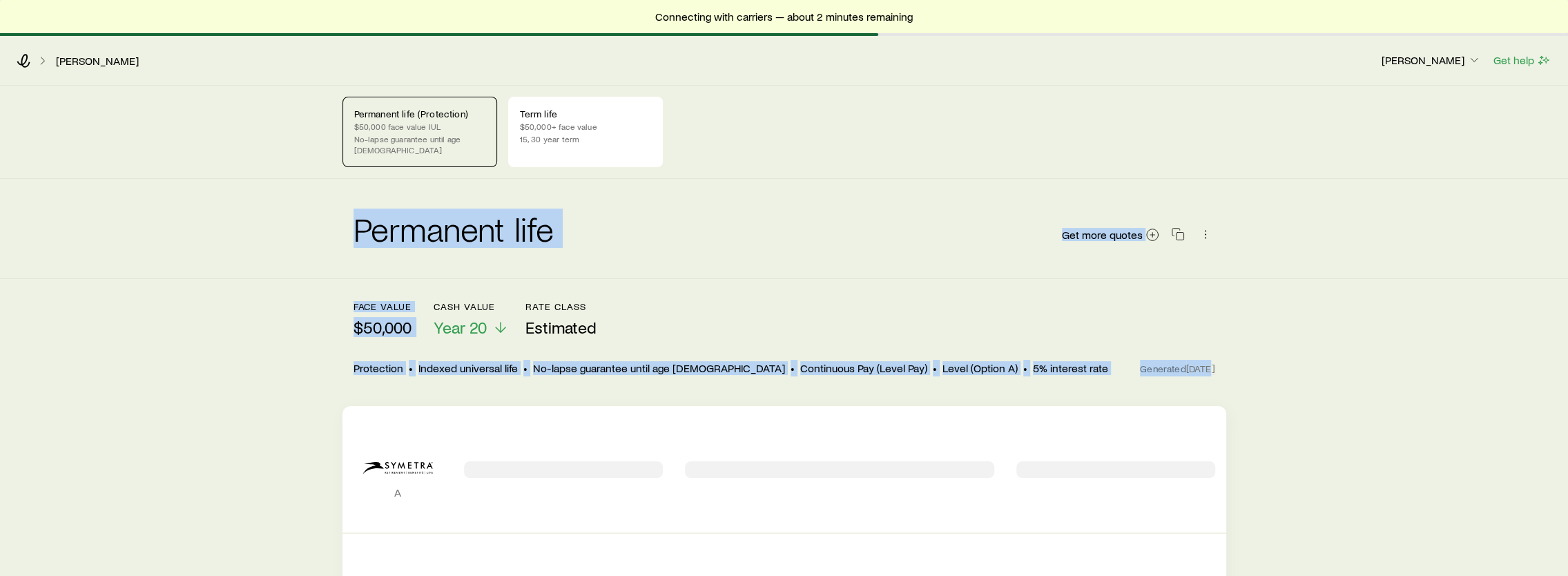 click on "Permanent life Get more quotes" at bounding box center [784, 229] 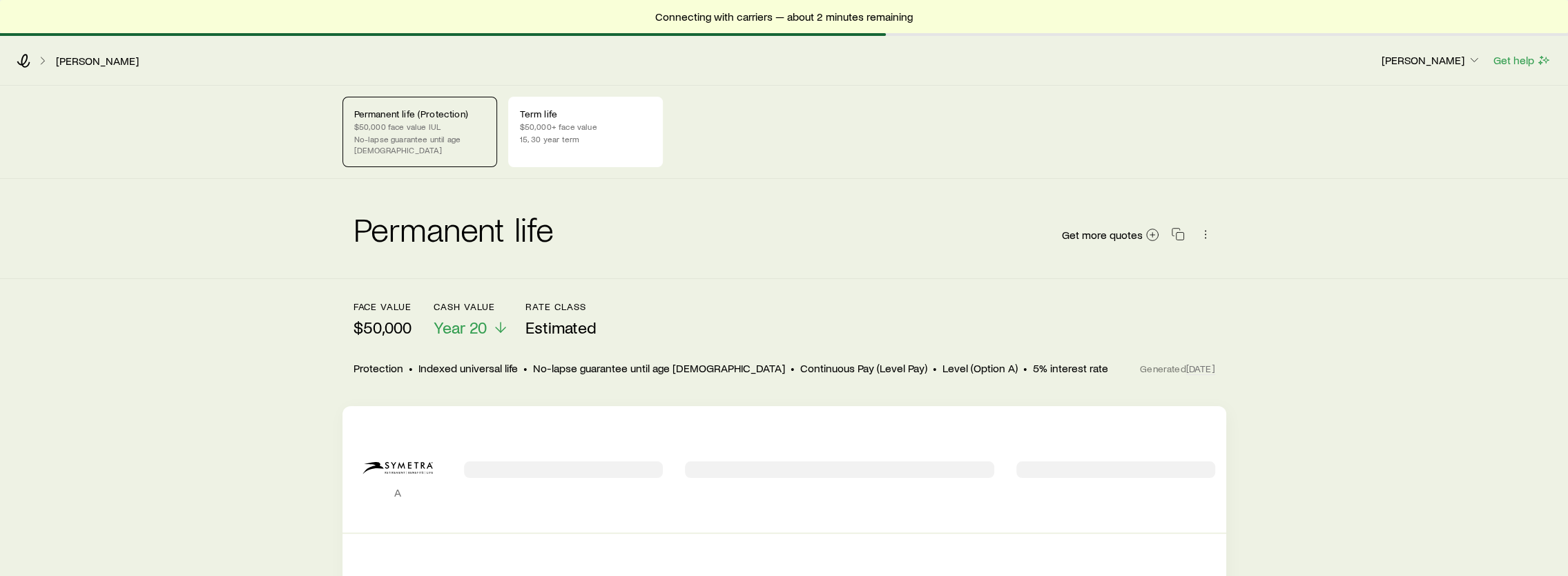 click on "Permanent life (Protection) $50,000 face value IUL No-lapse guarantee until age [DEMOGRAPHIC_DATA] Term life $50,000+ face value 15, 30 year term" at bounding box center [784, 132] 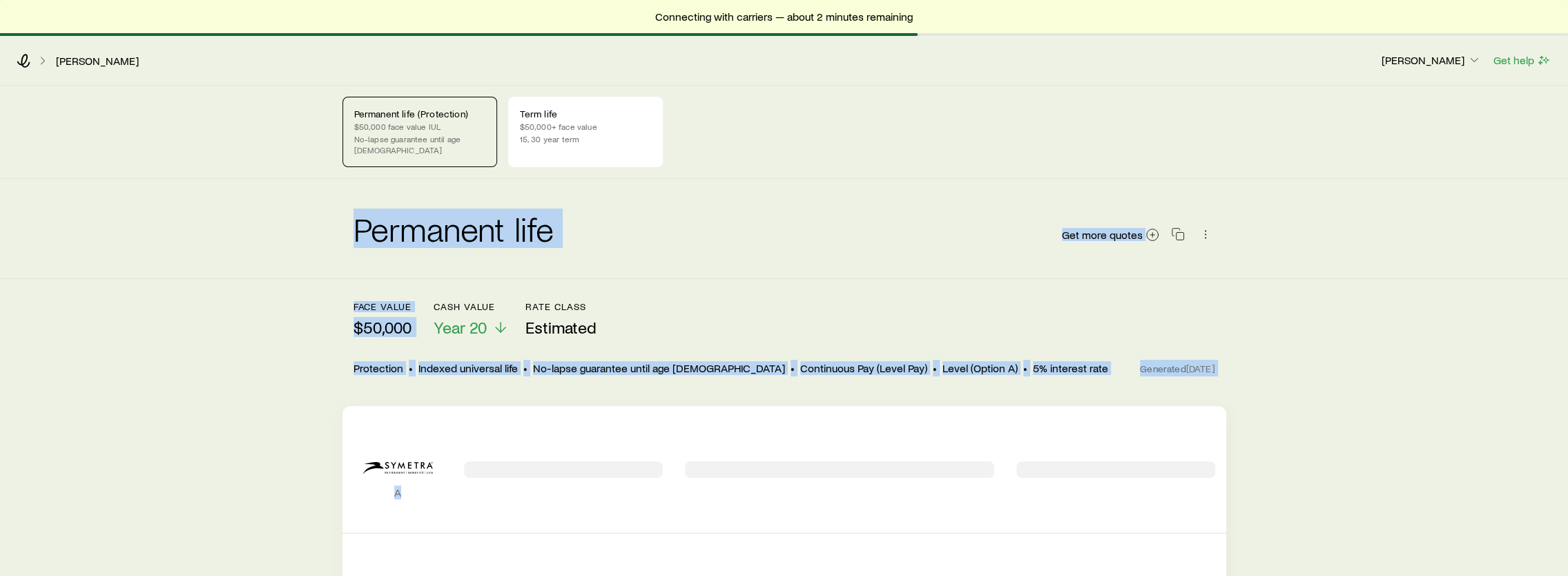 drag, startPoint x: 325, startPoint y: 224, endPoint x: 1243, endPoint y: 385, distance: 932.011 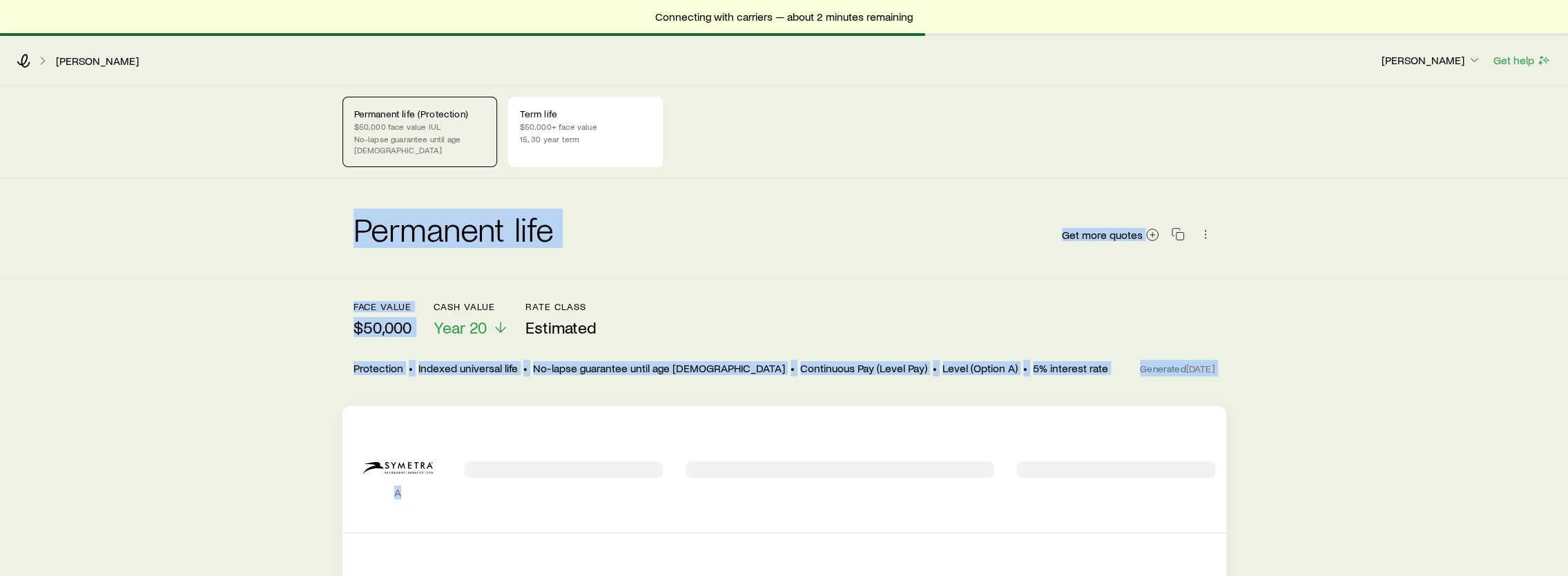 click on "face value $50,000 Cash Value Year 20 Rate Class Estimated" at bounding box center (784, 319) 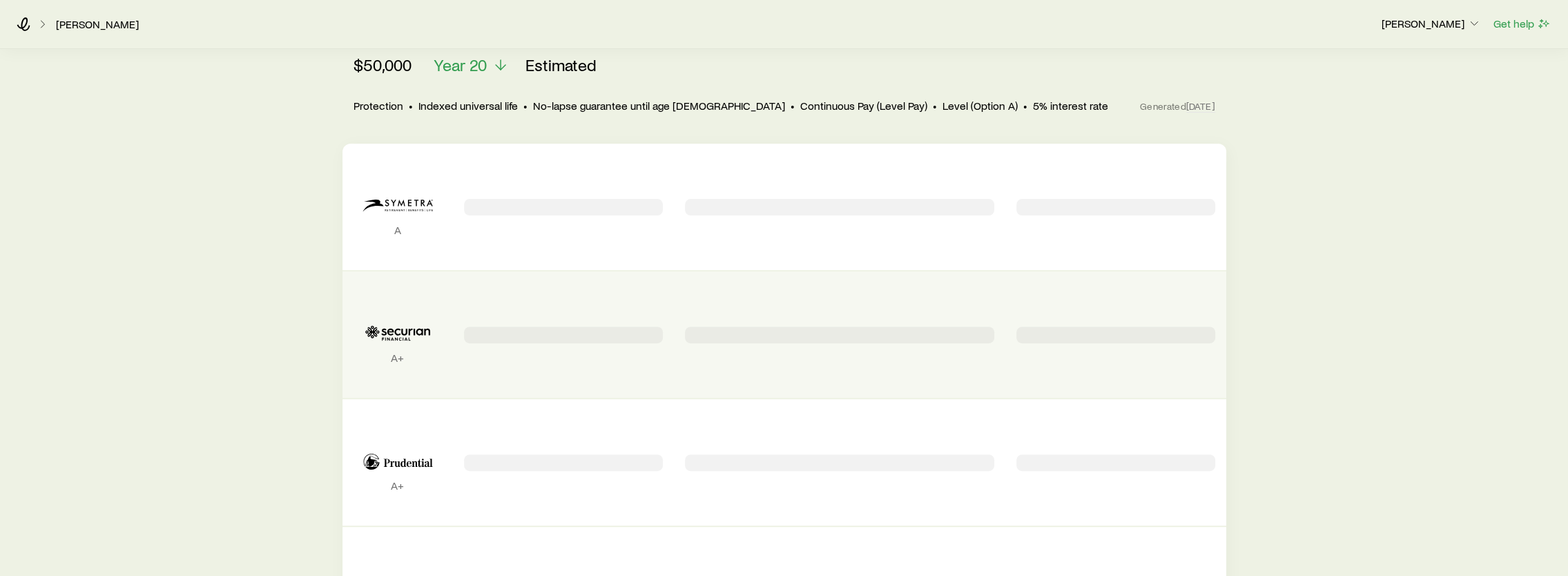 scroll, scrollTop: 276, scrollLeft: 0, axis: vertical 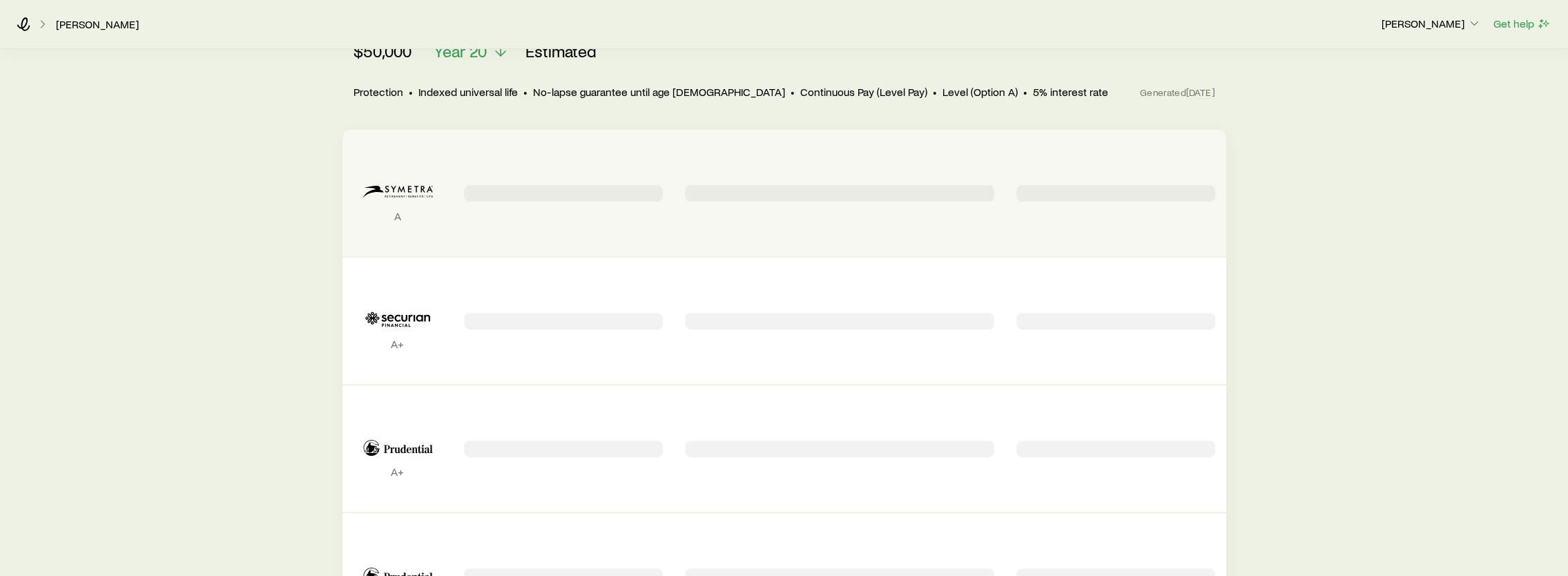 click on "A" at bounding box center [398, 216] 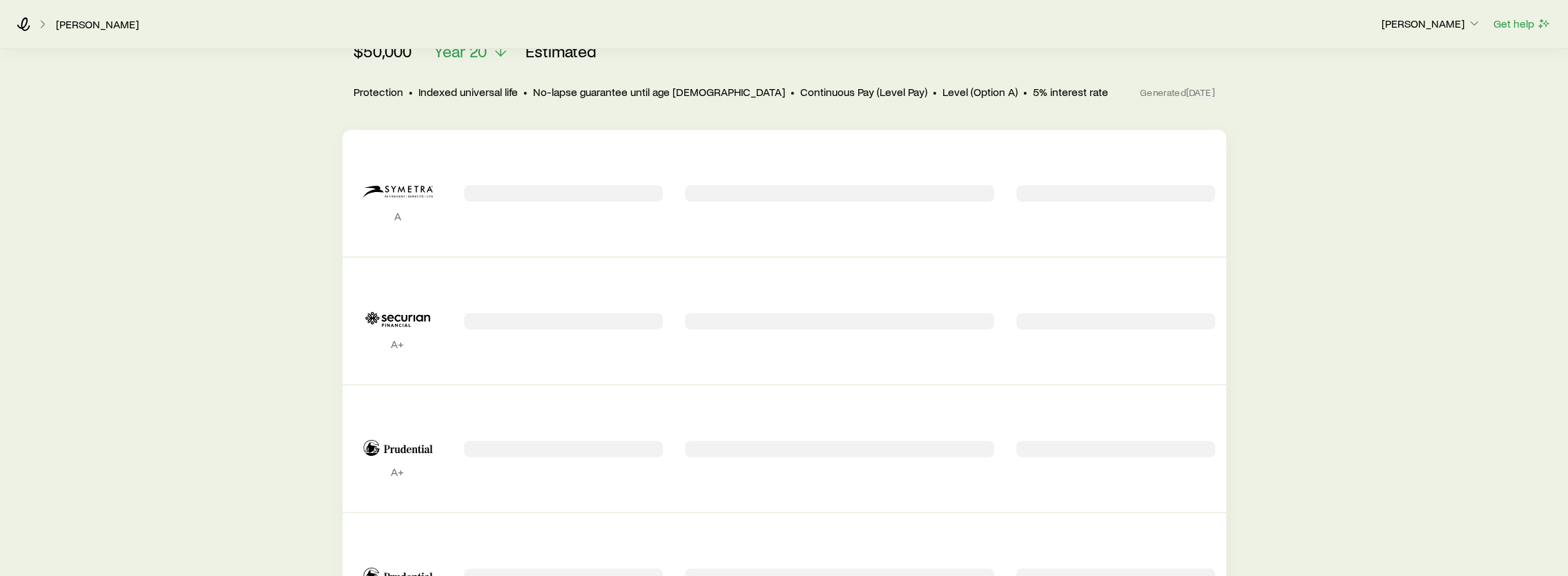 click on "Permanent life (Protection) $50,000 face value IUL No-lapse guarantee until age [DEMOGRAPHIC_DATA] Term life $50,000+ face value 15, 30 year term Permanent life Get more quotes face value $50,000 Cash Value Year 20 Rate Class Estimated Protection • Indexed universal life • No-lapse guarantee until age [DEMOGRAPHIC_DATA] • Continuous Pay (Level Pay) • Level (Option A) • 5% interest rate Generated  [DATE] A A+ A+ A+ A+ A+ A+ A+ A" at bounding box center [784, 544] 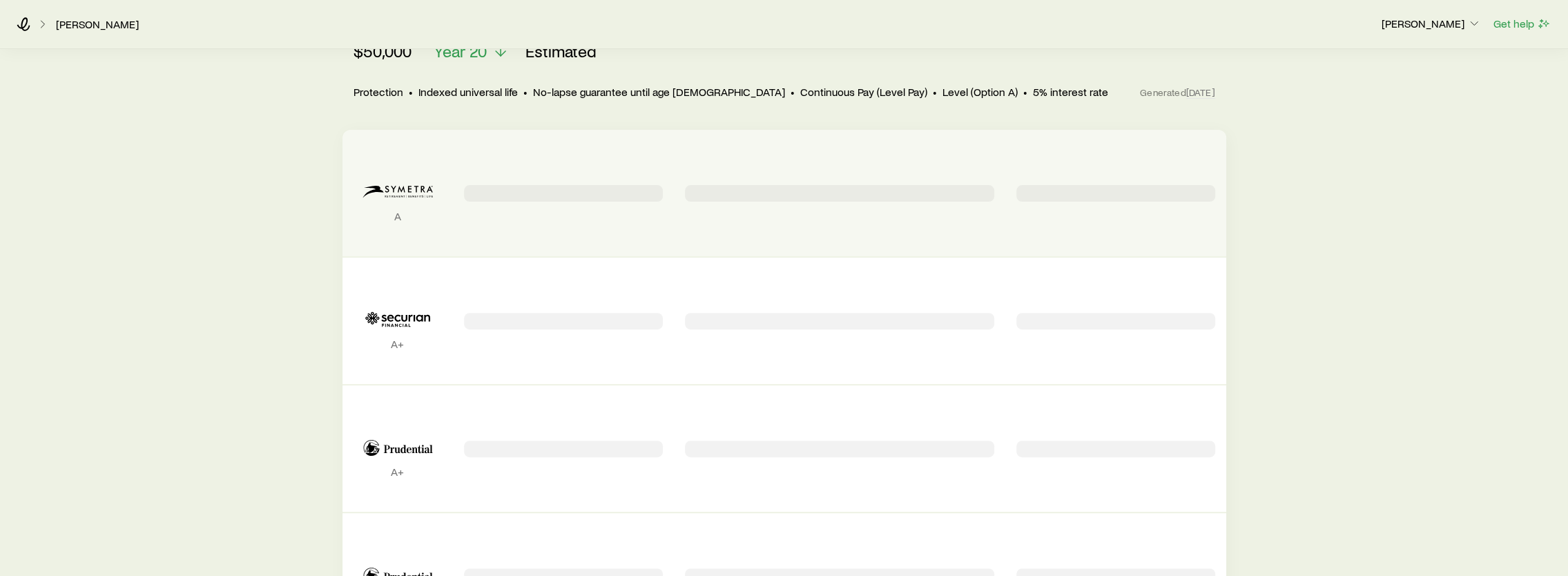 click 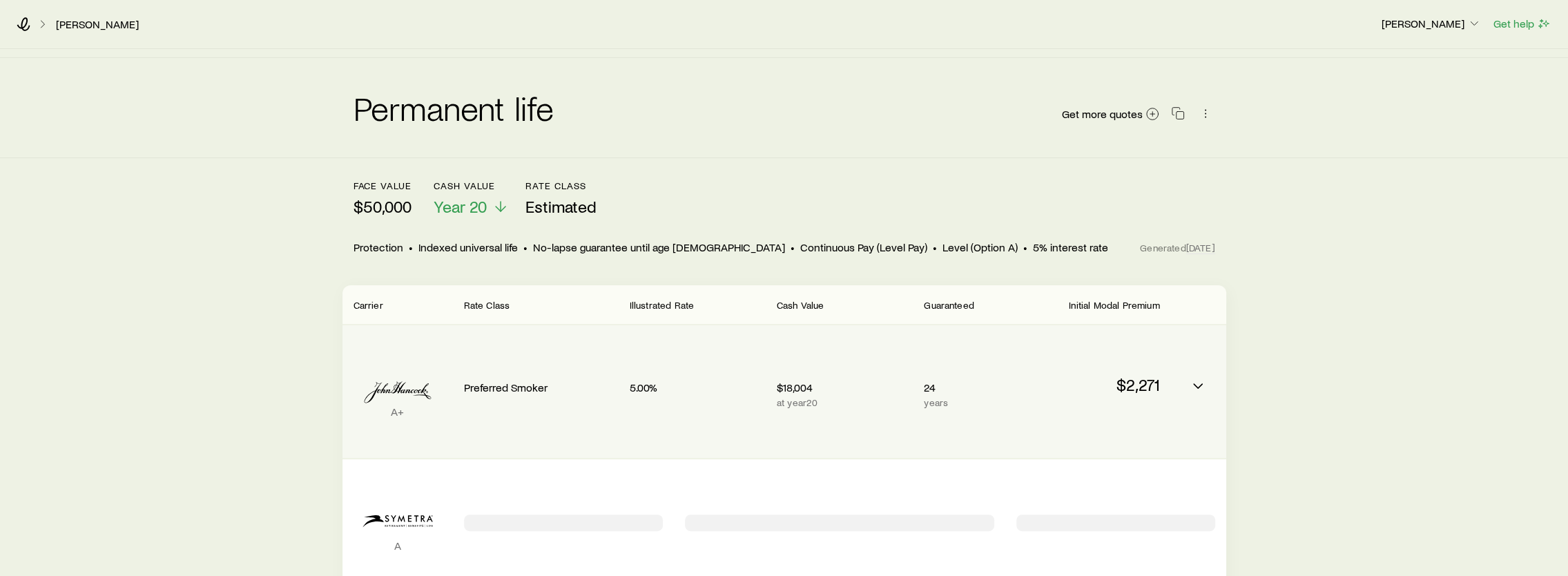 scroll, scrollTop: 0, scrollLeft: 0, axis: both 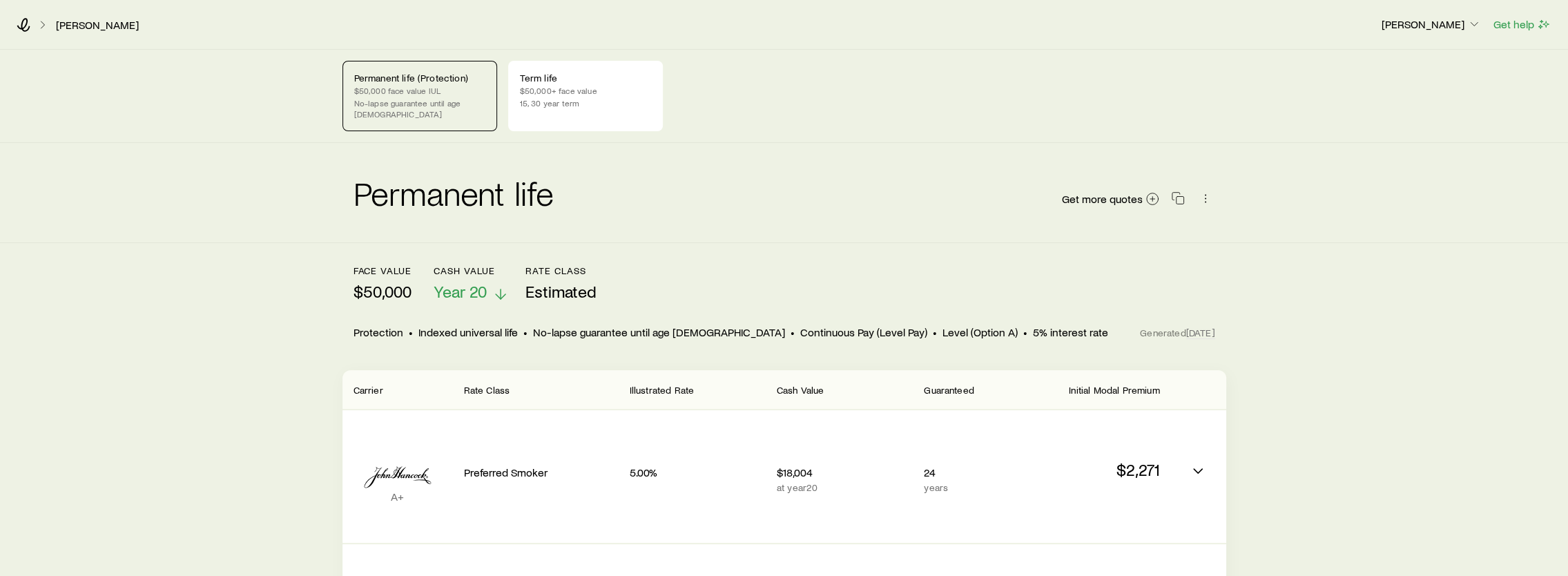 click on "Year 20" at bounding box center [460, 291] 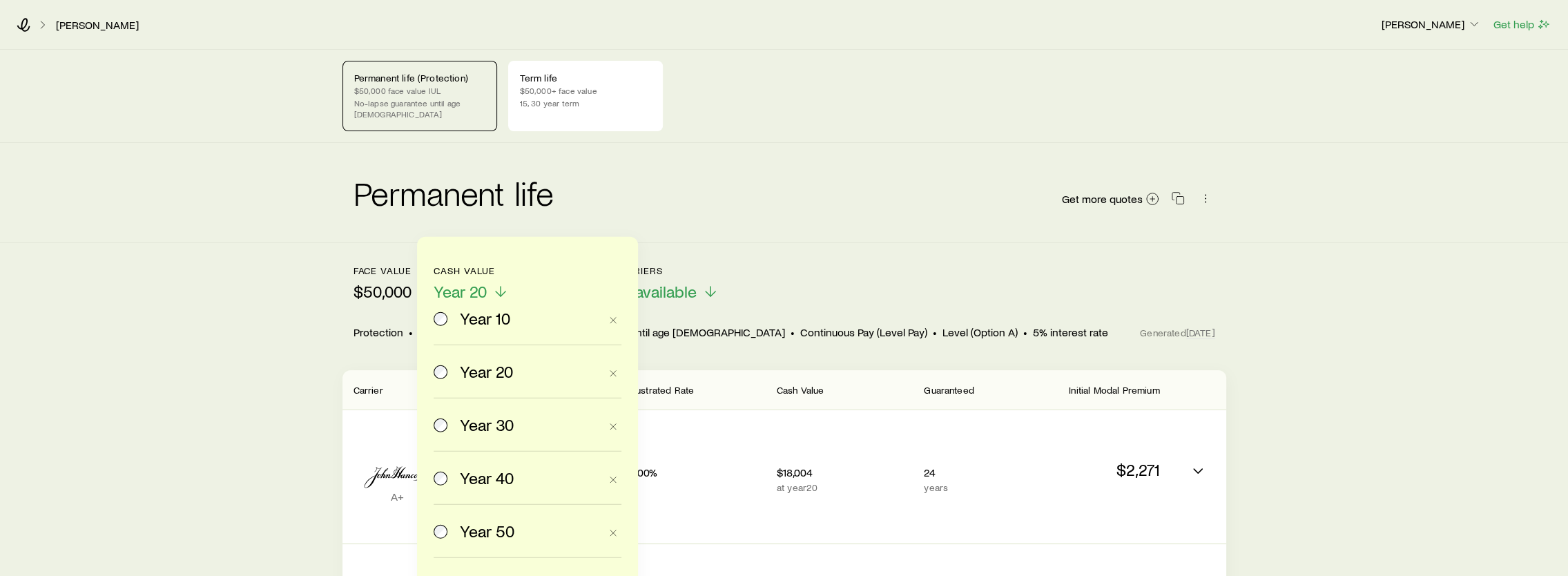 click on "Permanent life Get more quotes" at bounding box center (784, 193) 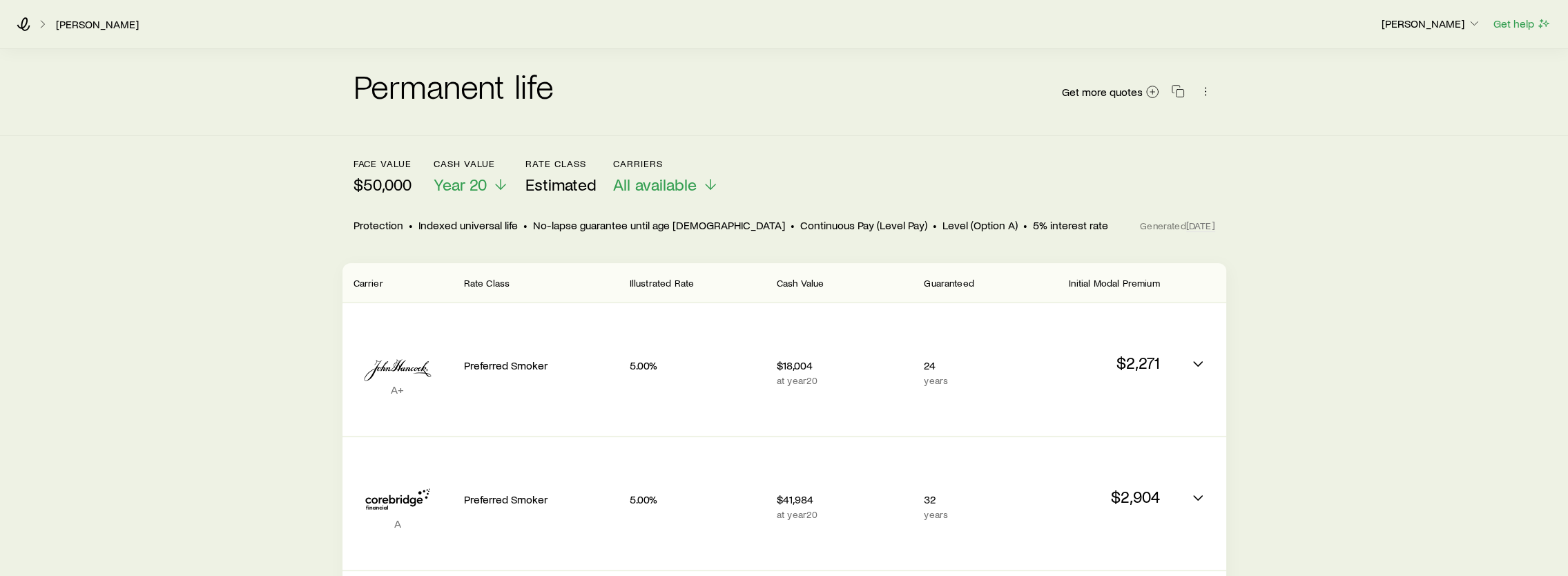 scroll, scrollTop: 207, scrollLeft: 0, axis: vertical 